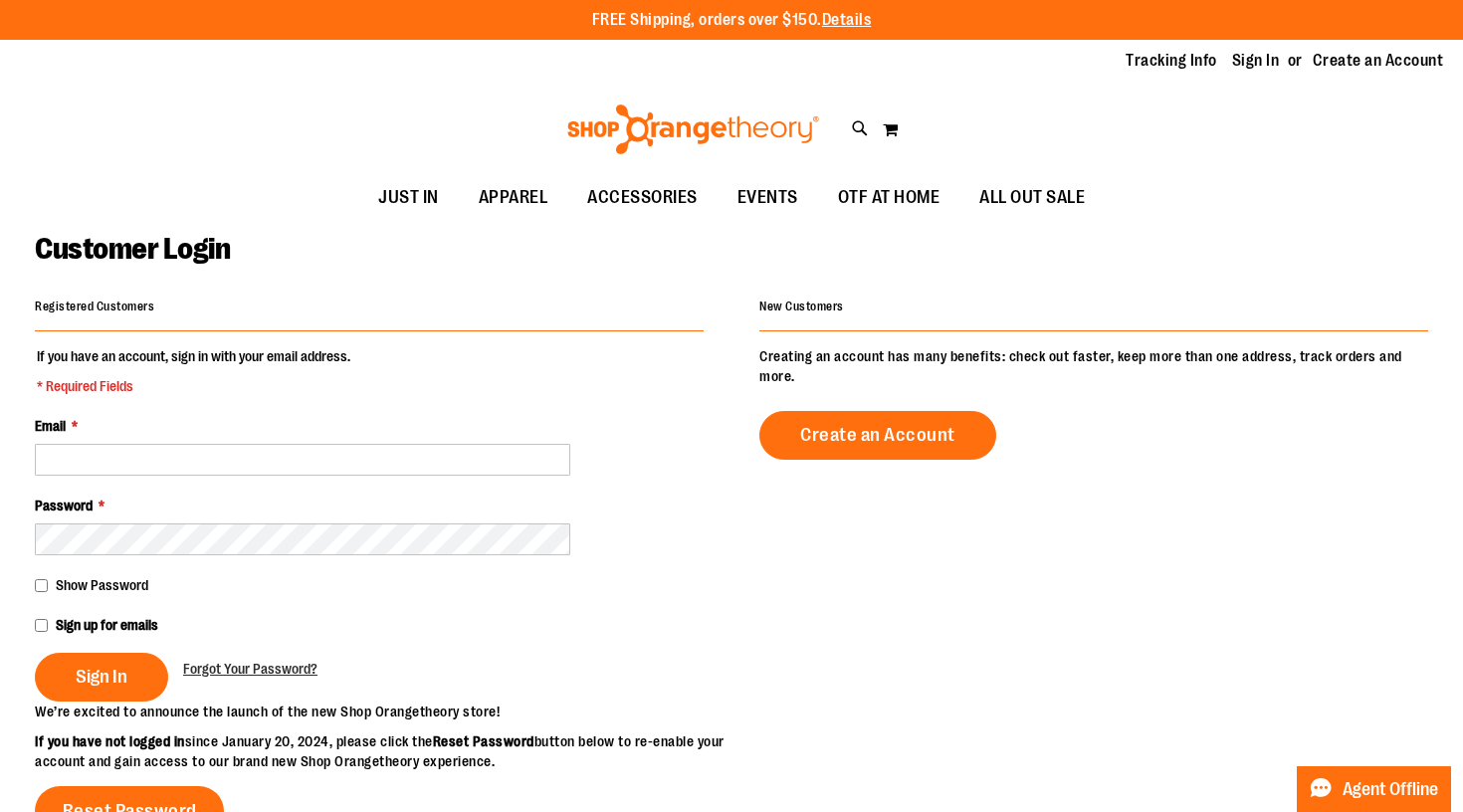 scroll, scrollTop: 0, scrollLeft: 0, axis: both 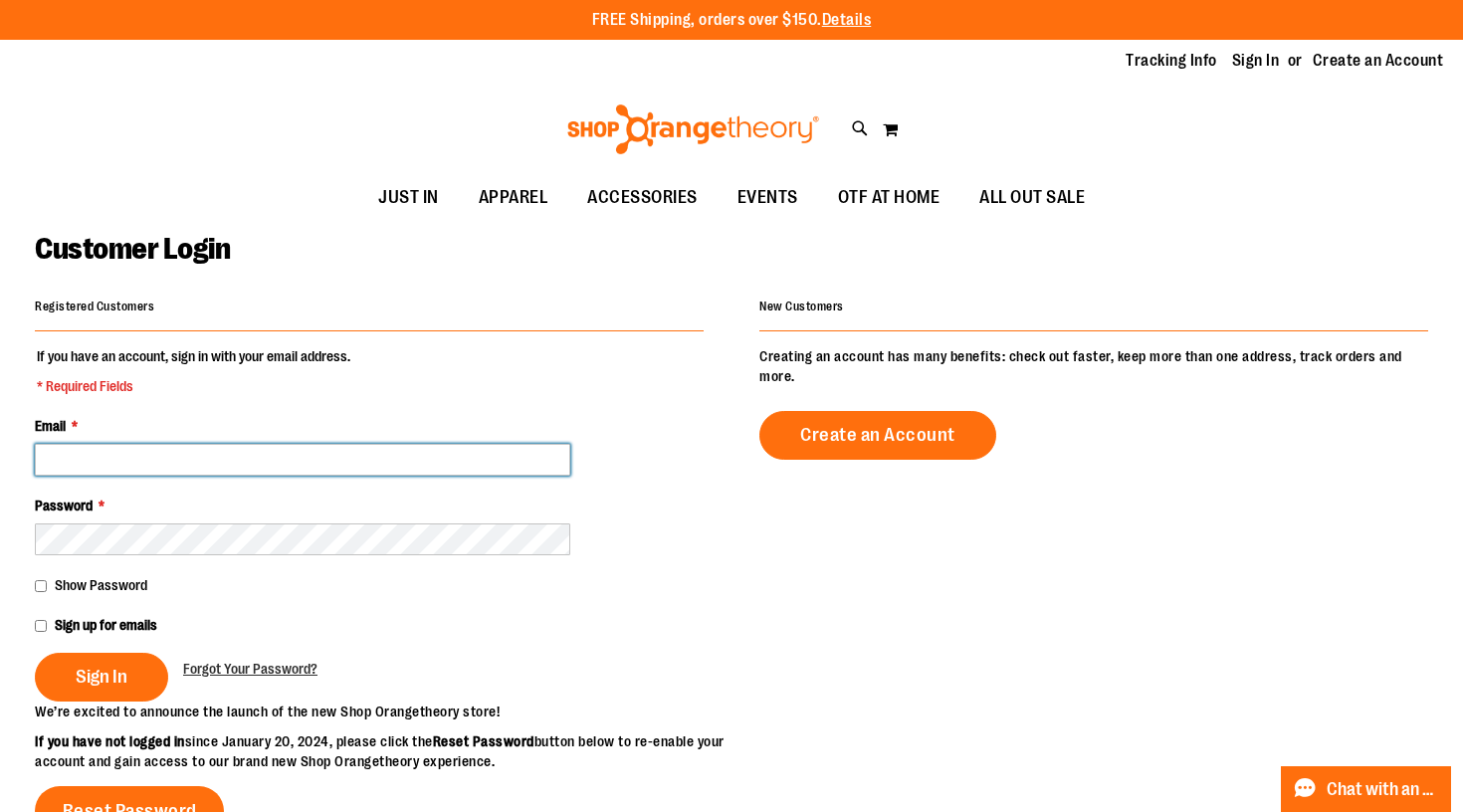 type on "**********" 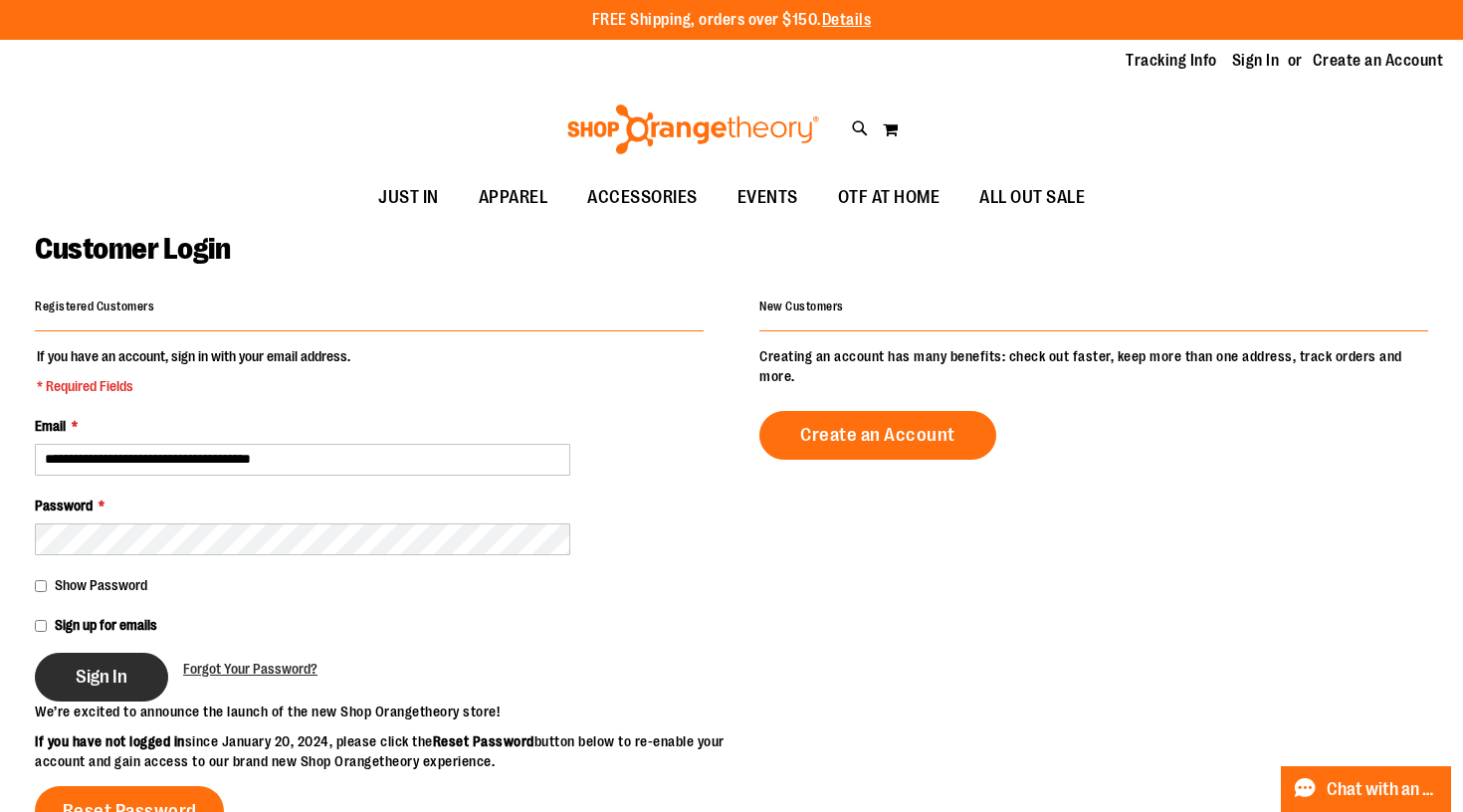 click on "Sign In" at bounding box center [102, 677] 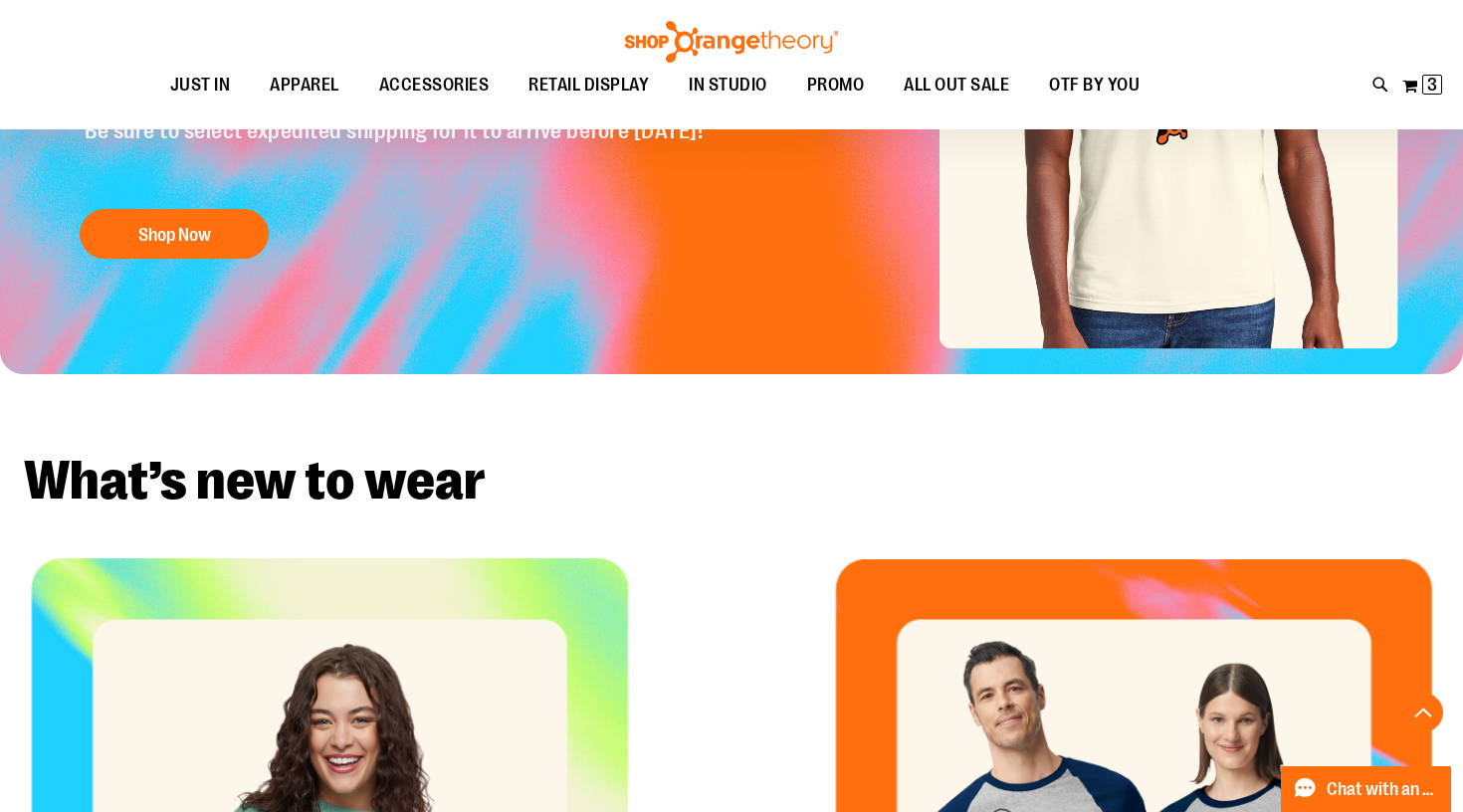scroll, scrollTop: 794, scrollLeft: 0, axis: vertical 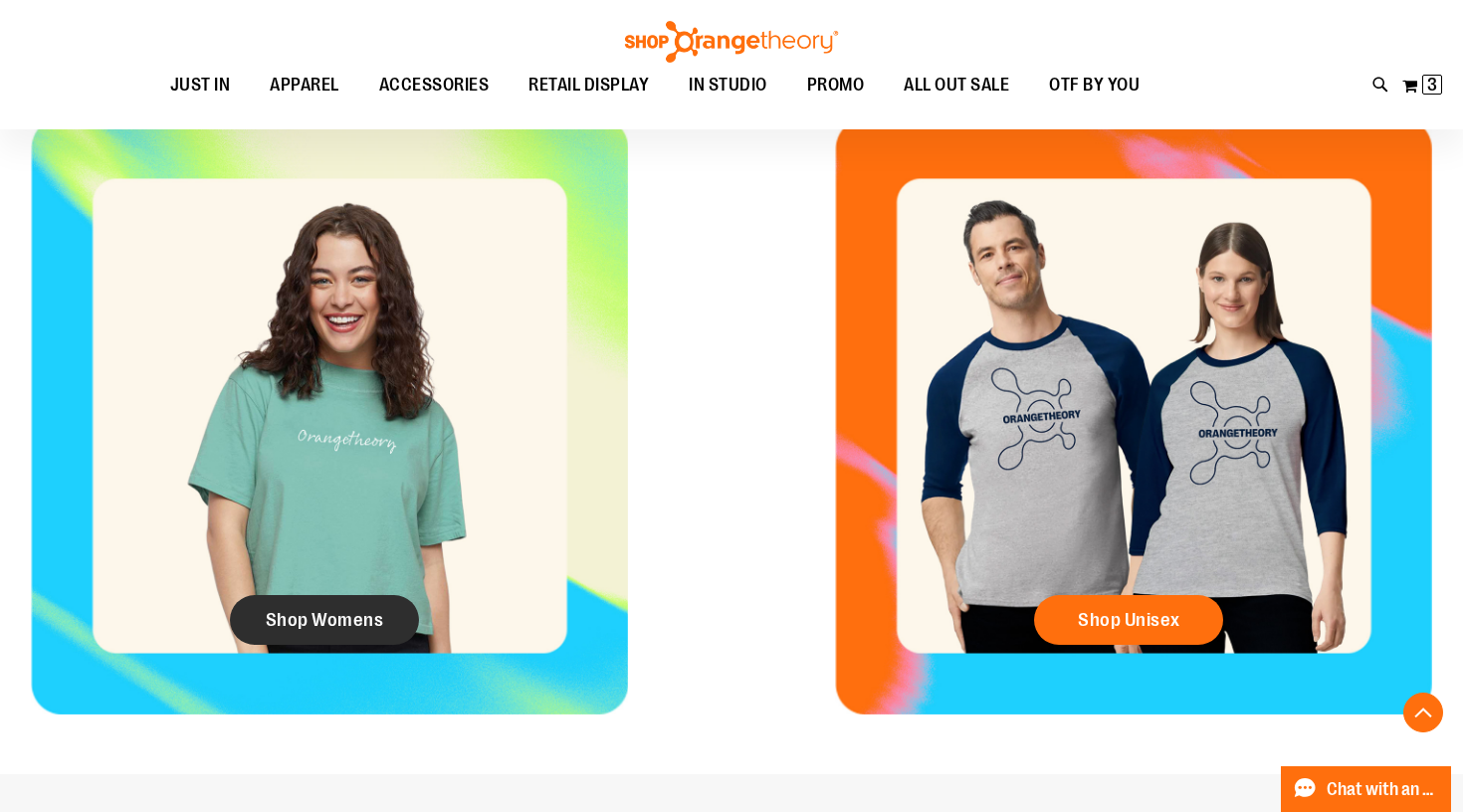 click on "Shop Womens" 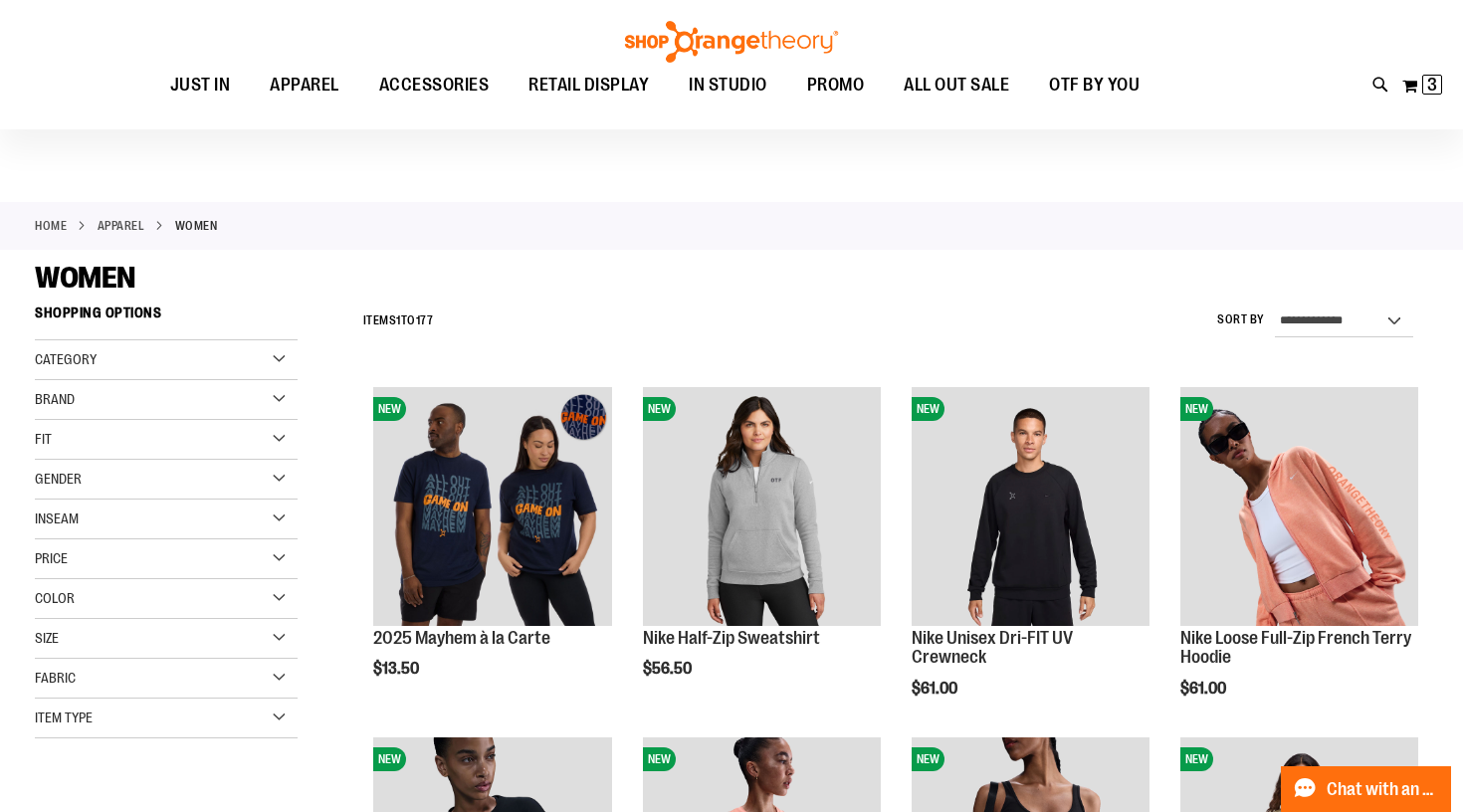 scroll, scrollTop: 18, scrollLeft: 0, axis: vertical 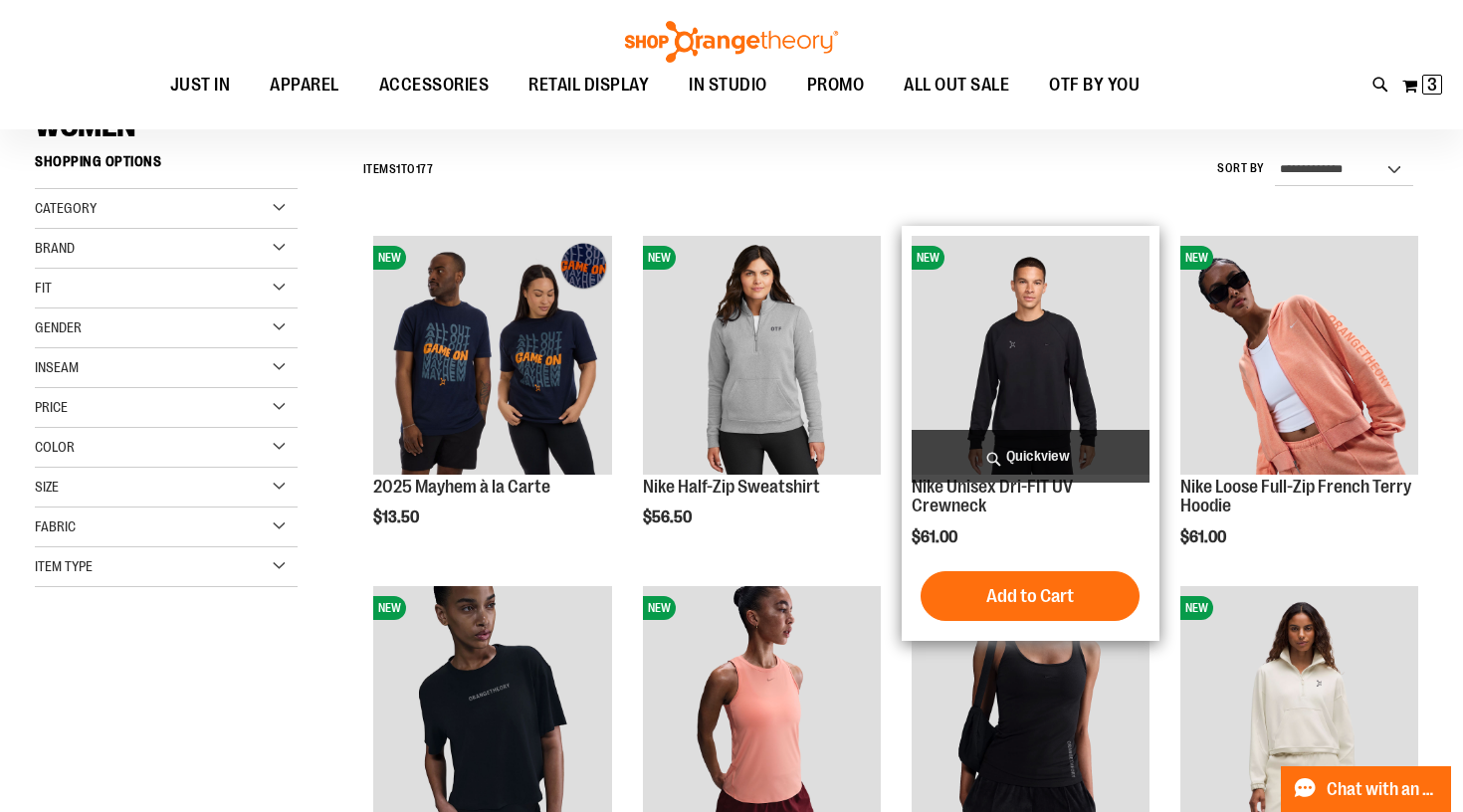 click on "Quickview" at bounding box center [1030, 456] 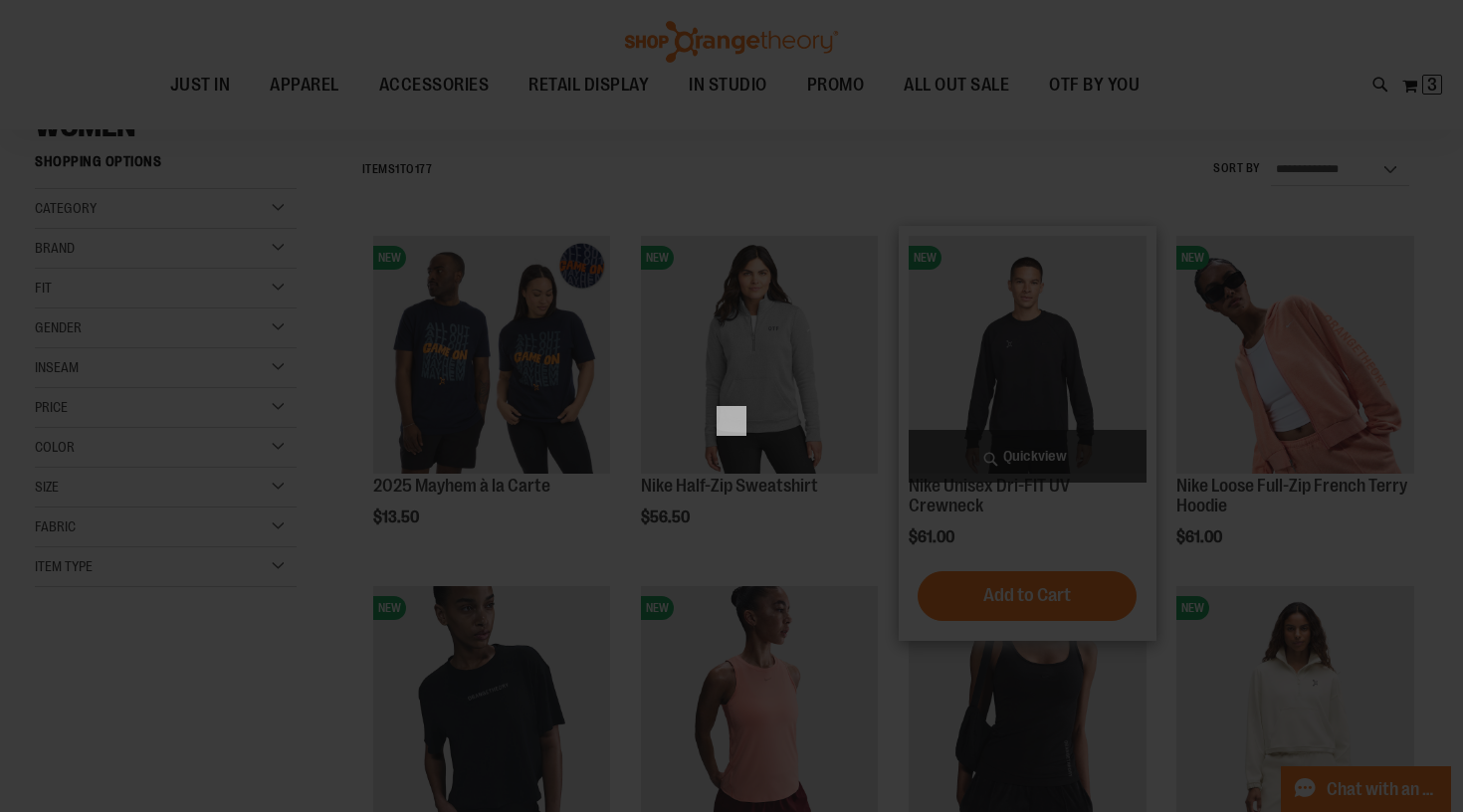 scroll, scrollTop: 0, scrollLeft: 0, axis: both 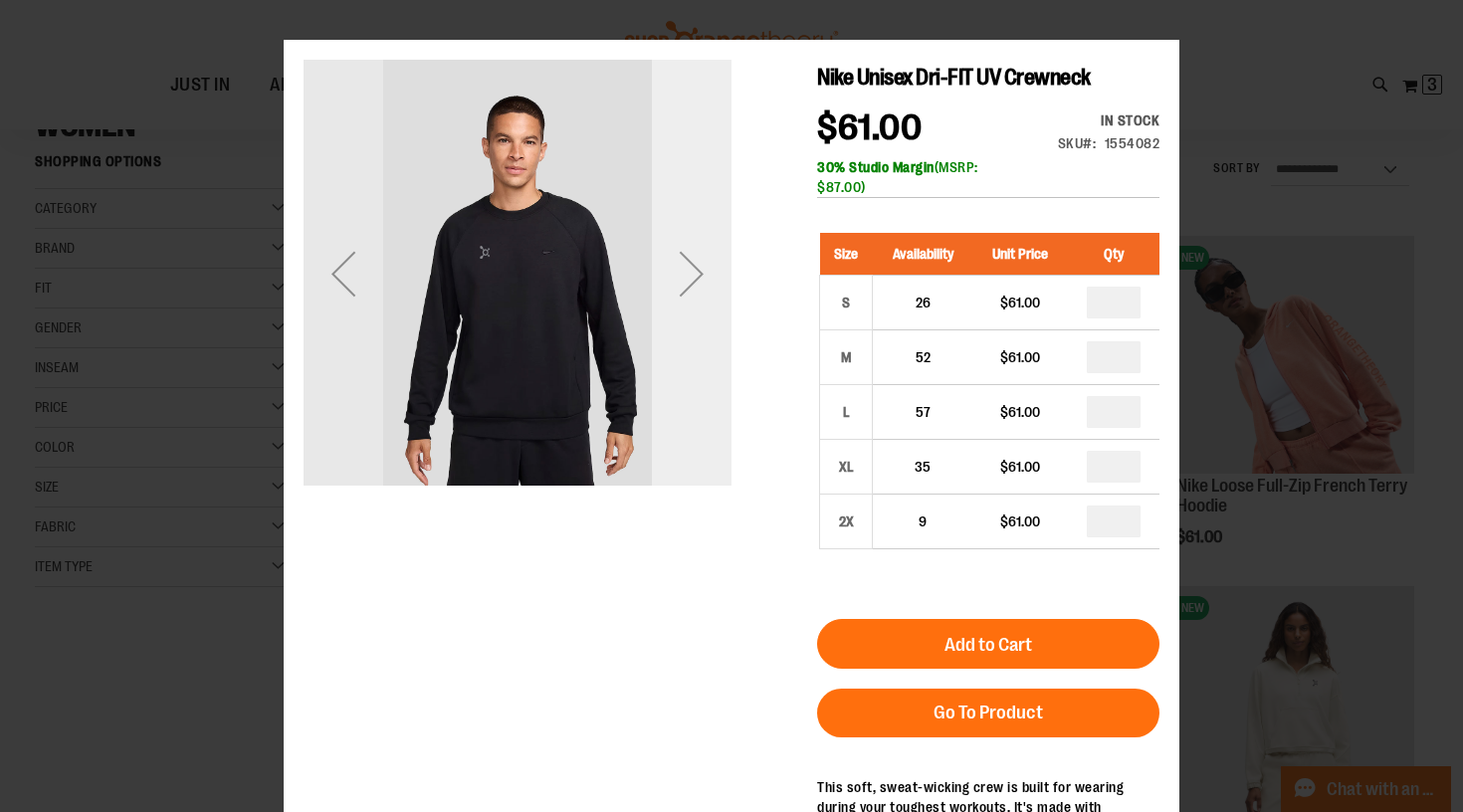 click at bounding box center [692, 274] 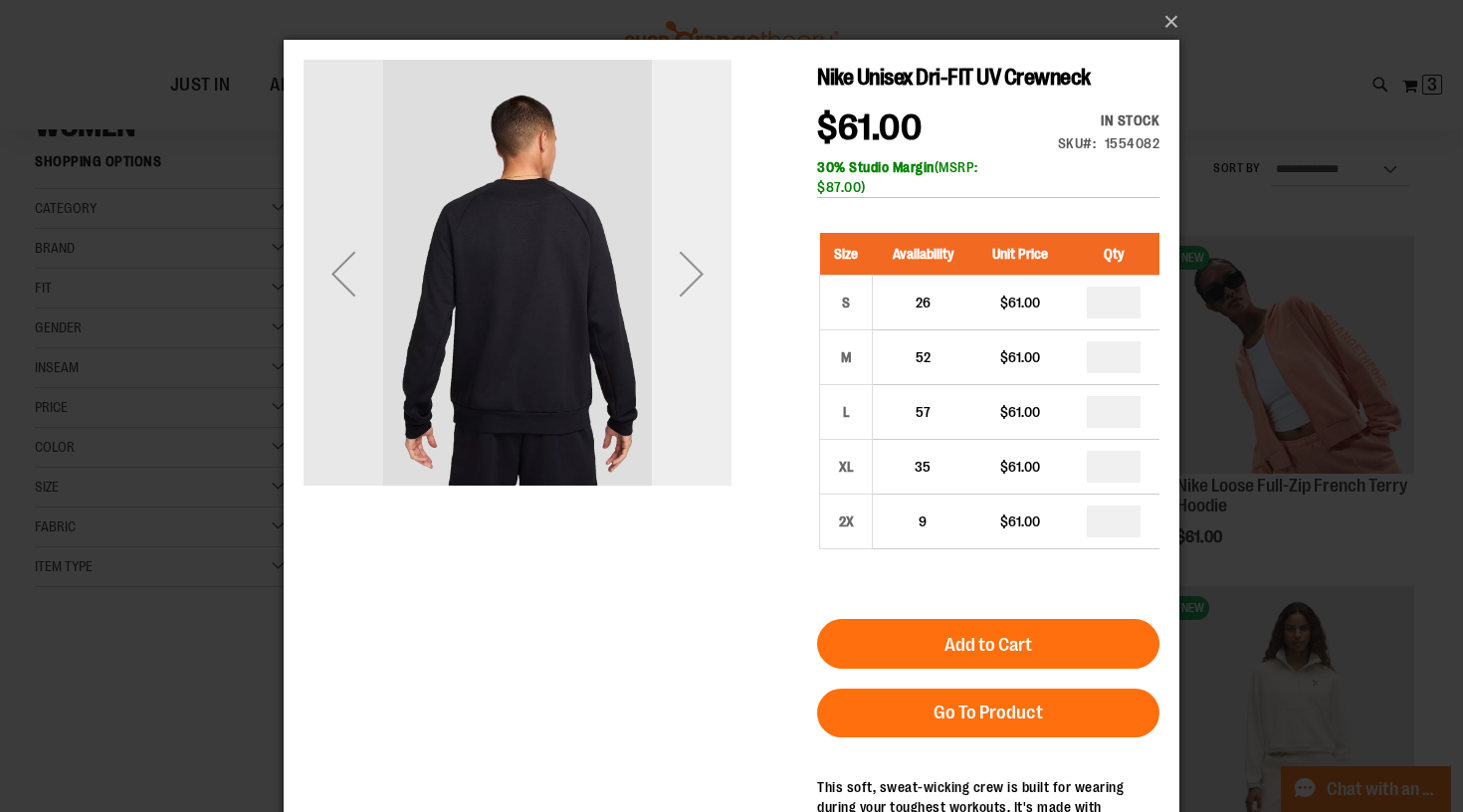 click at bounding box center [692, 274] 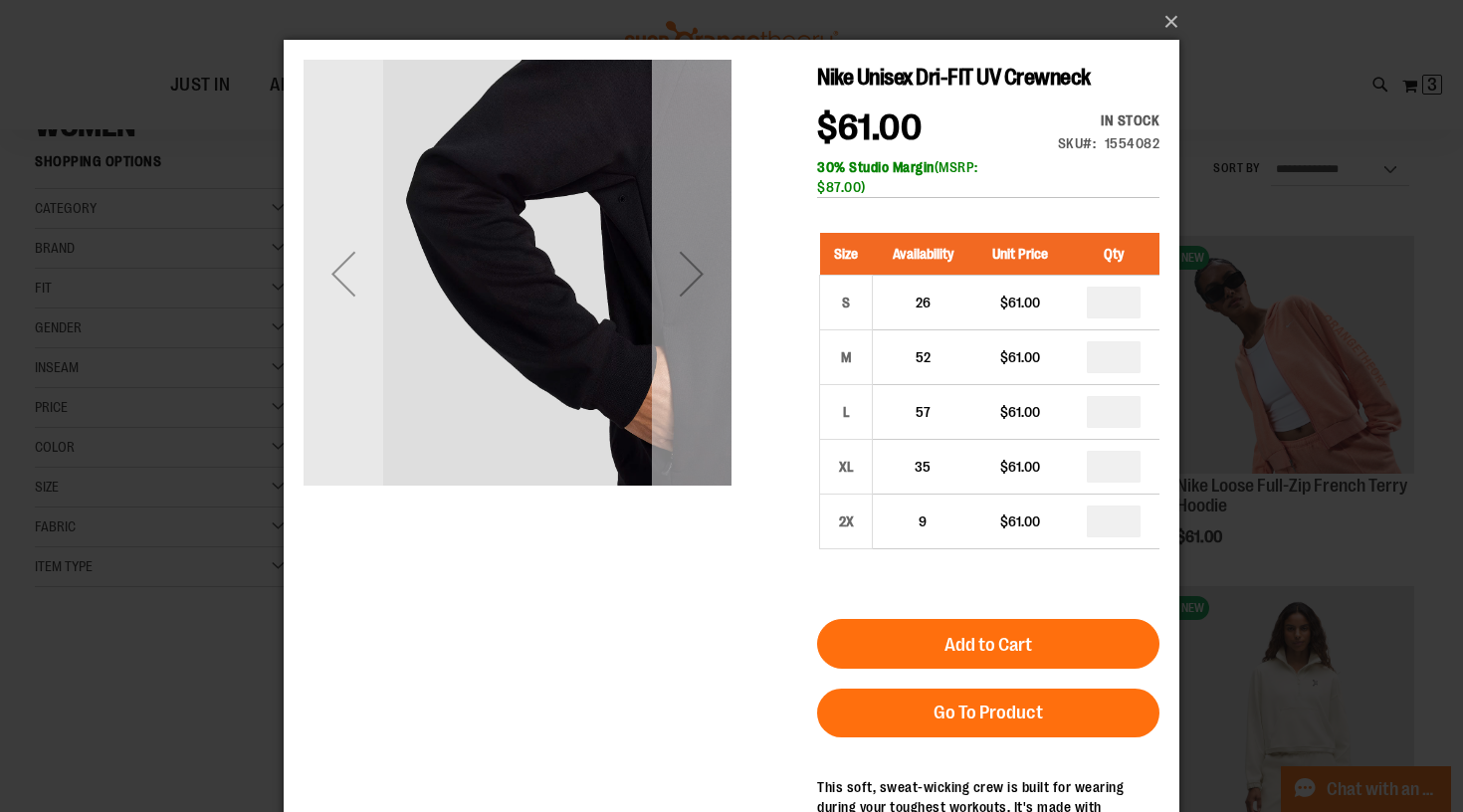 click at bounding box center (692, 274) 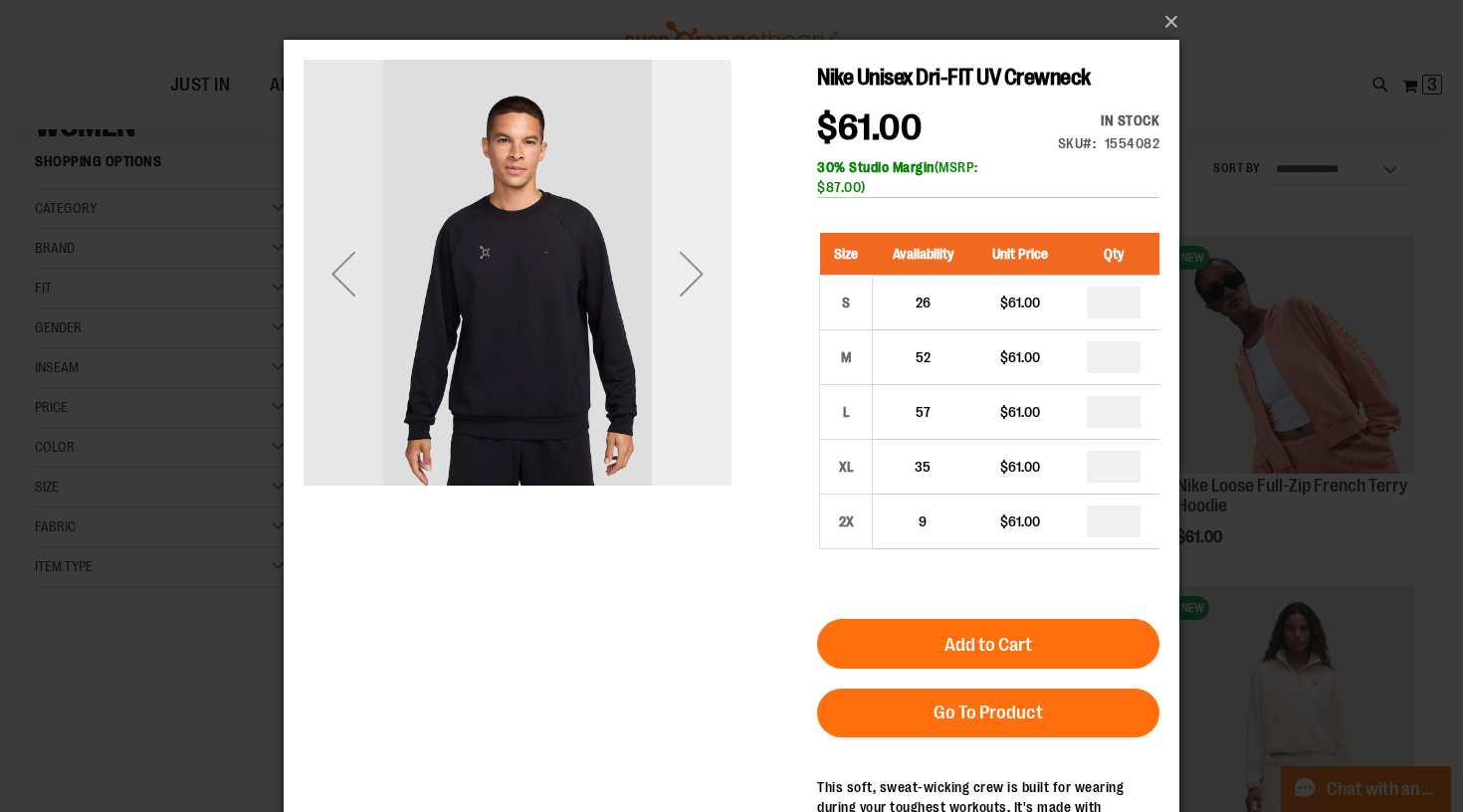 click at bounding box center (692, 274) 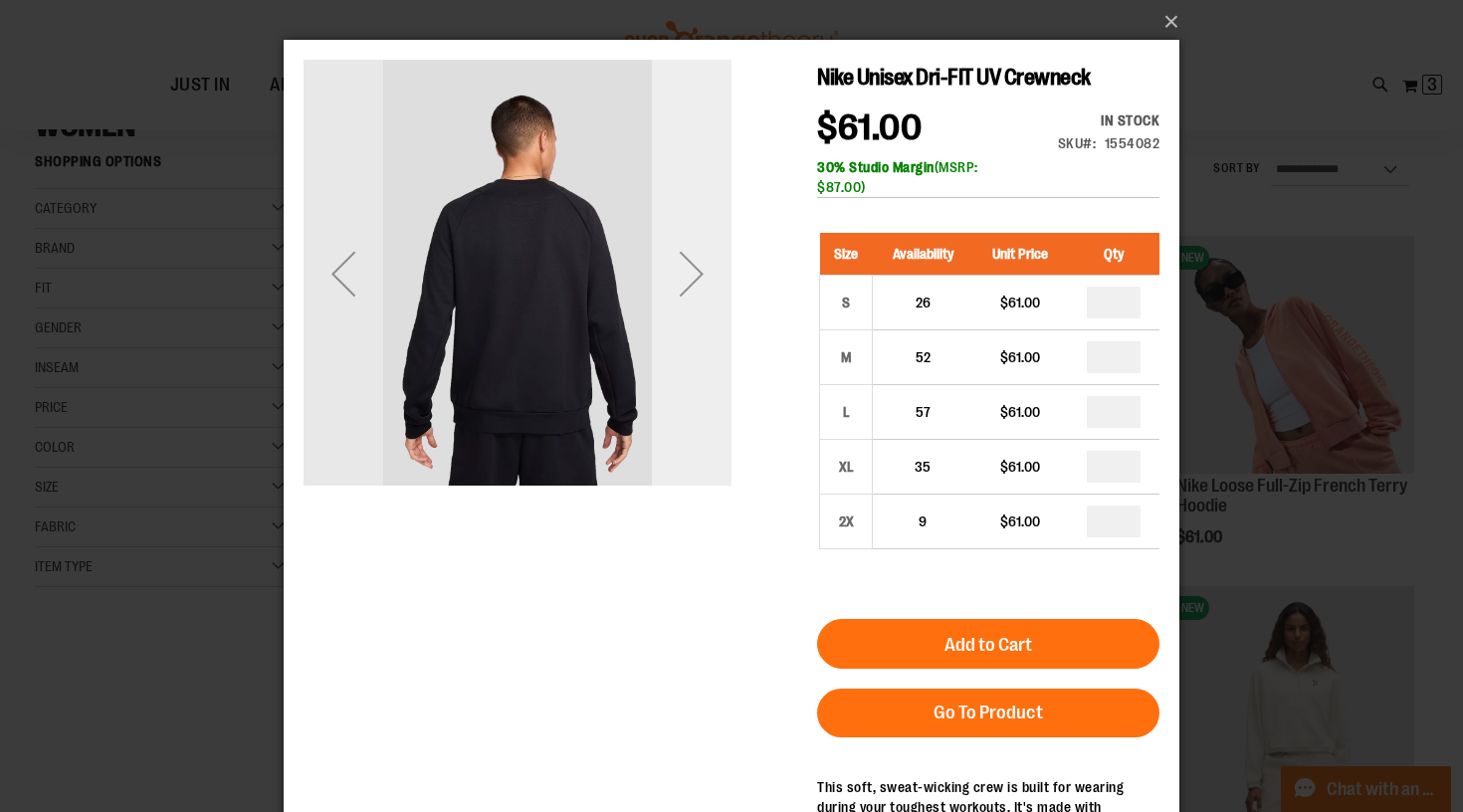 click at bounding box center [692, 274] 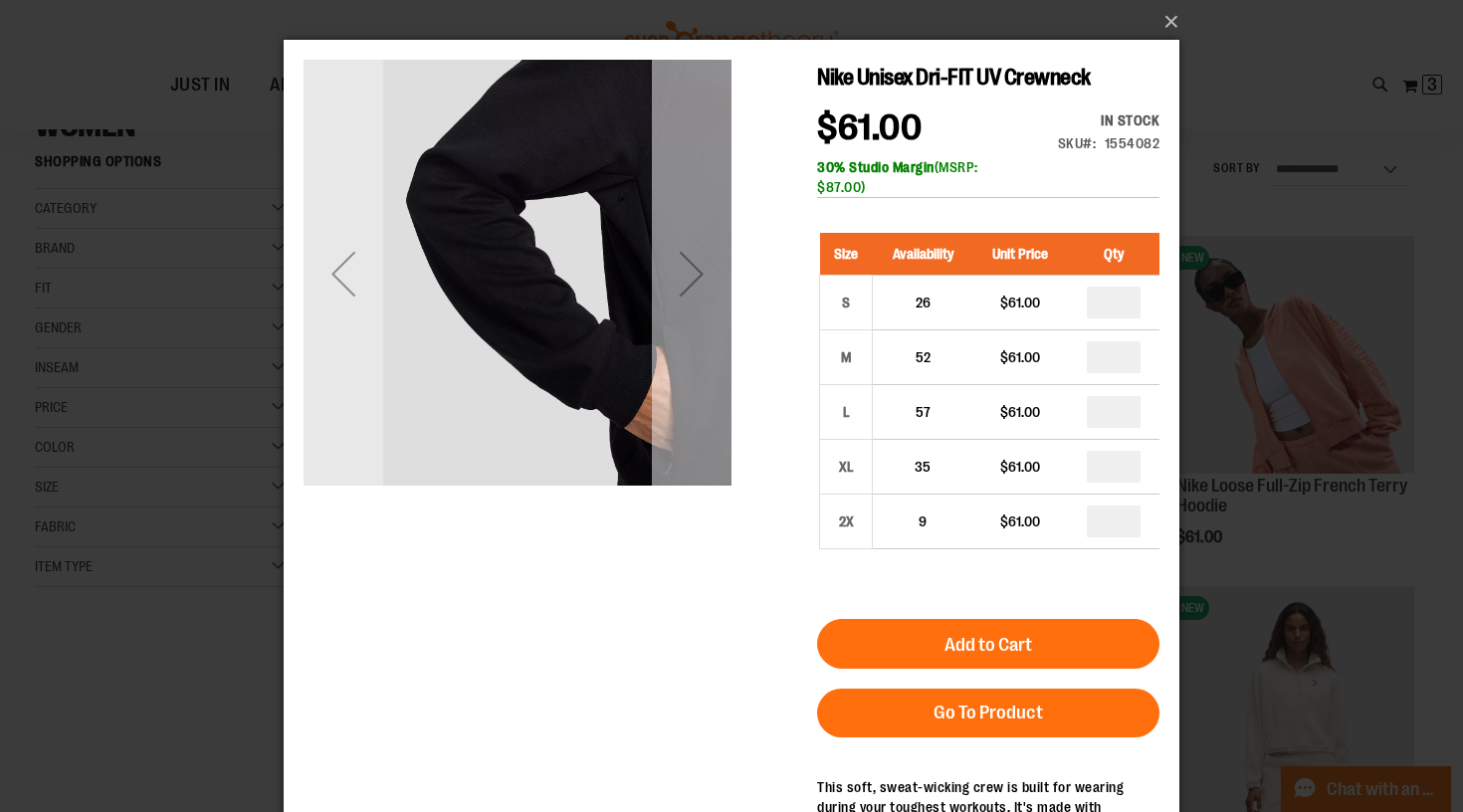 click at bounding box center [692, 274] 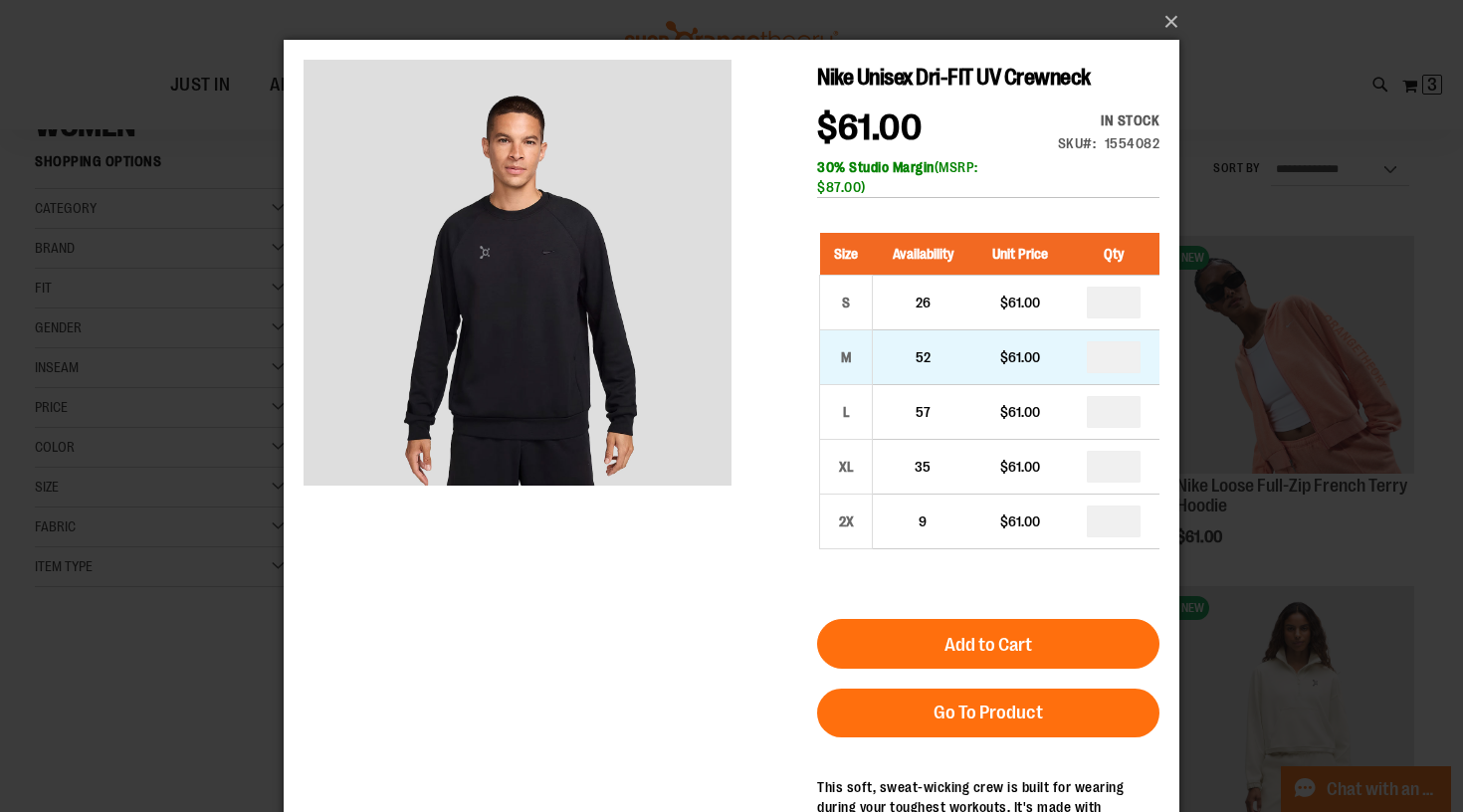 scroll, scrollTop: 0, scrollLeft: 0, axis: both 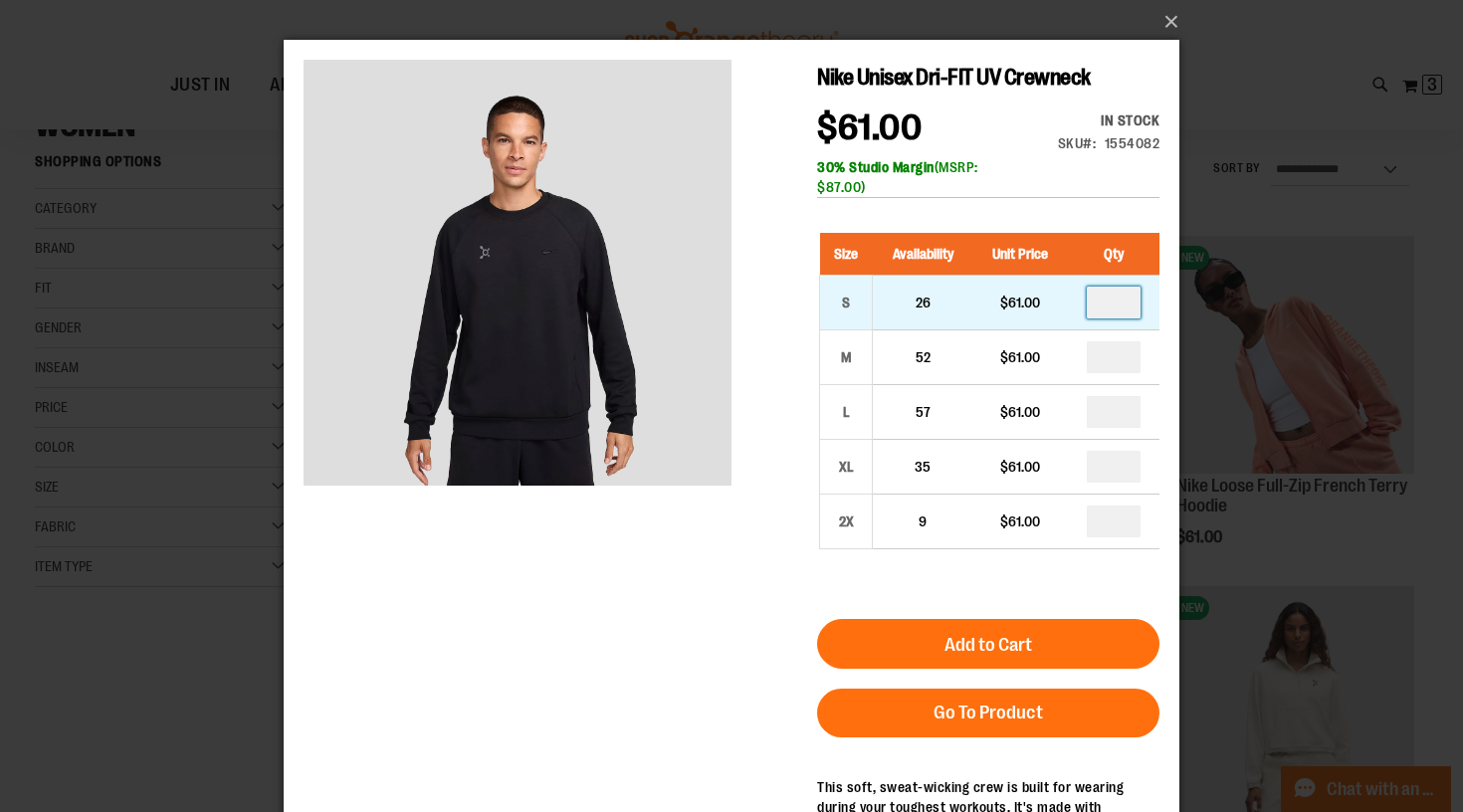 click at bounding box center (1114, 303) 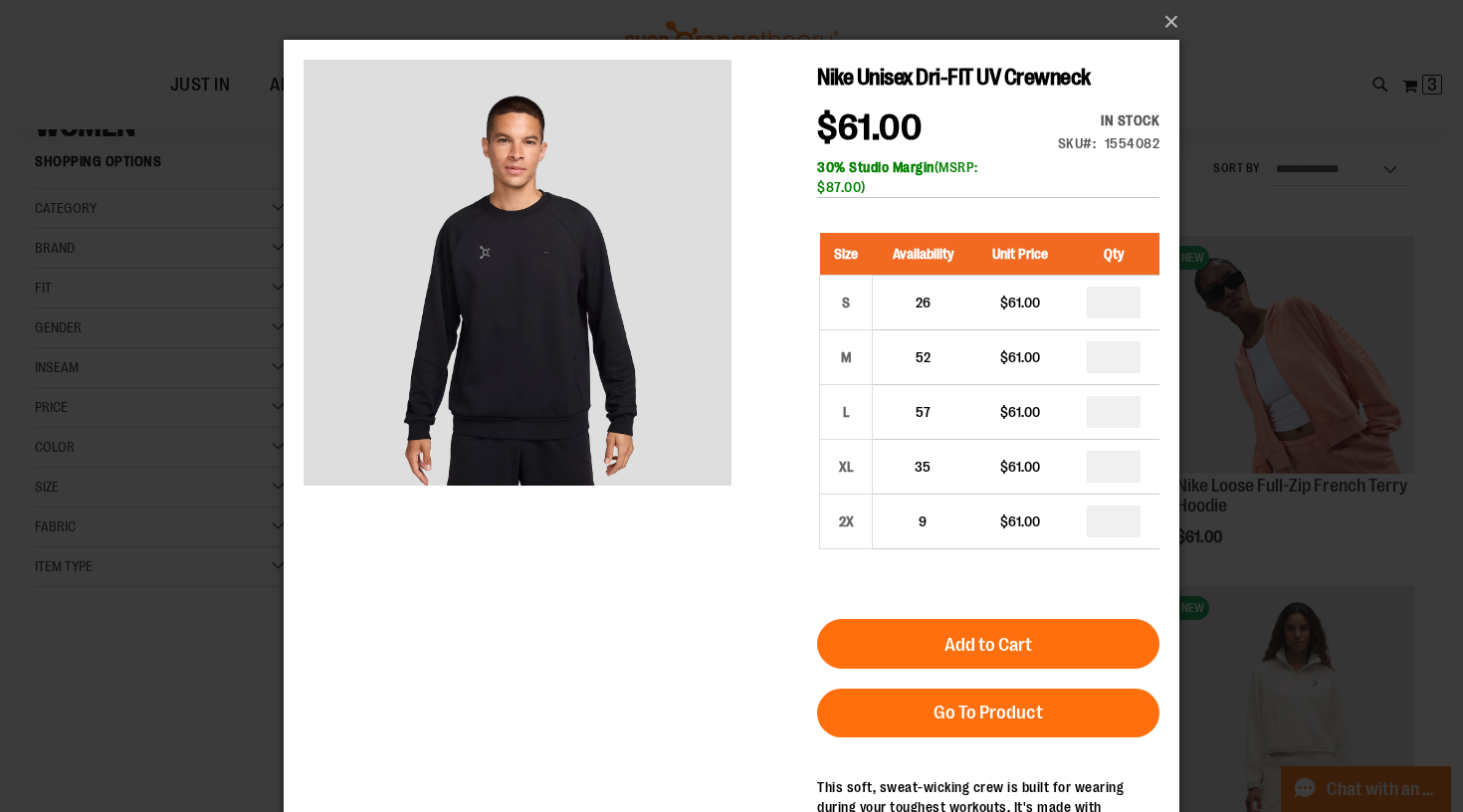 click on "Nike Unisex Dri-FIT UV Crewneck
$61.00
In stock
Only  %1  left
SKU
1554082
30% Studio Margin  (MSRP: $87.00)
Size
Availability
Unit Price
Qty
S
26
$61.00
*" at bounding box center (732, 507) 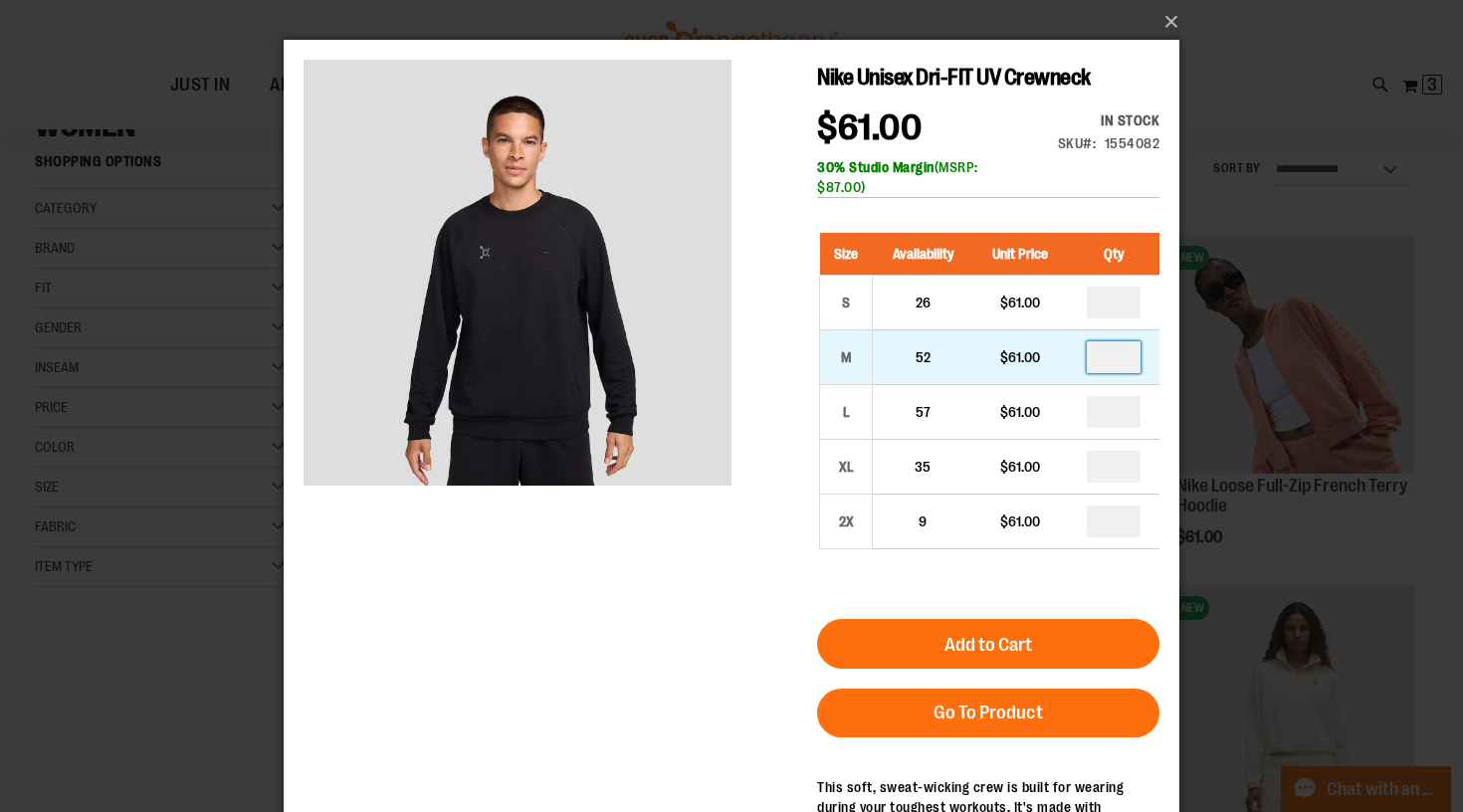 click at bounding box center [1114, 357] 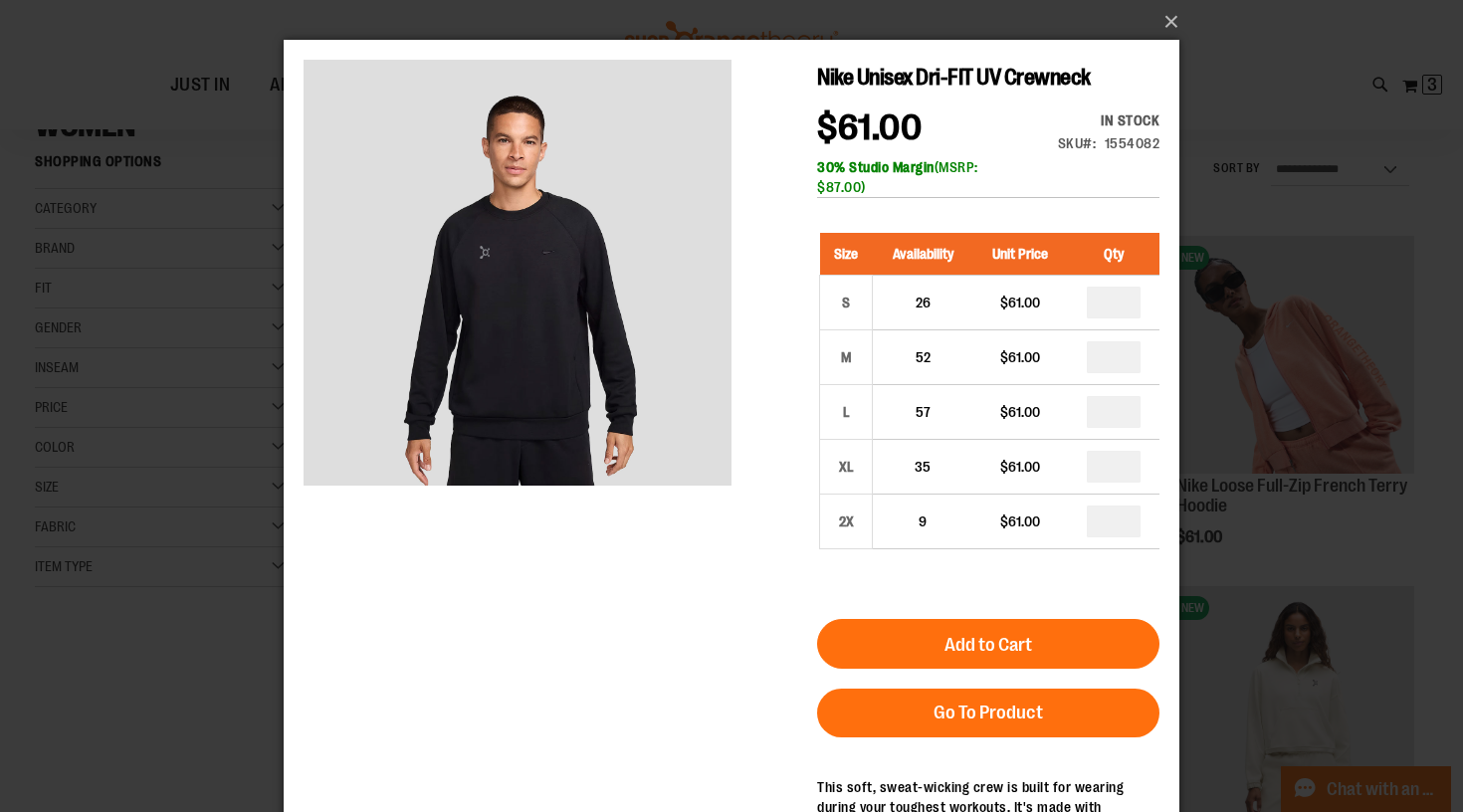 type on "*" 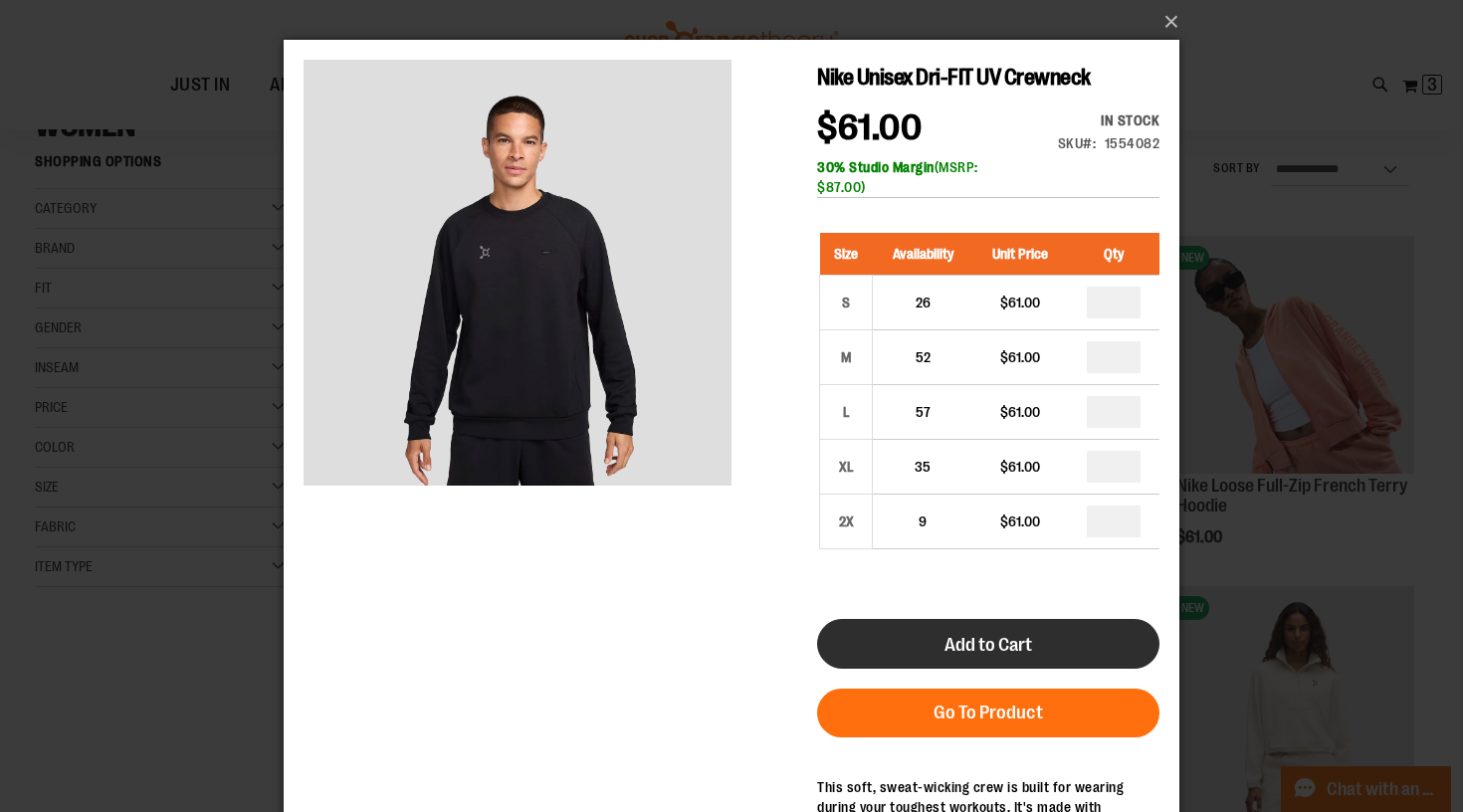 click on "Add to Cart" at bounding box center [988, 644] 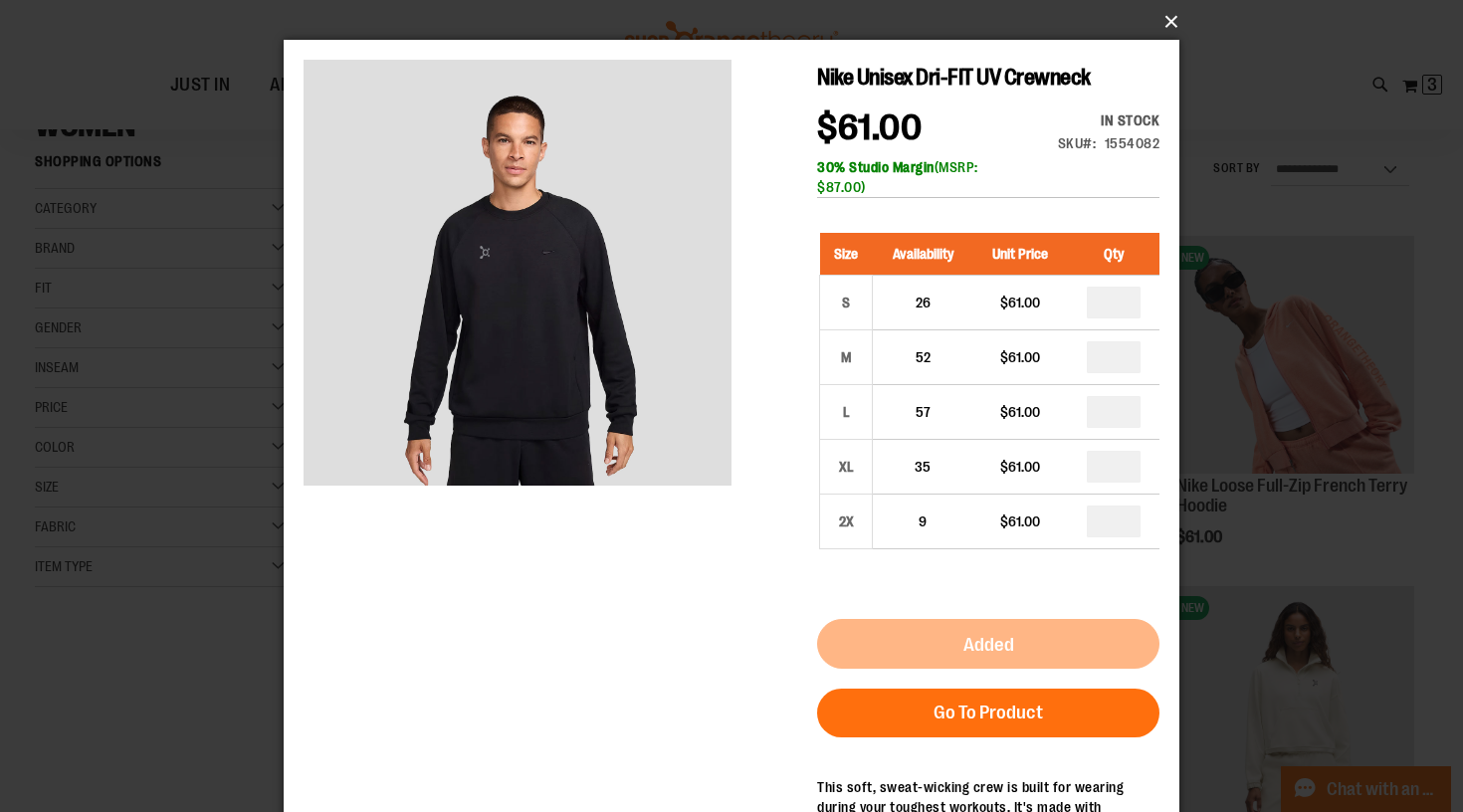 click on "×" at bounding box center (737, 22) 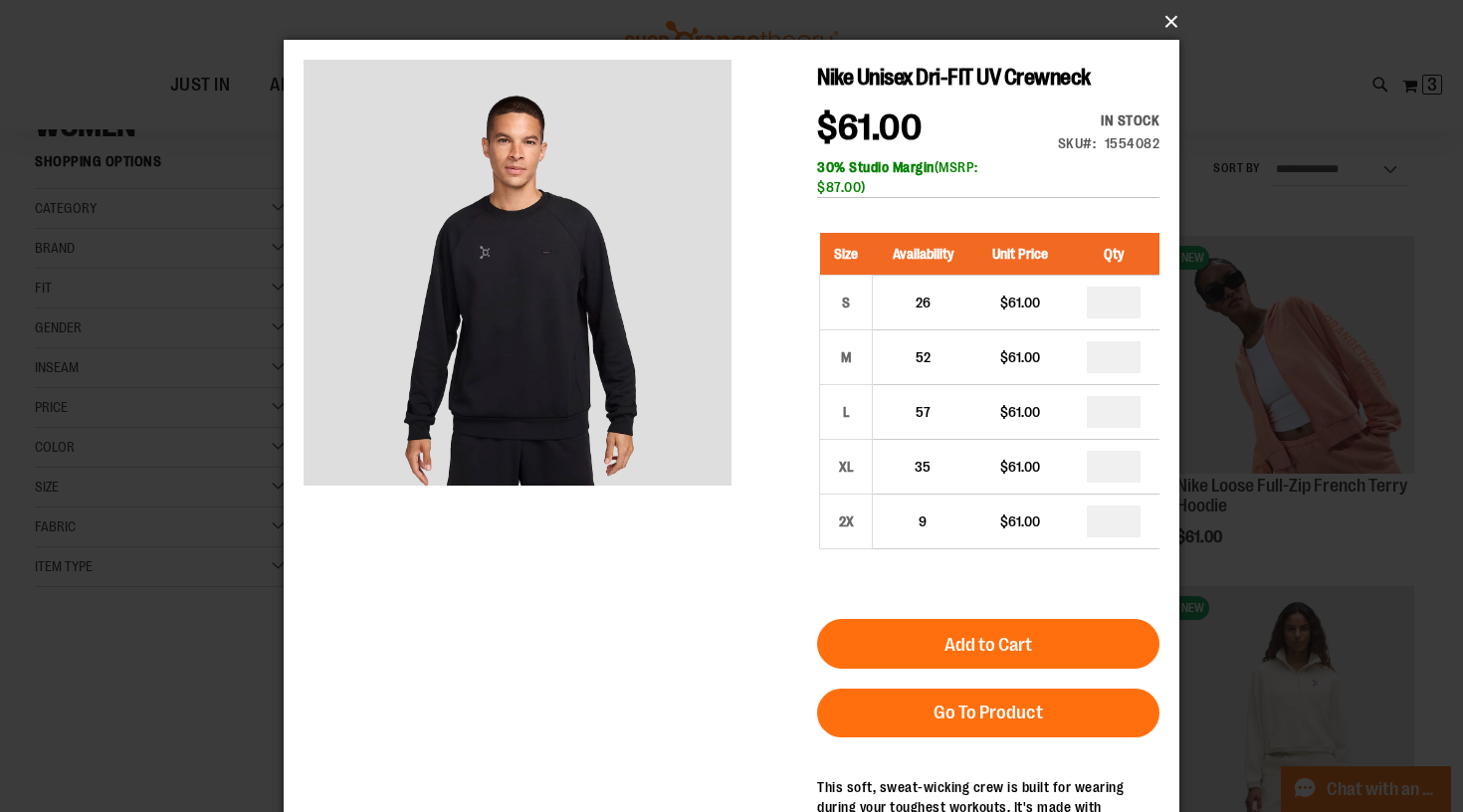 click on "×" at bounding box center (737, 22) 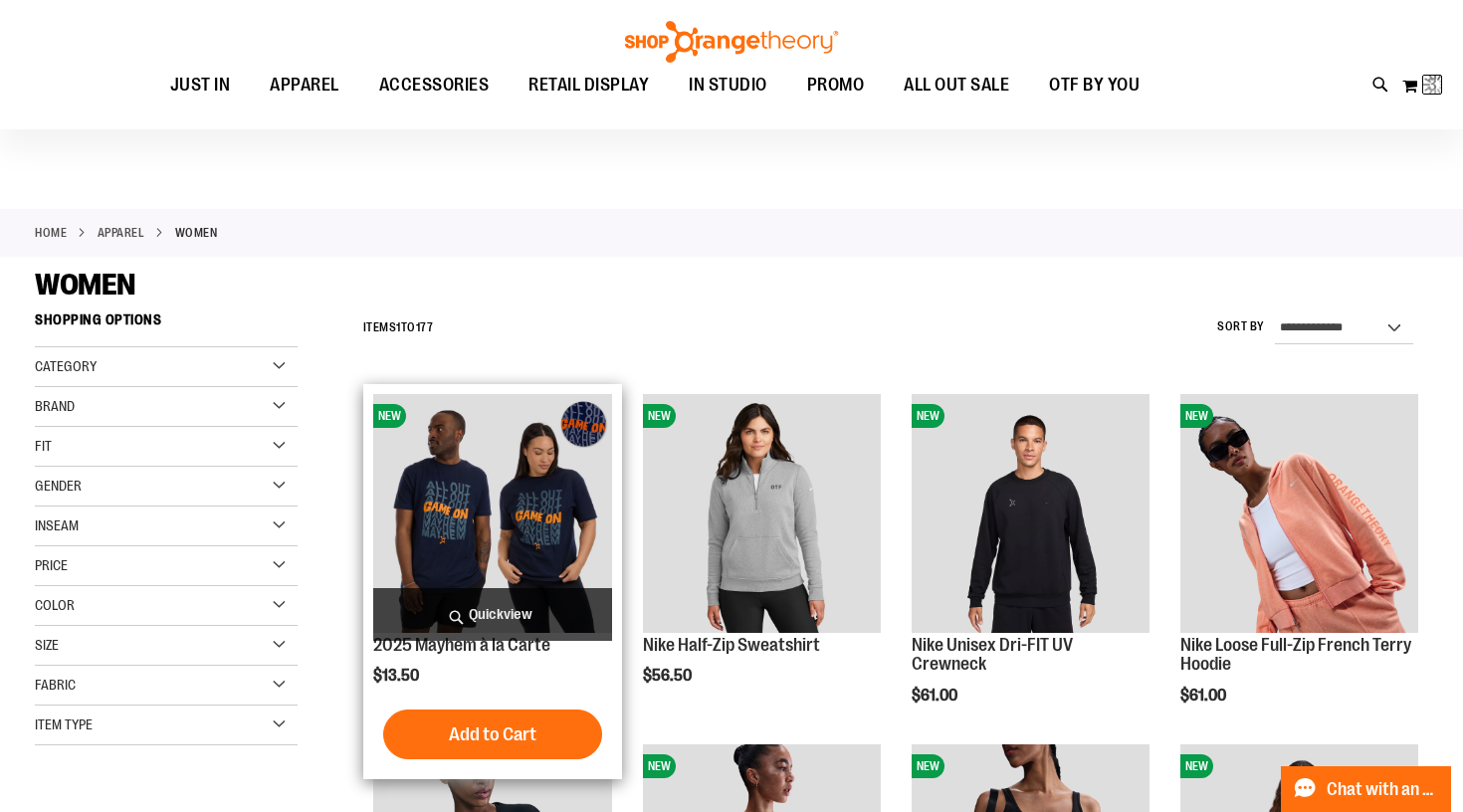 scroll, scrollTop: 0, scrollLeft: 0, axis: both 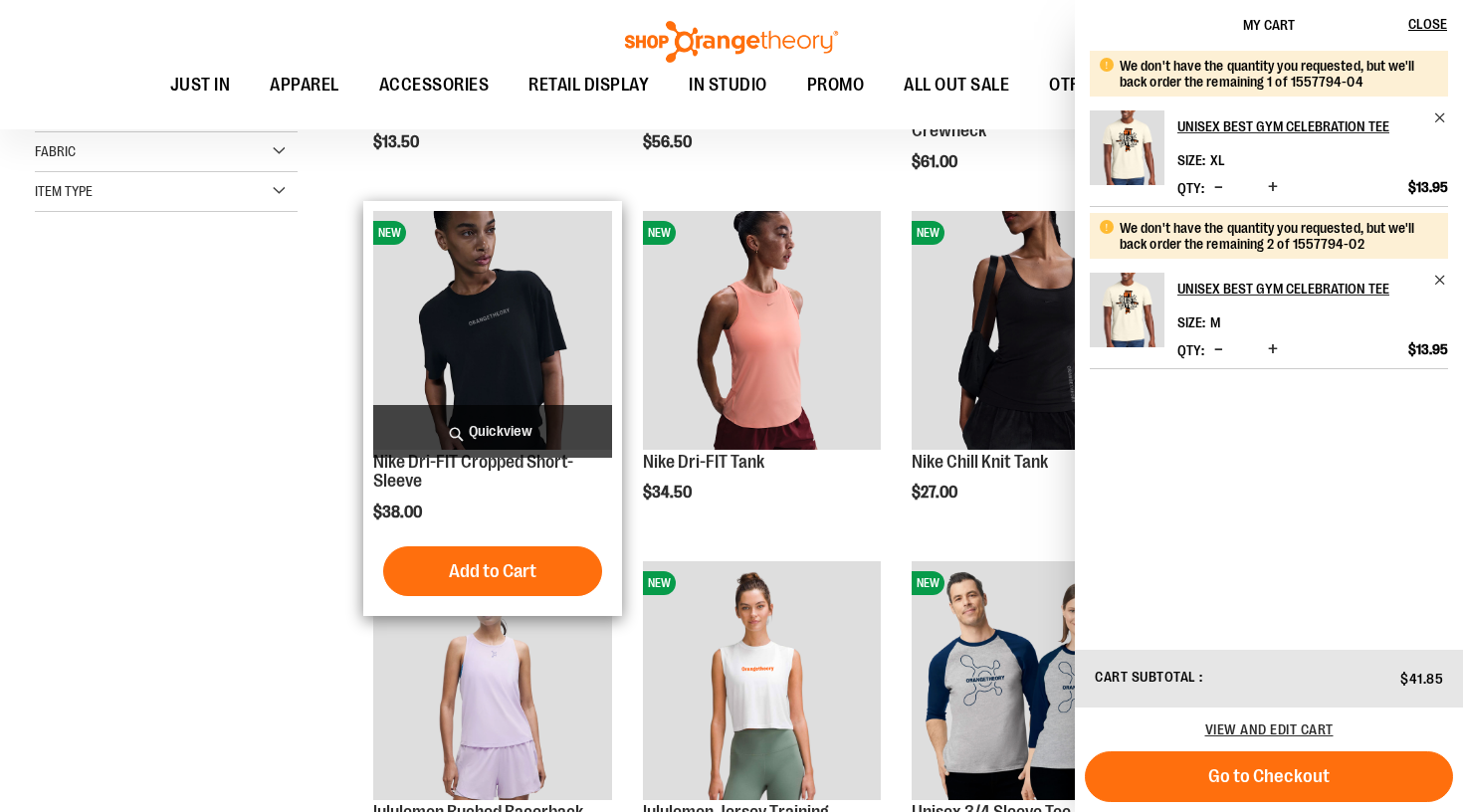 click on "Quickview" at bounding box center [492, 431] 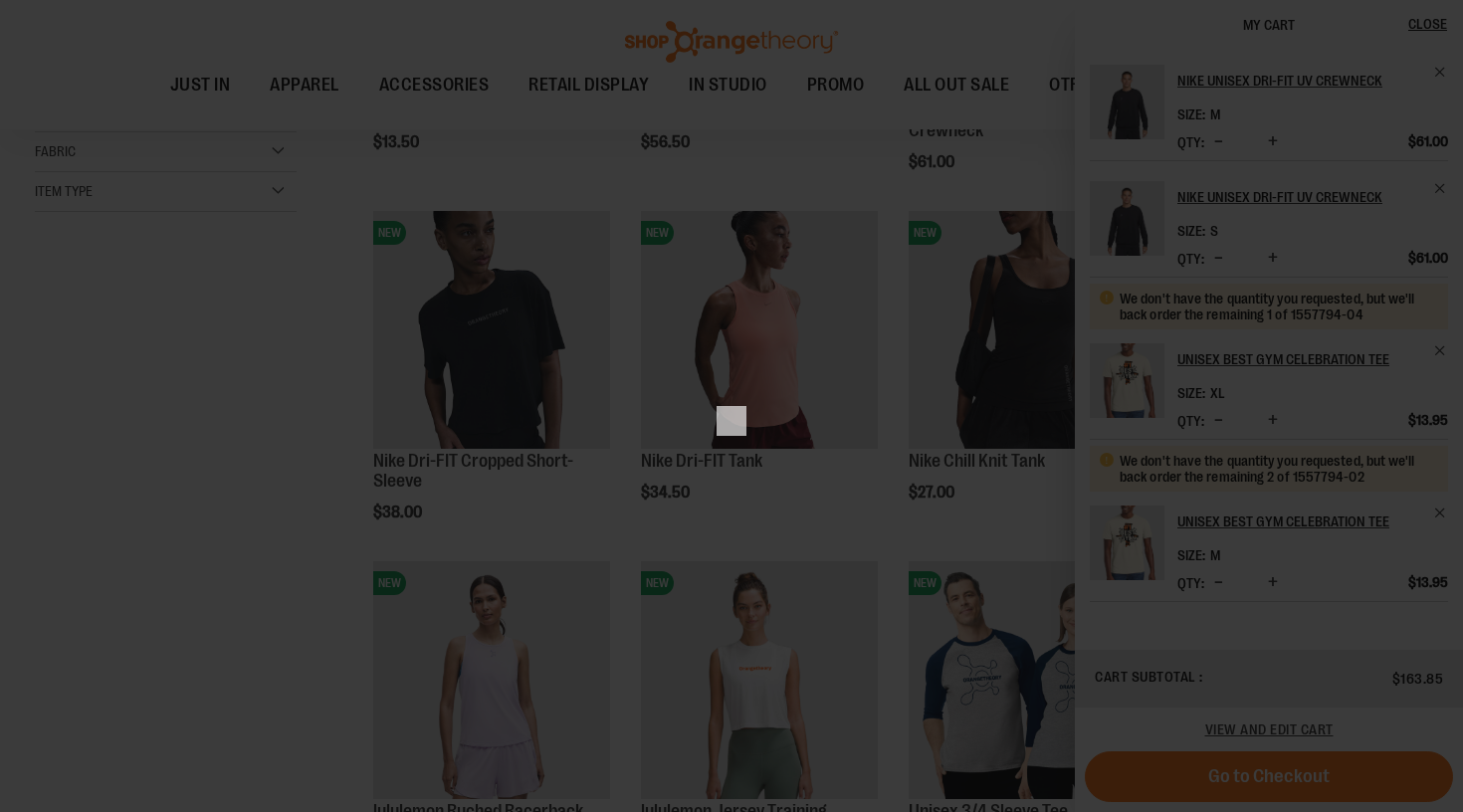 scroll, scrollTop: 0, scrollLeft: 0, axis: both 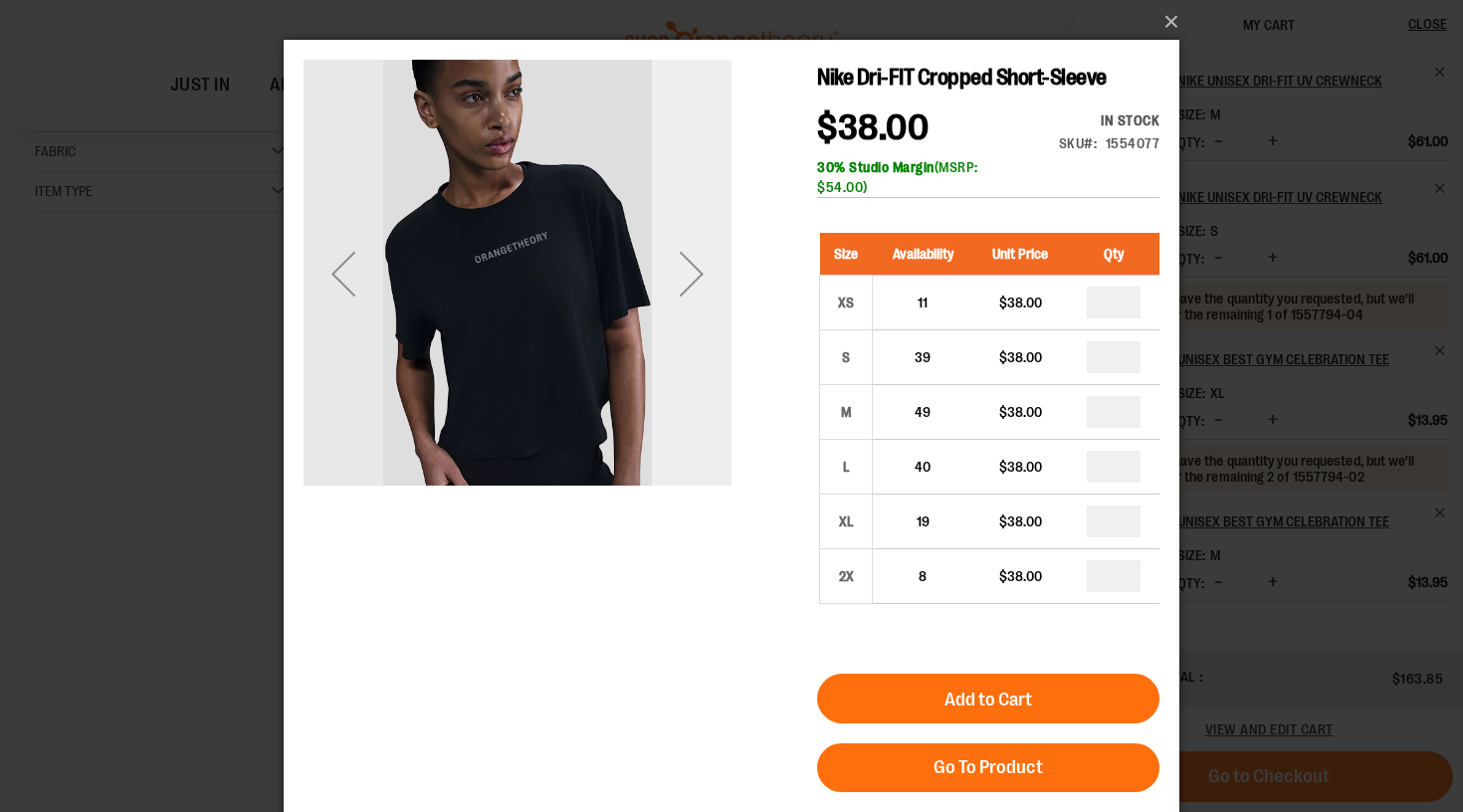 click at bounding box center [692, 274] 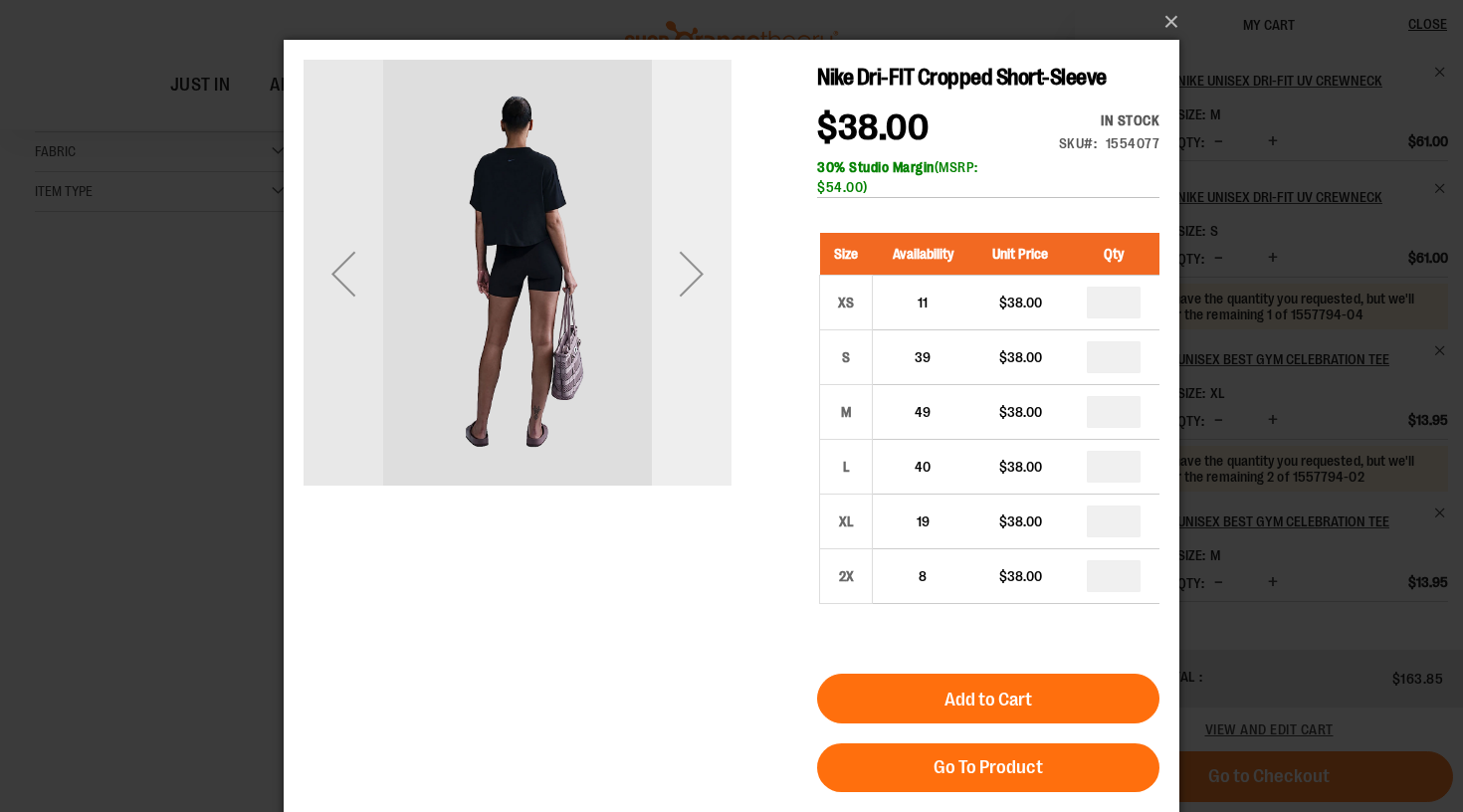 click at bounding box center (692, 274) 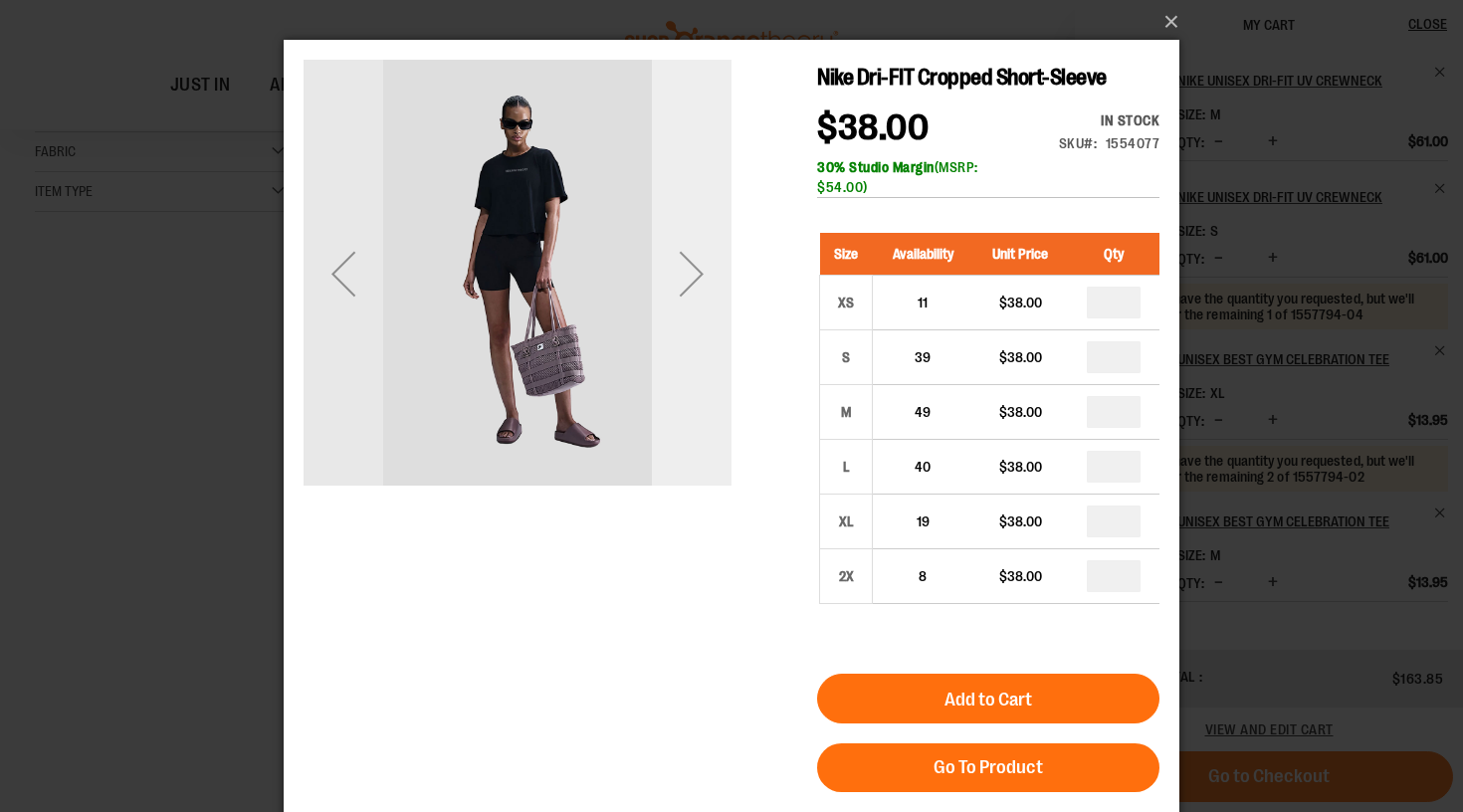 click at bounding box center [692, 274] 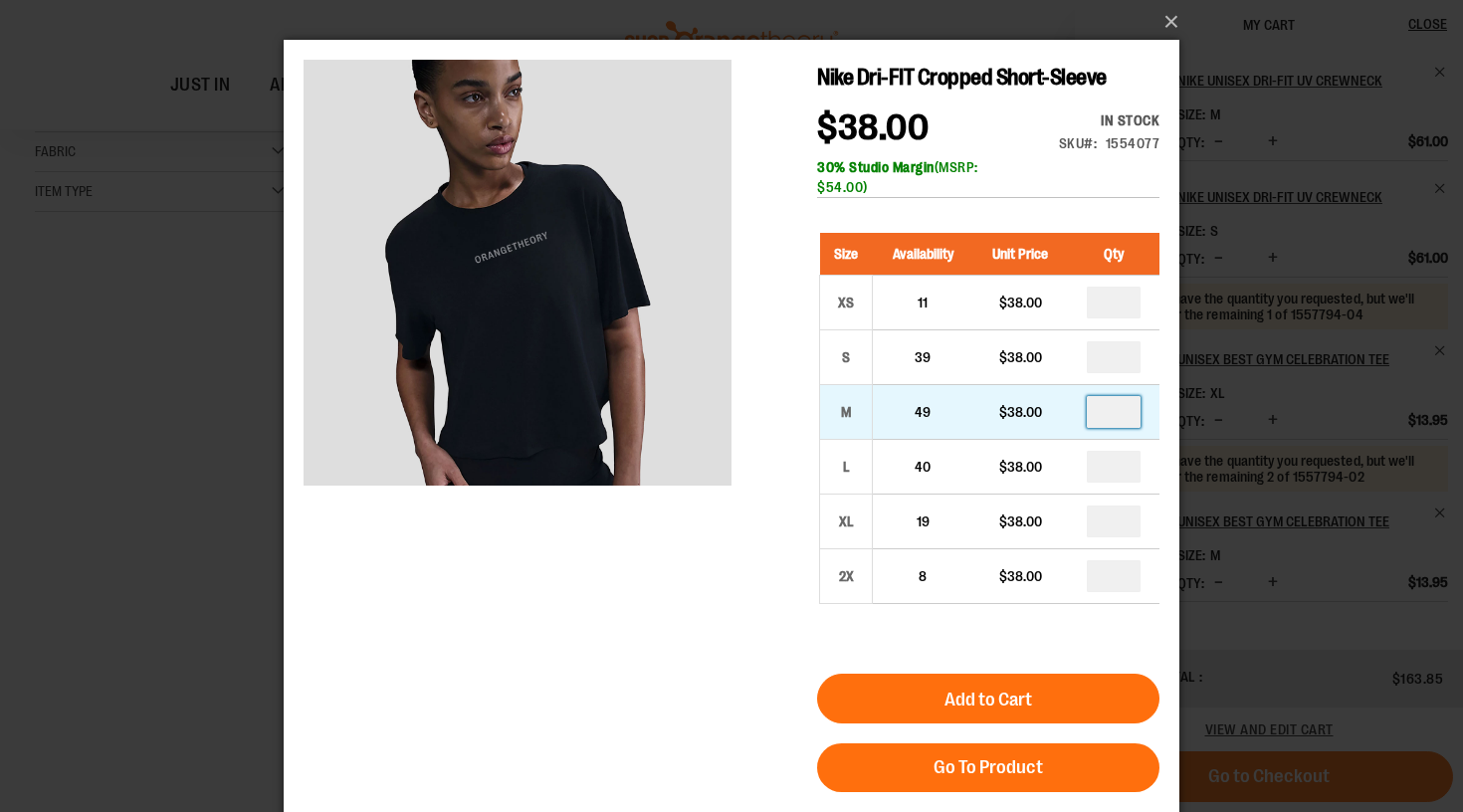 click at bounding box center (1114, 412) 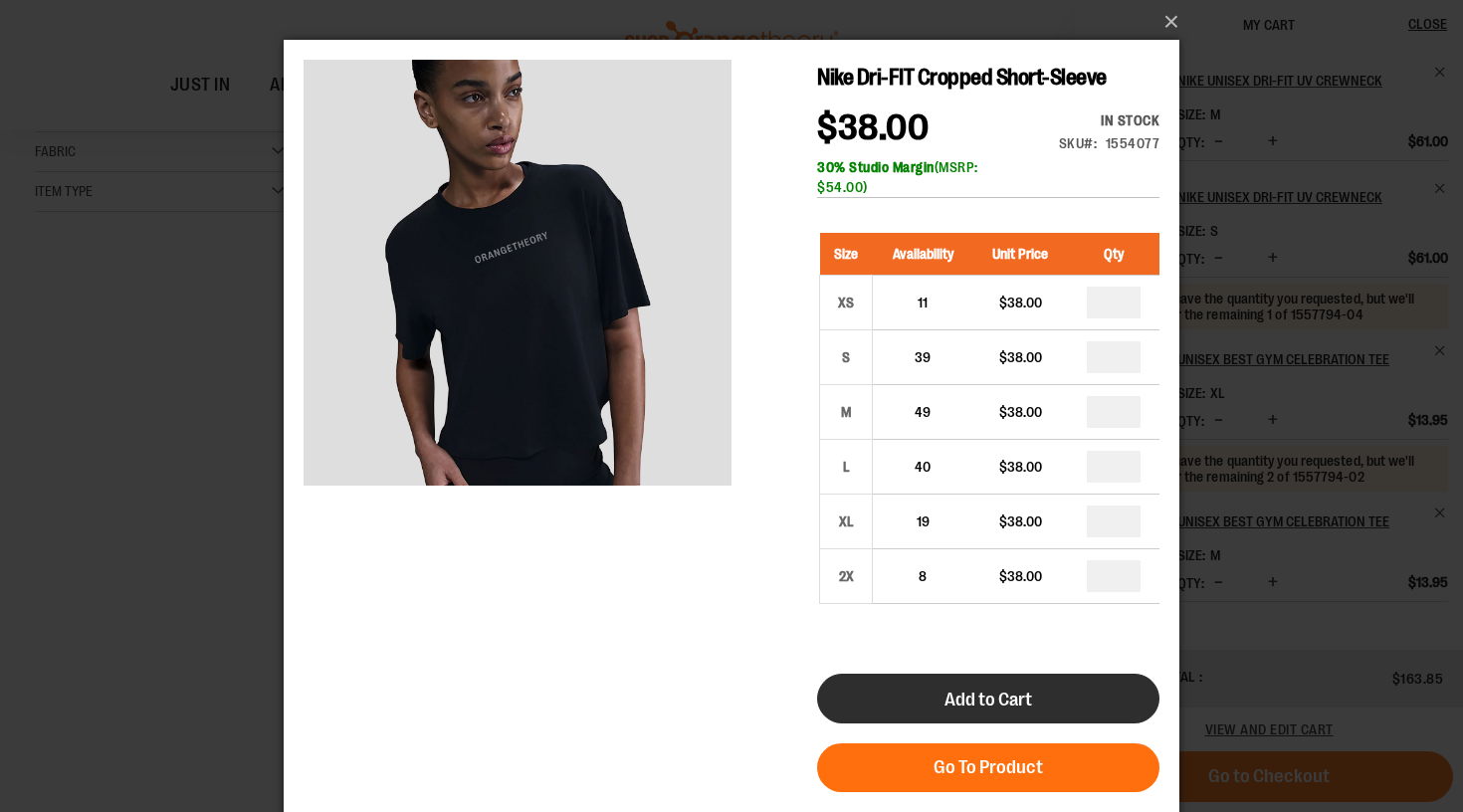 click on "Add to Cart" at bounding box center [988, 699] 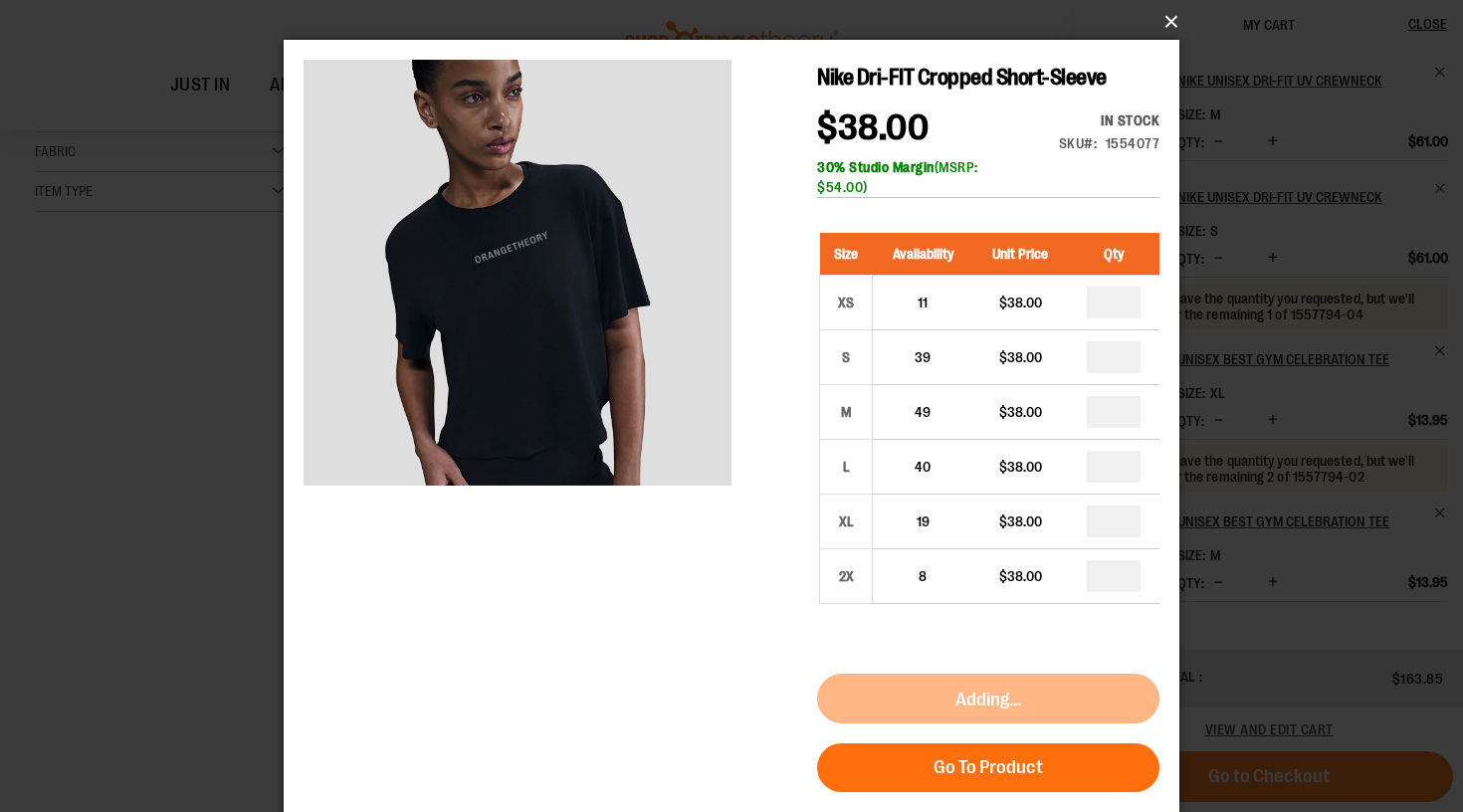 click on "×" at bounding box center [737, 22] 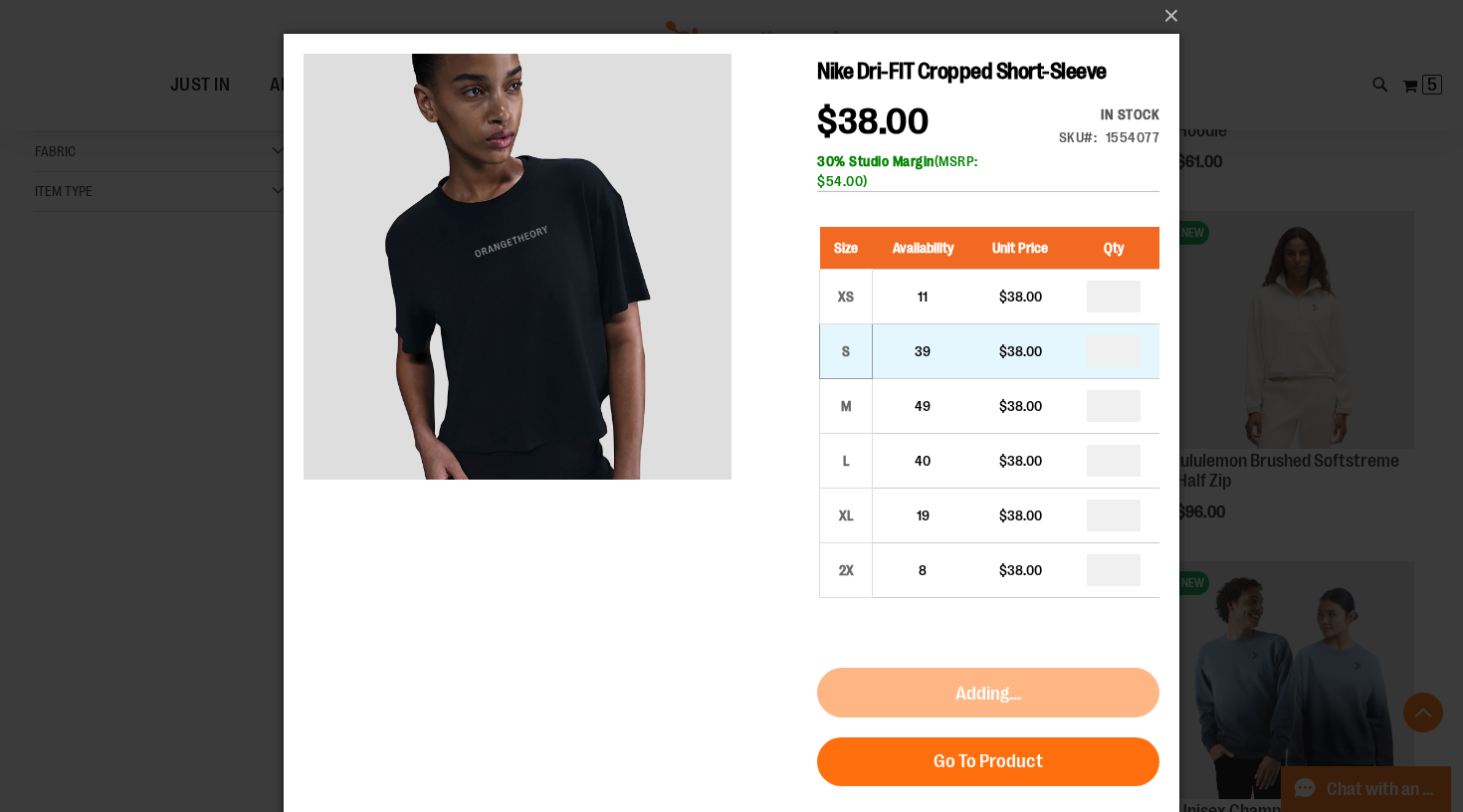 scroll, scrollTop: 7, scrollLeft: 0, axis: vertical 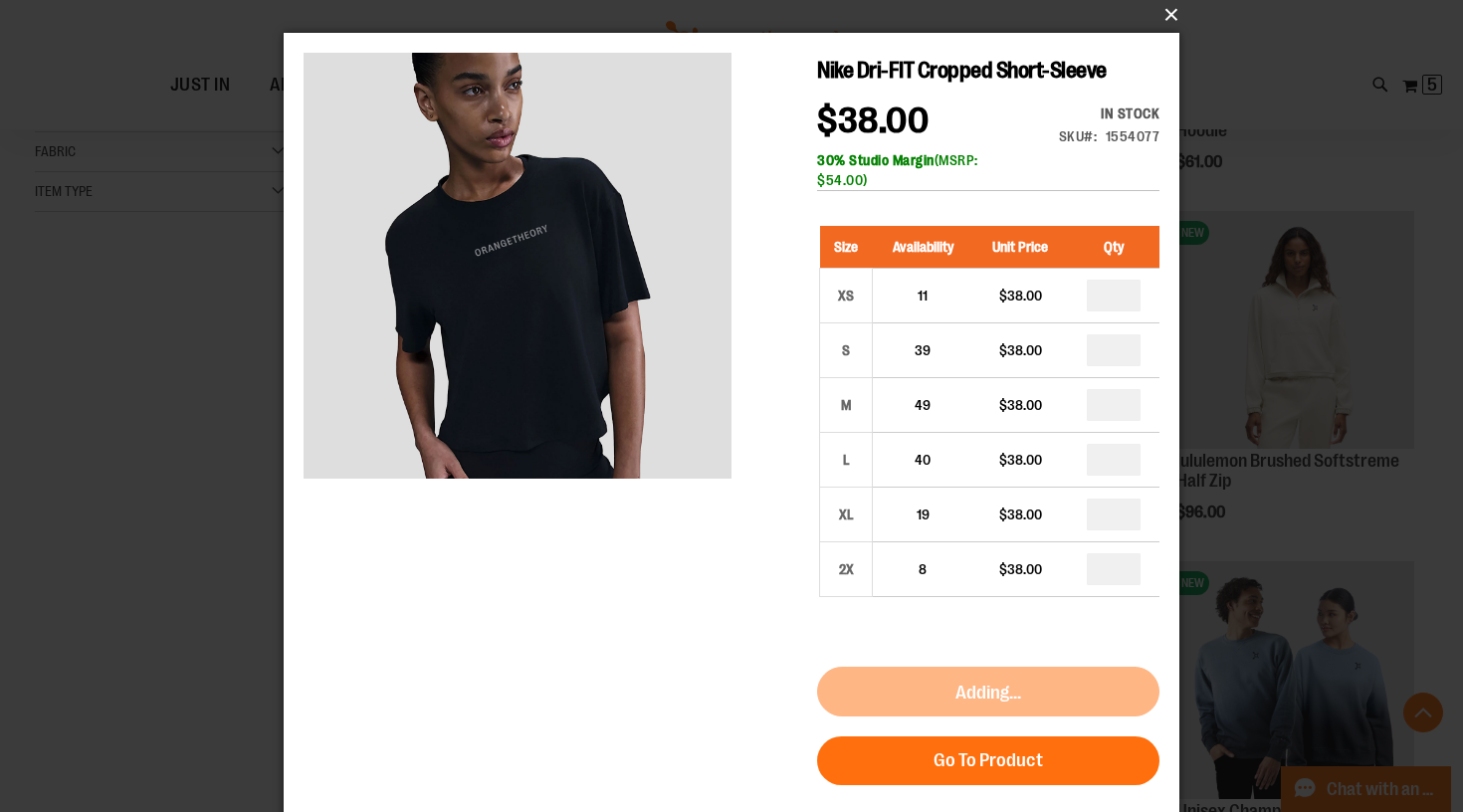 click on "×" at bounding box center (737, 15) 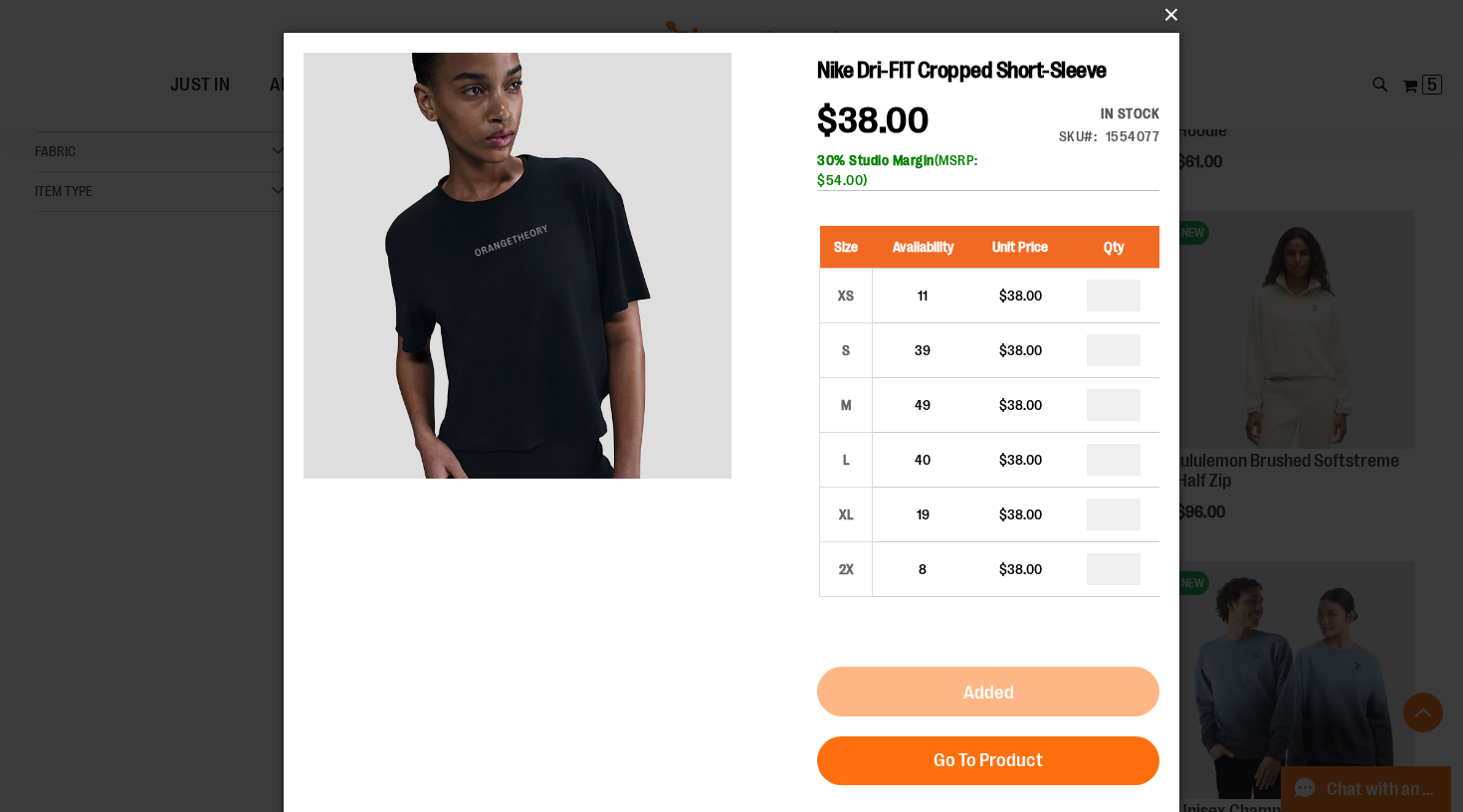 click on "×" at bounding box center [737, 15] 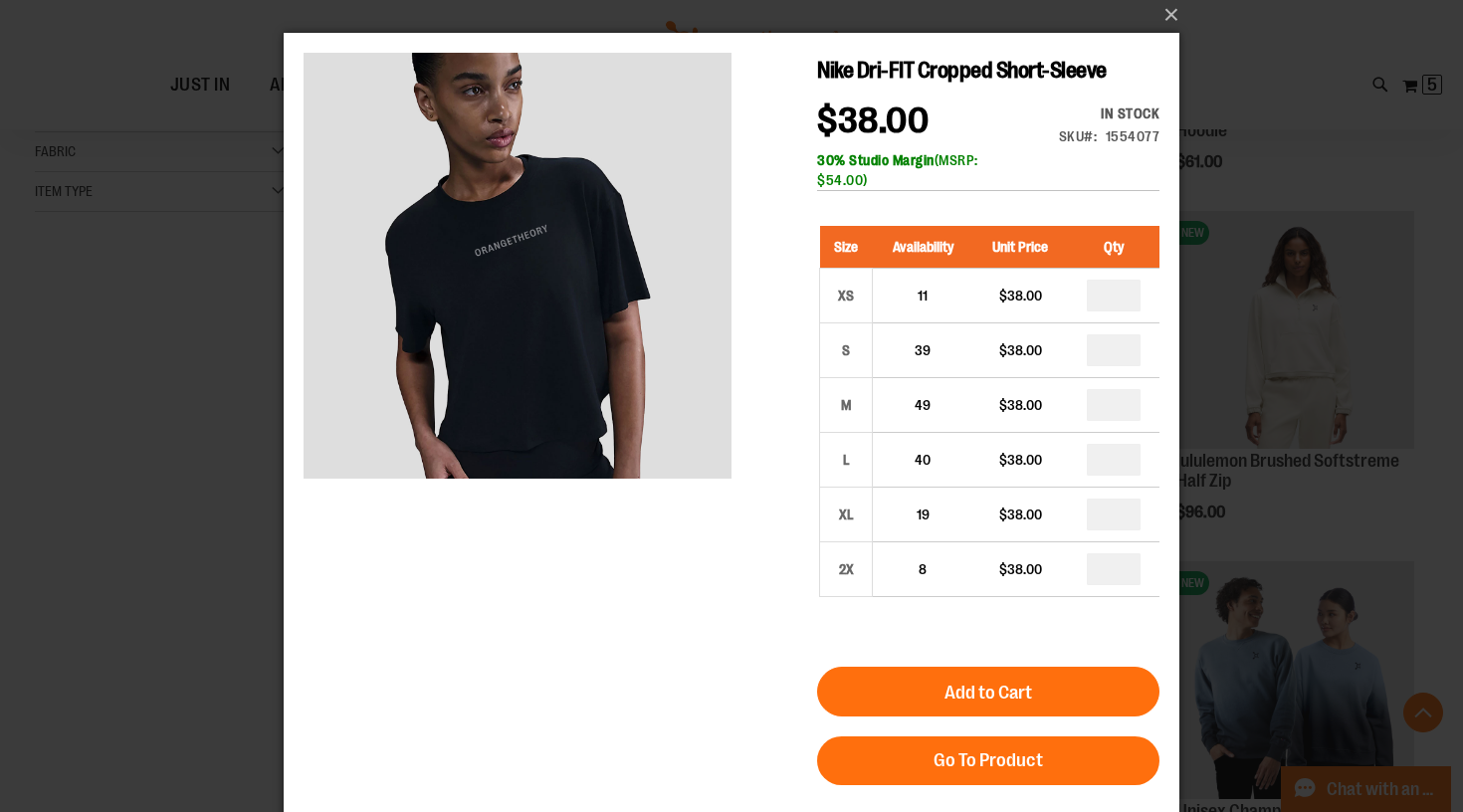 click on "×" at bounding box center (732, 399) 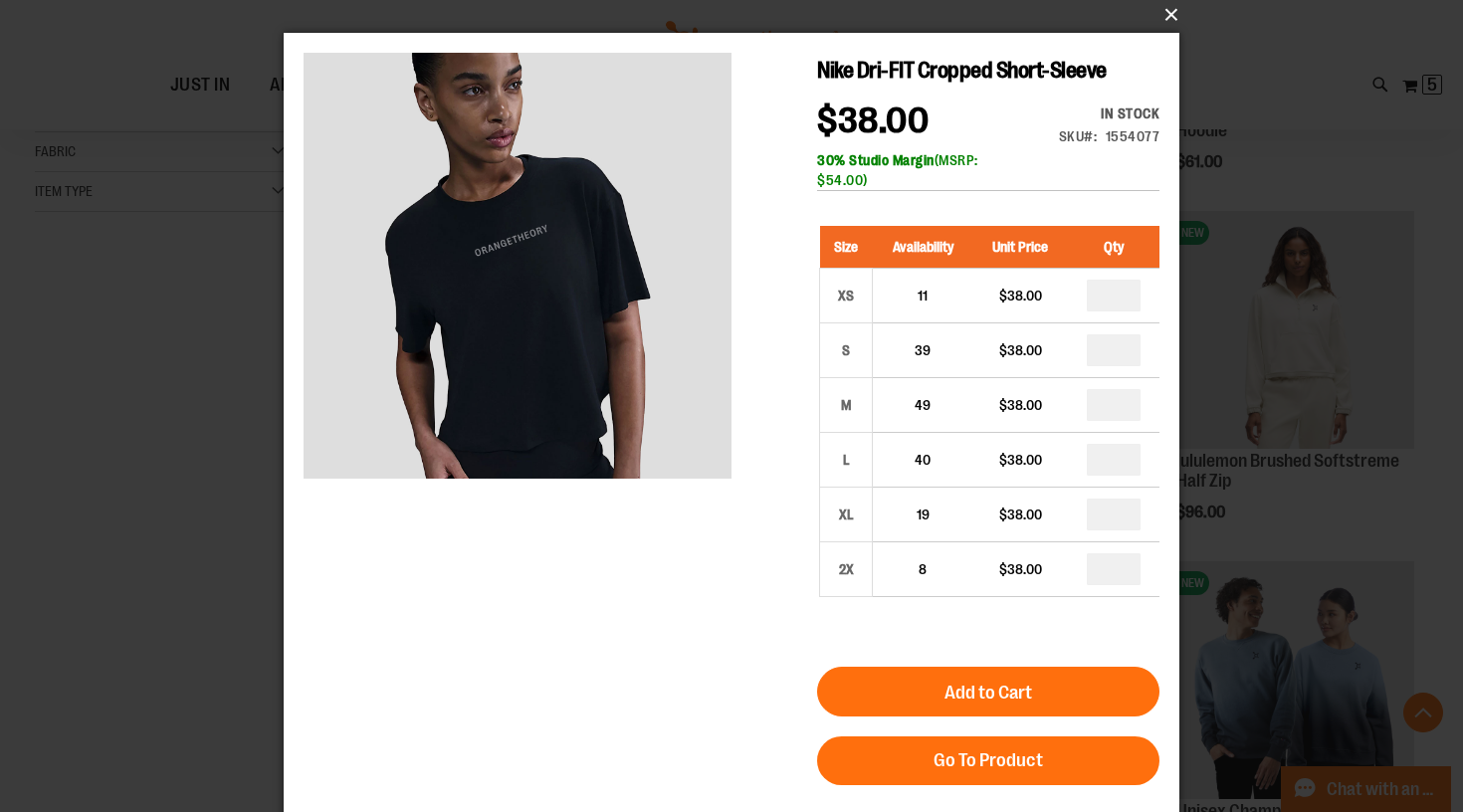 click on "×" at bounding box center (737, 15) 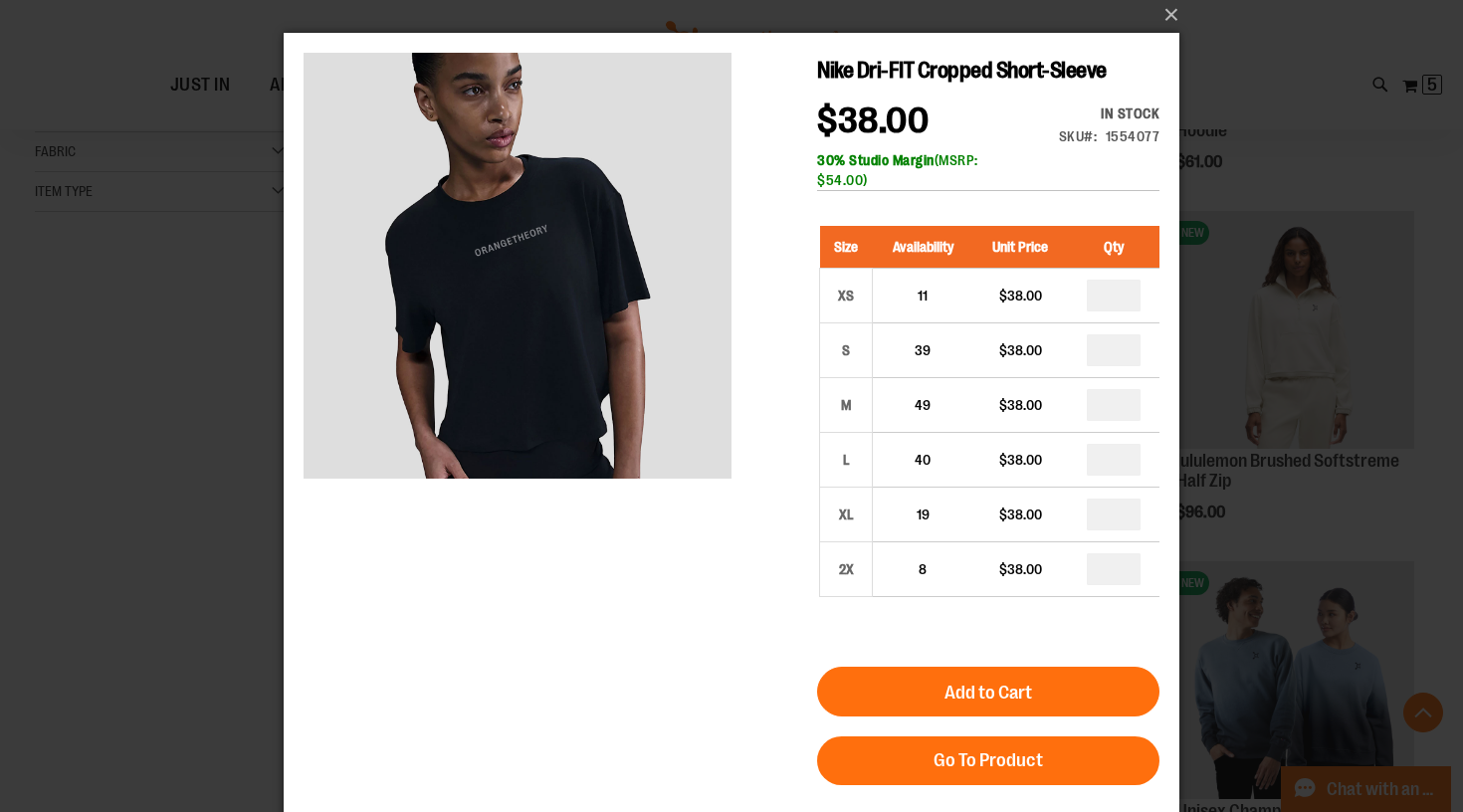 click on "×" at bounding box center (732, 399) 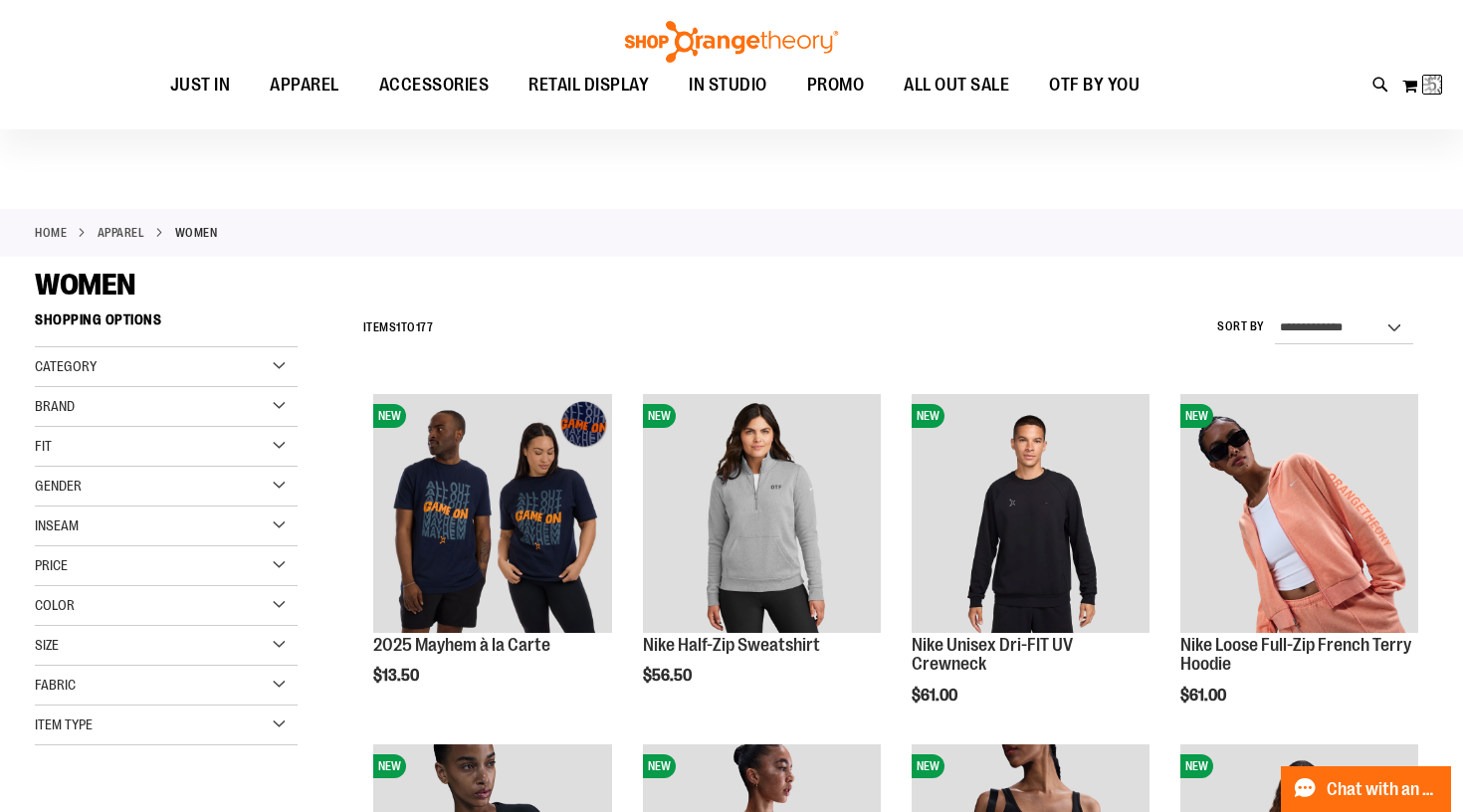 scroll, scrollTop: 0, scrollLeft: 0, axis: both 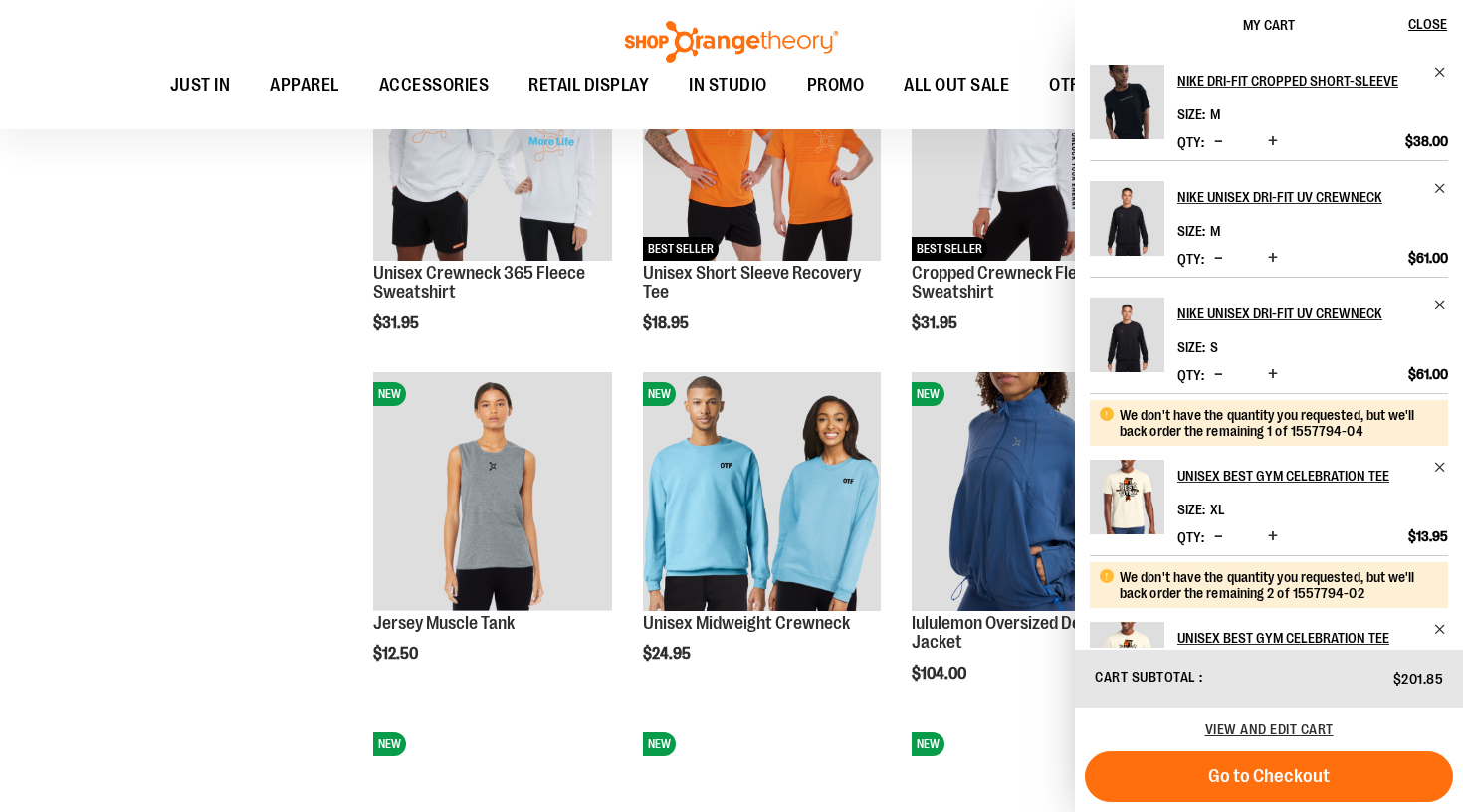 click on "**********" at bounding box center [732, -144] 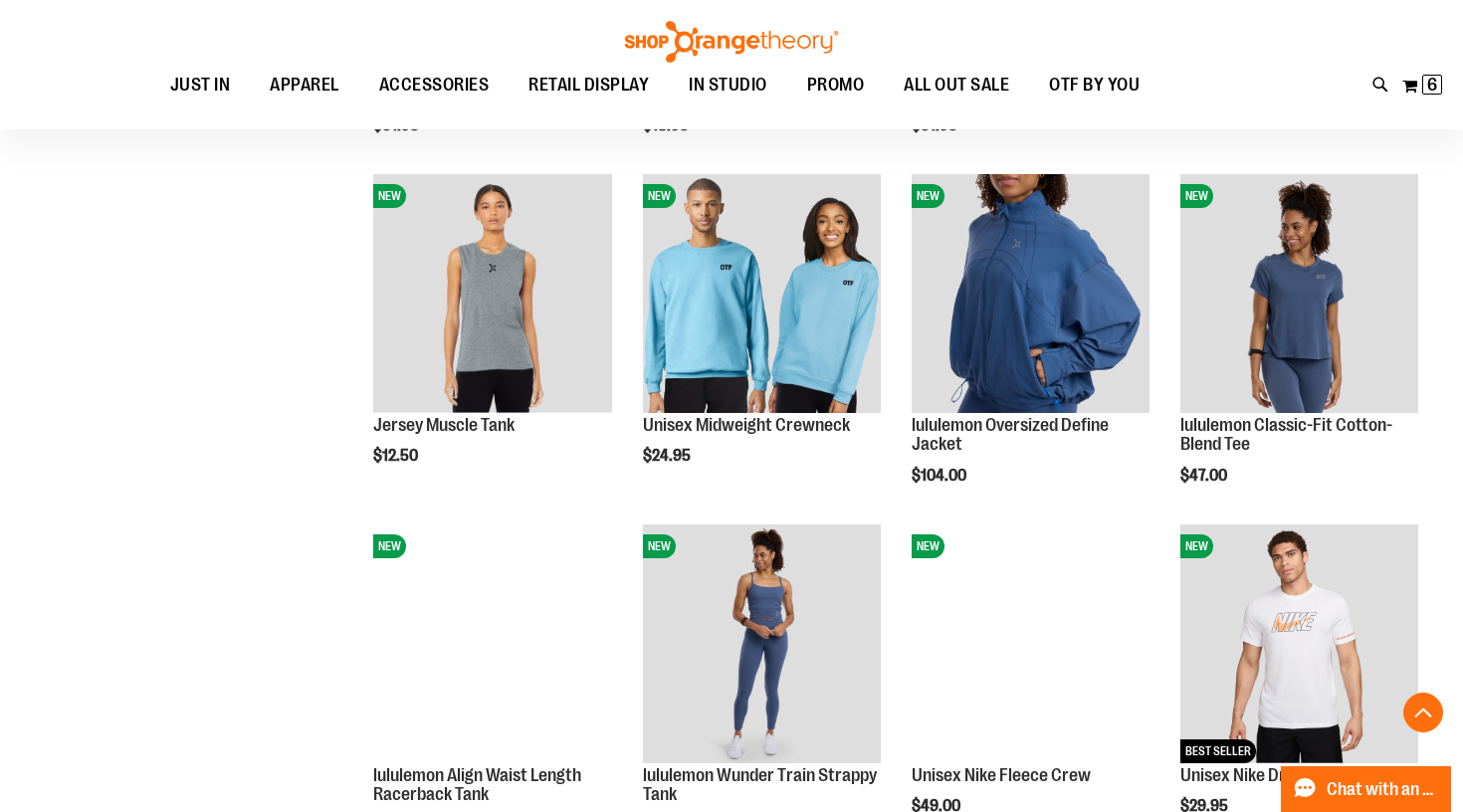 scroll, scrollTop: 2057, scrollLeft: 0, axis: vertical 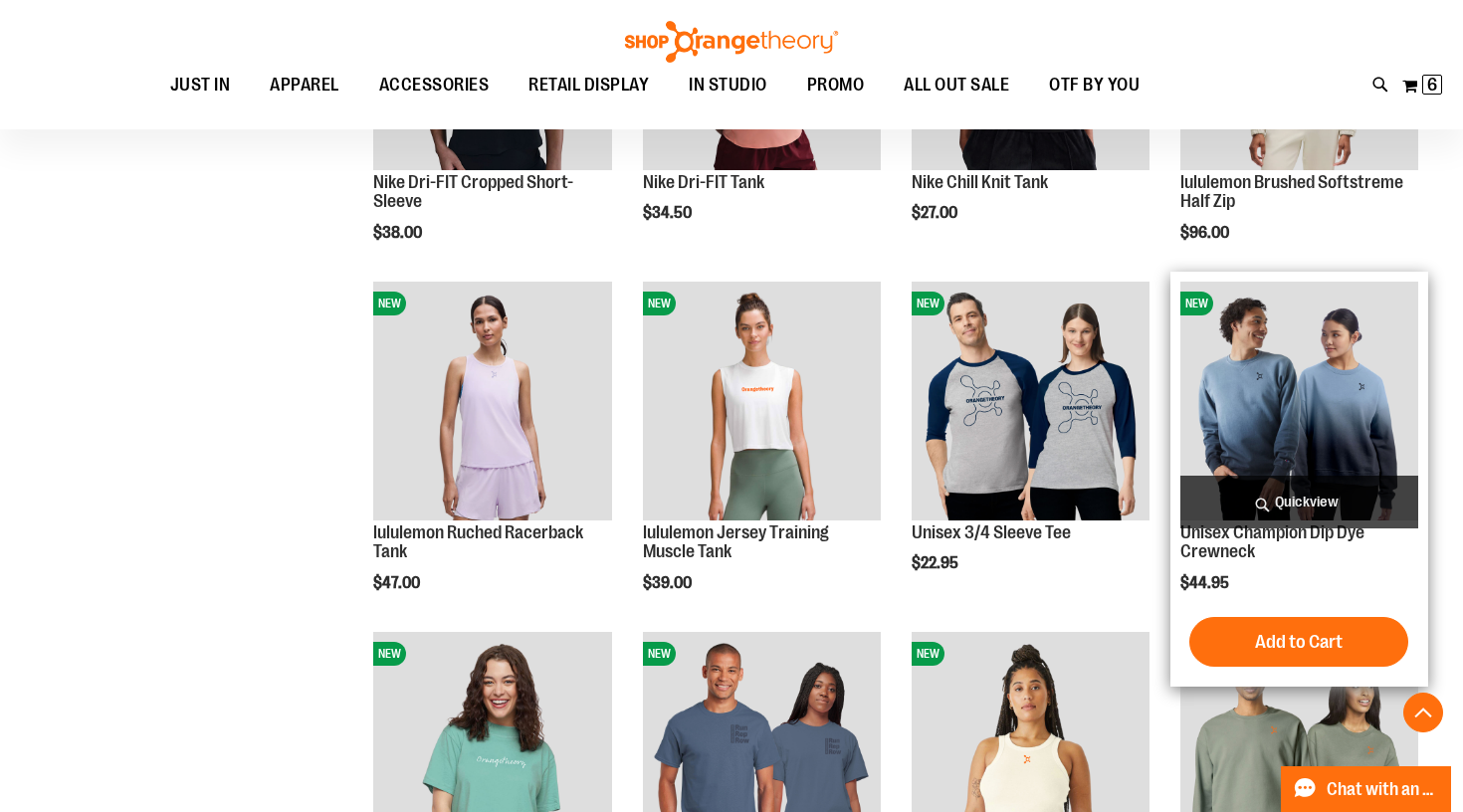 click on "Quickview" at bounding box center [1299, 502] 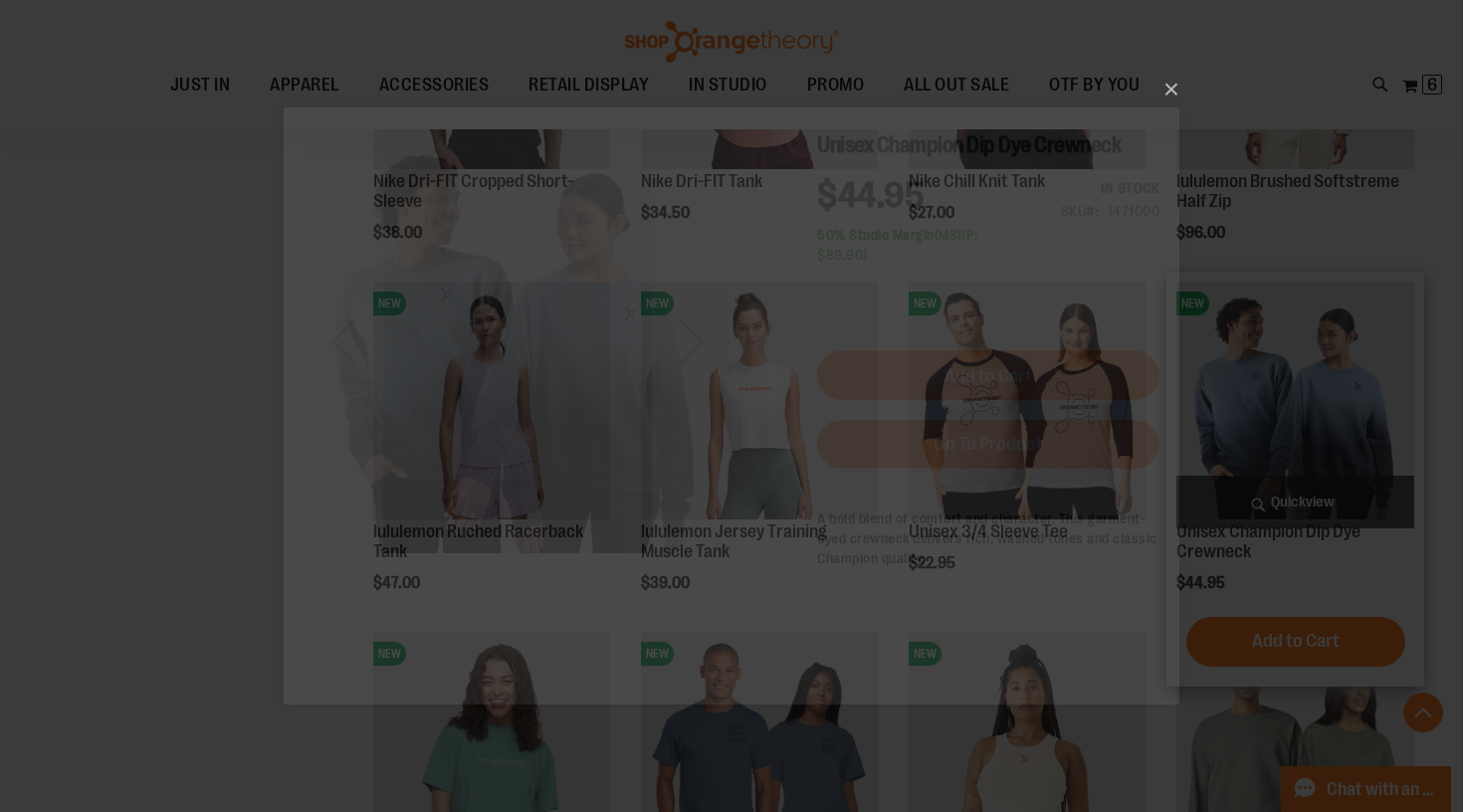 scroll, scrollTop: 0, scrollLeft: 0, axis: both 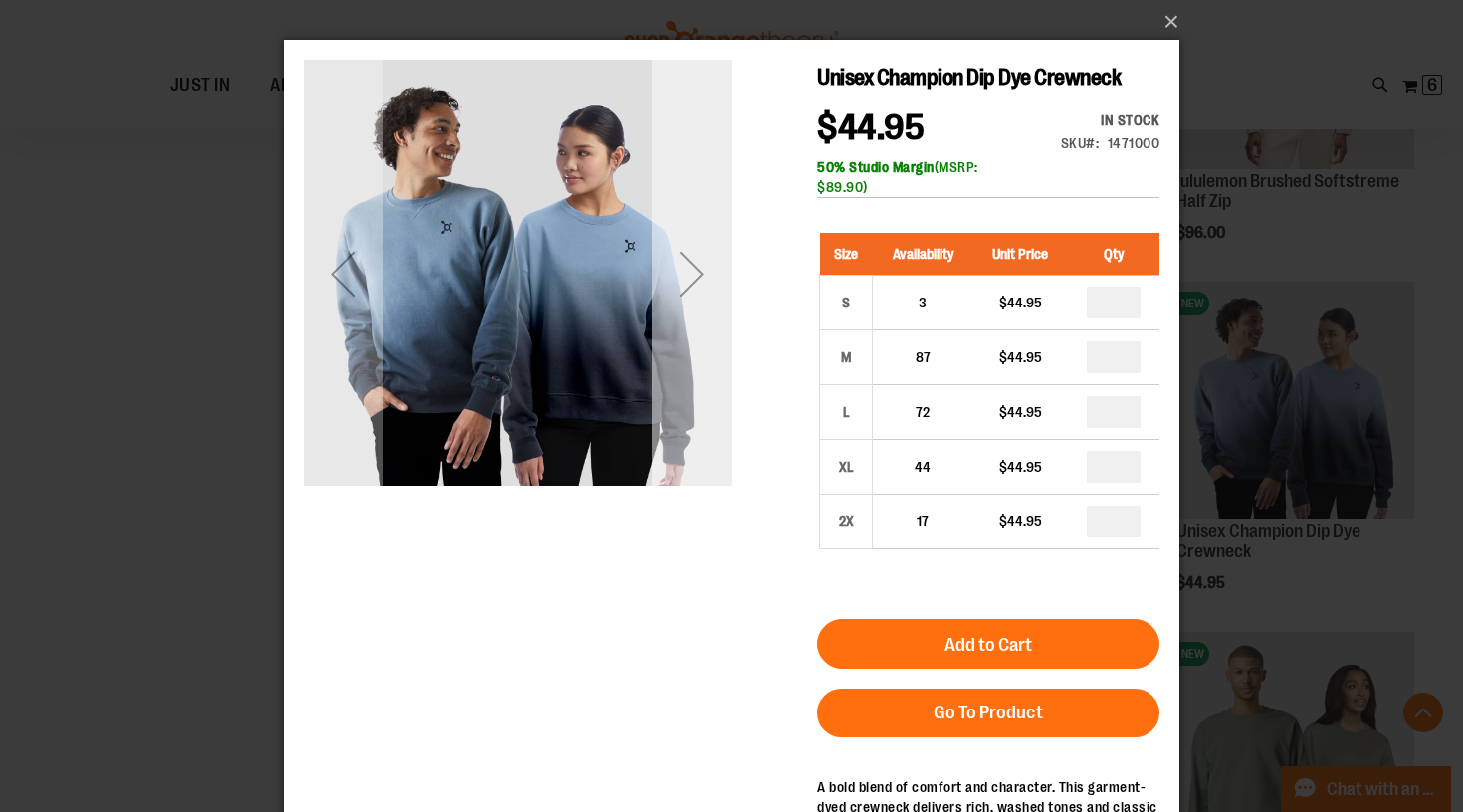 click at bounding box center (692, 274) 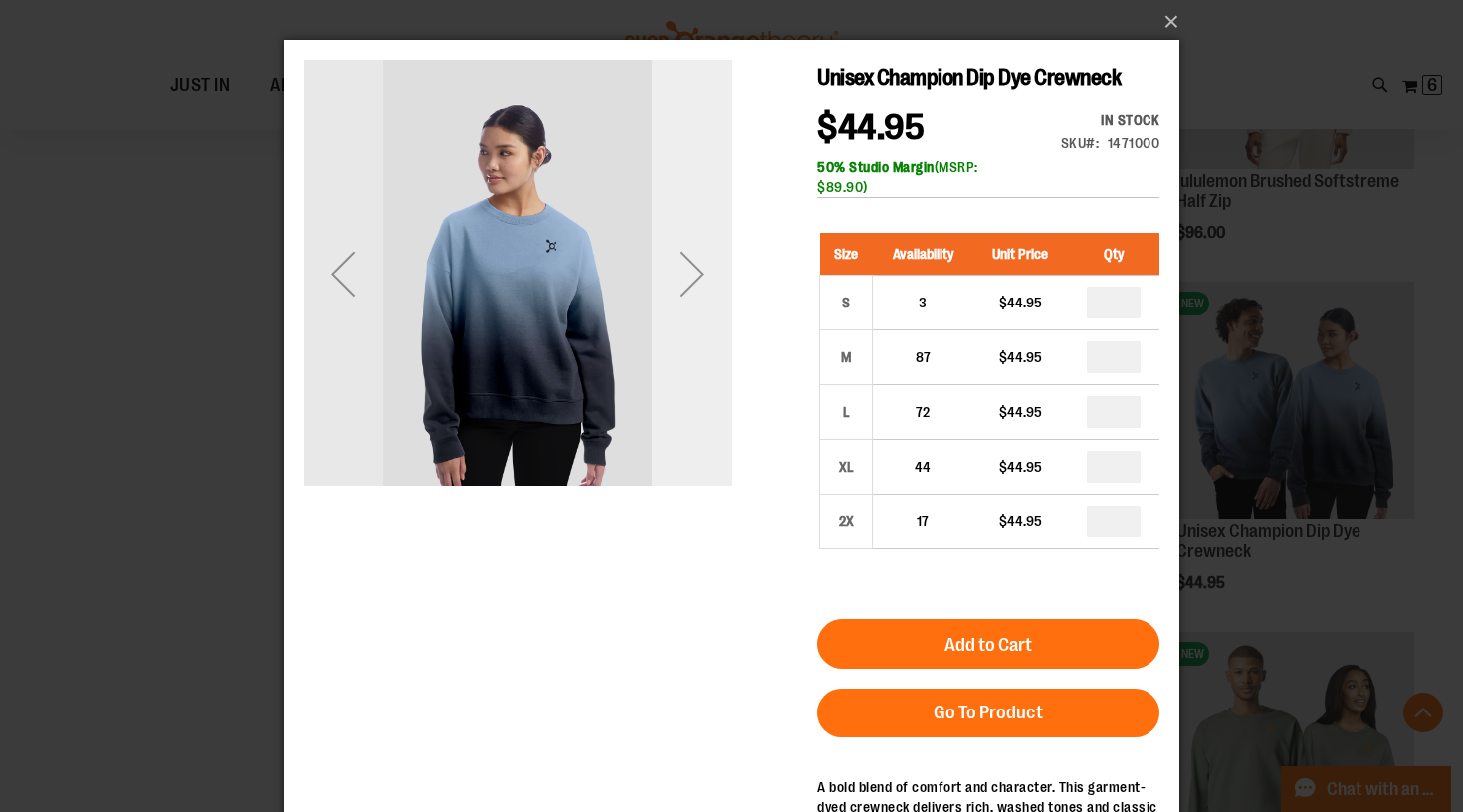 click at bounding box center (692, 274) 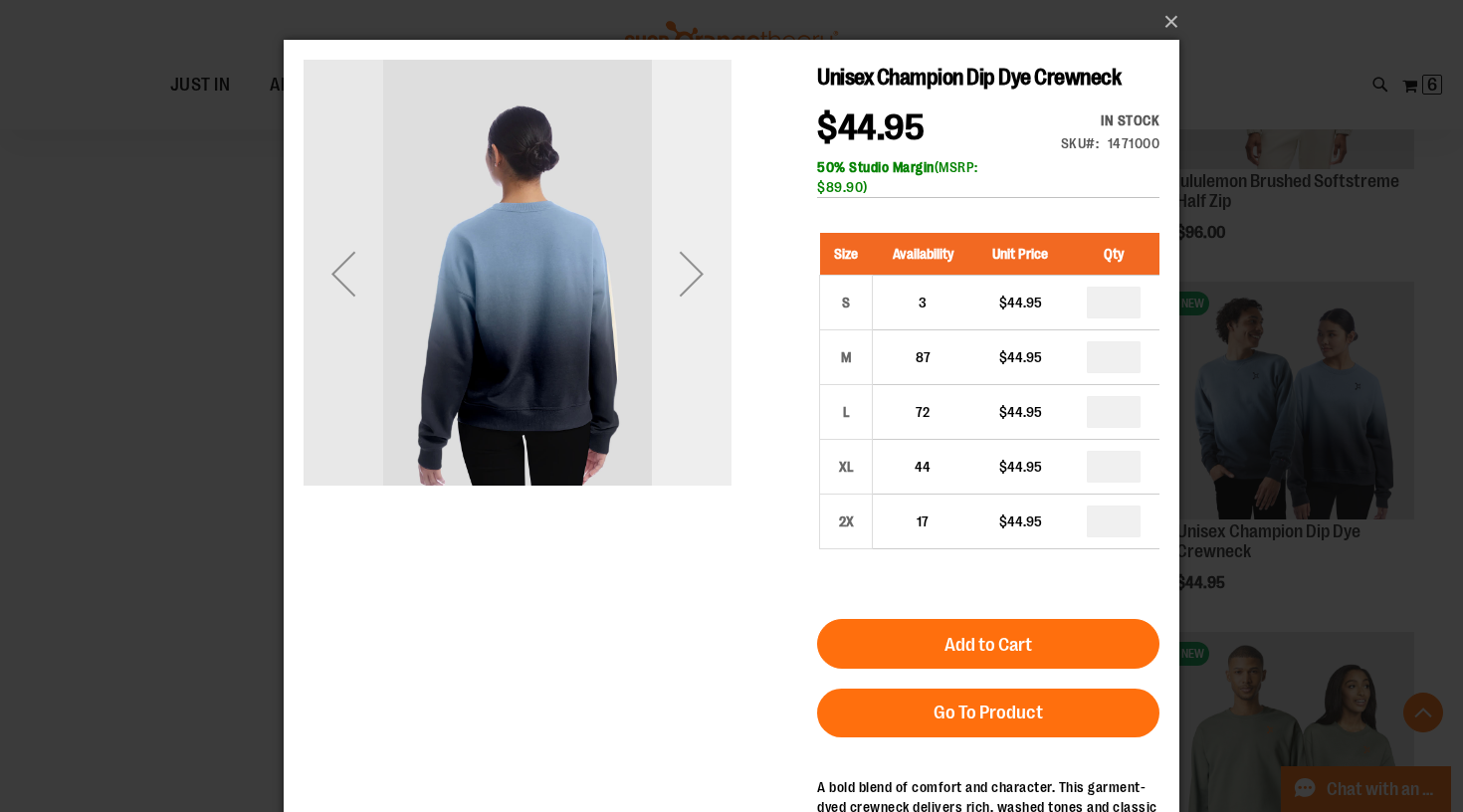 click at bounding box center [692, 274] 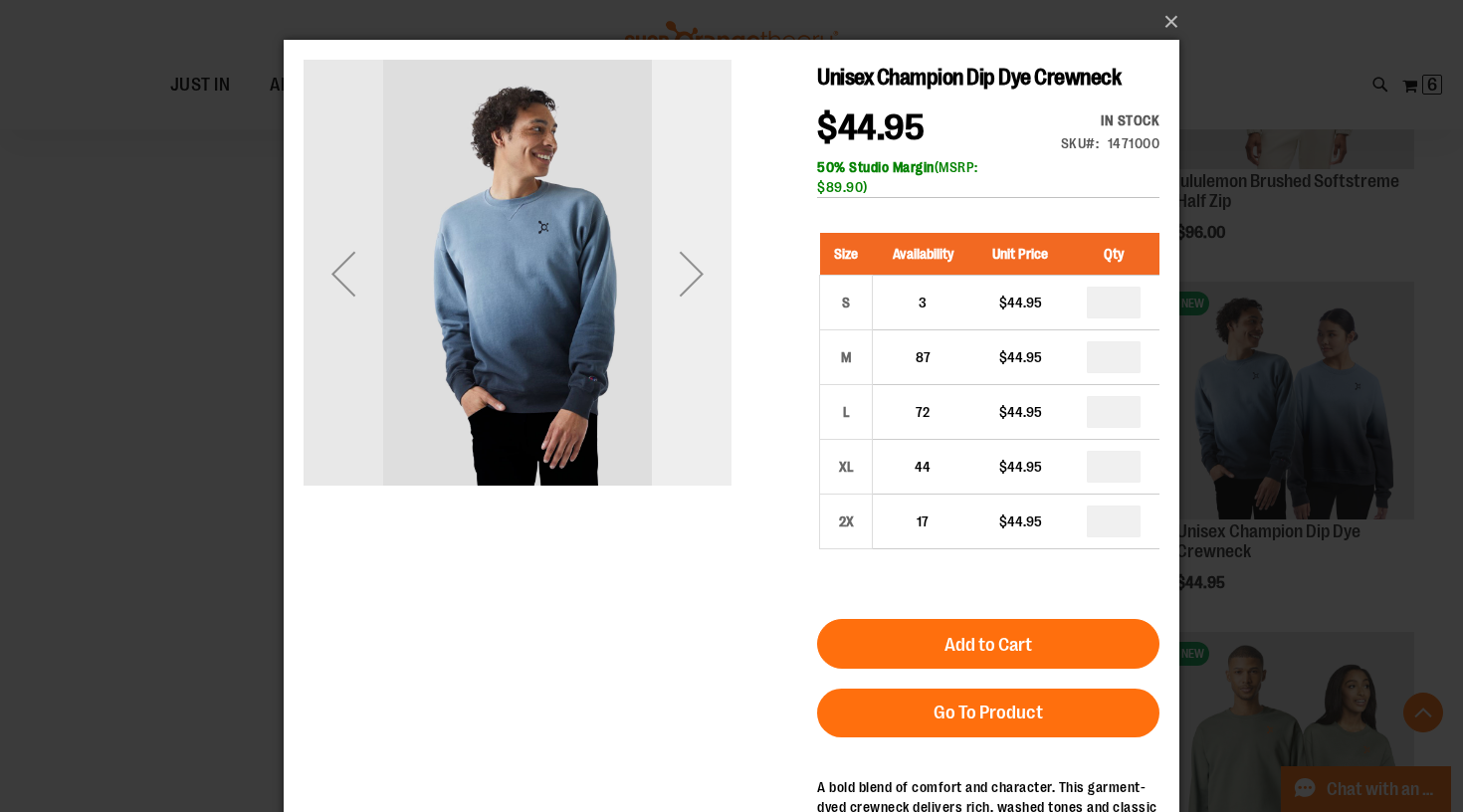 click at bounding box center [692, 274] 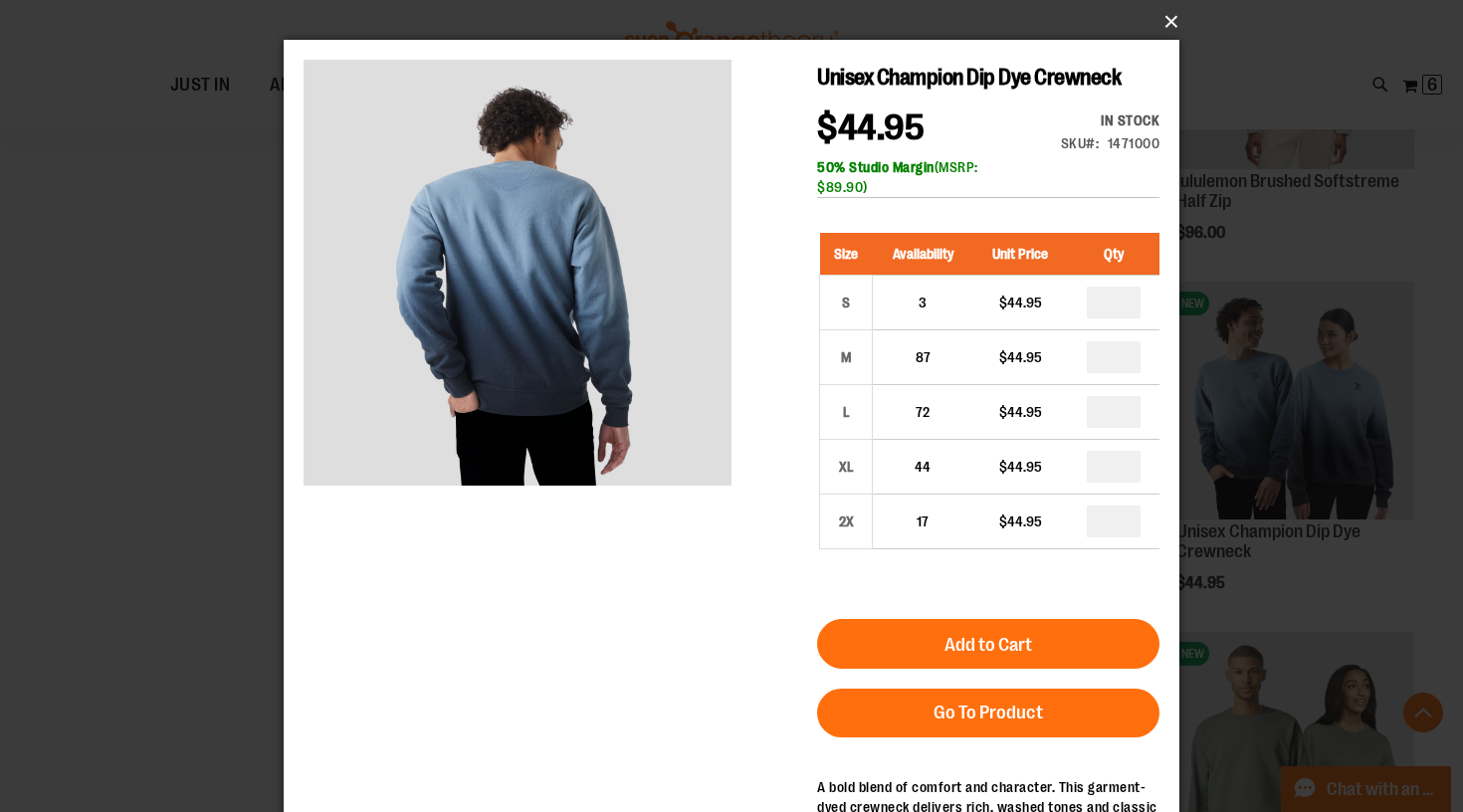 click on "×" at bounding box center [737, 22] 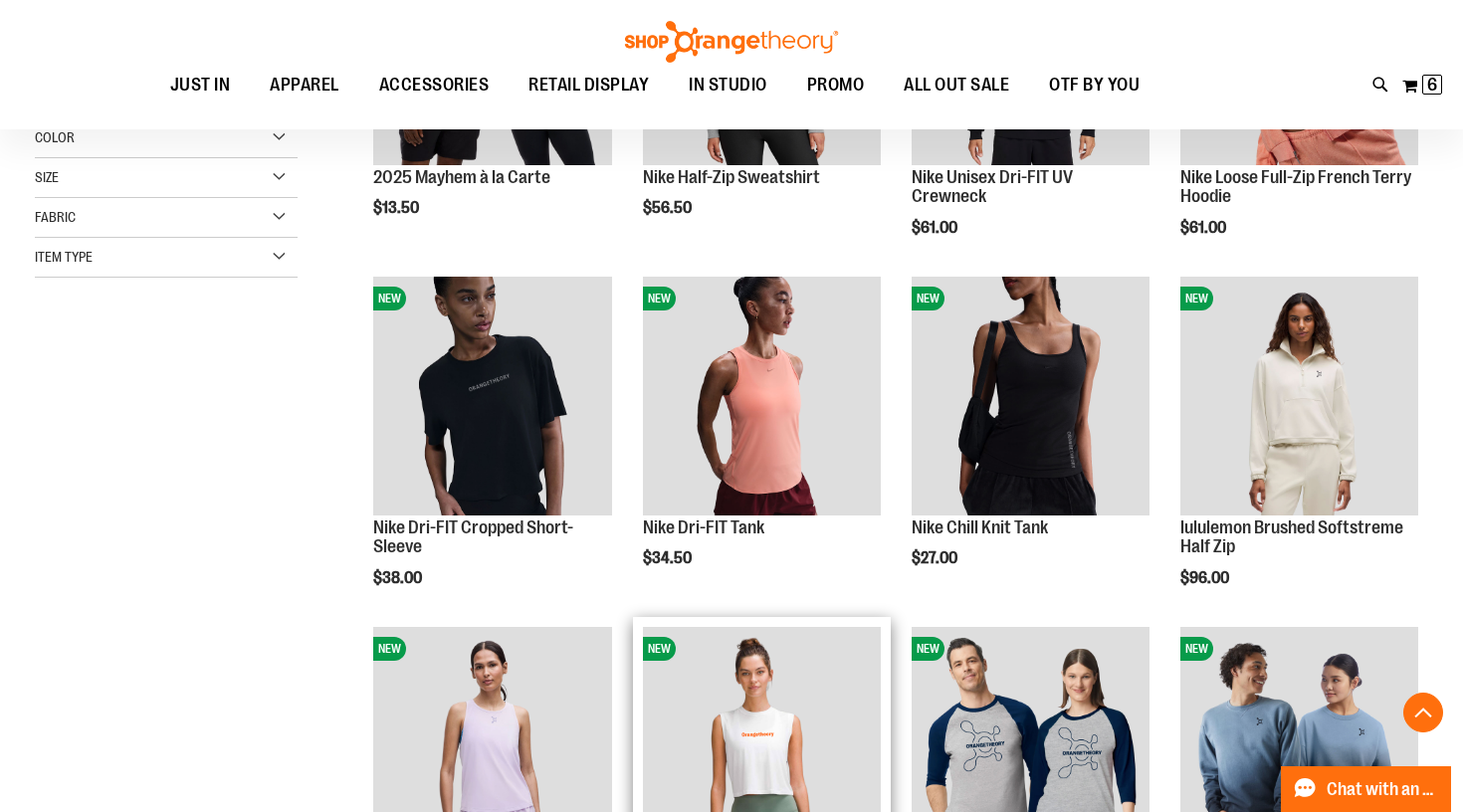 scroll, scrollTop: 401, scrollLeft: 0, axis: vertical 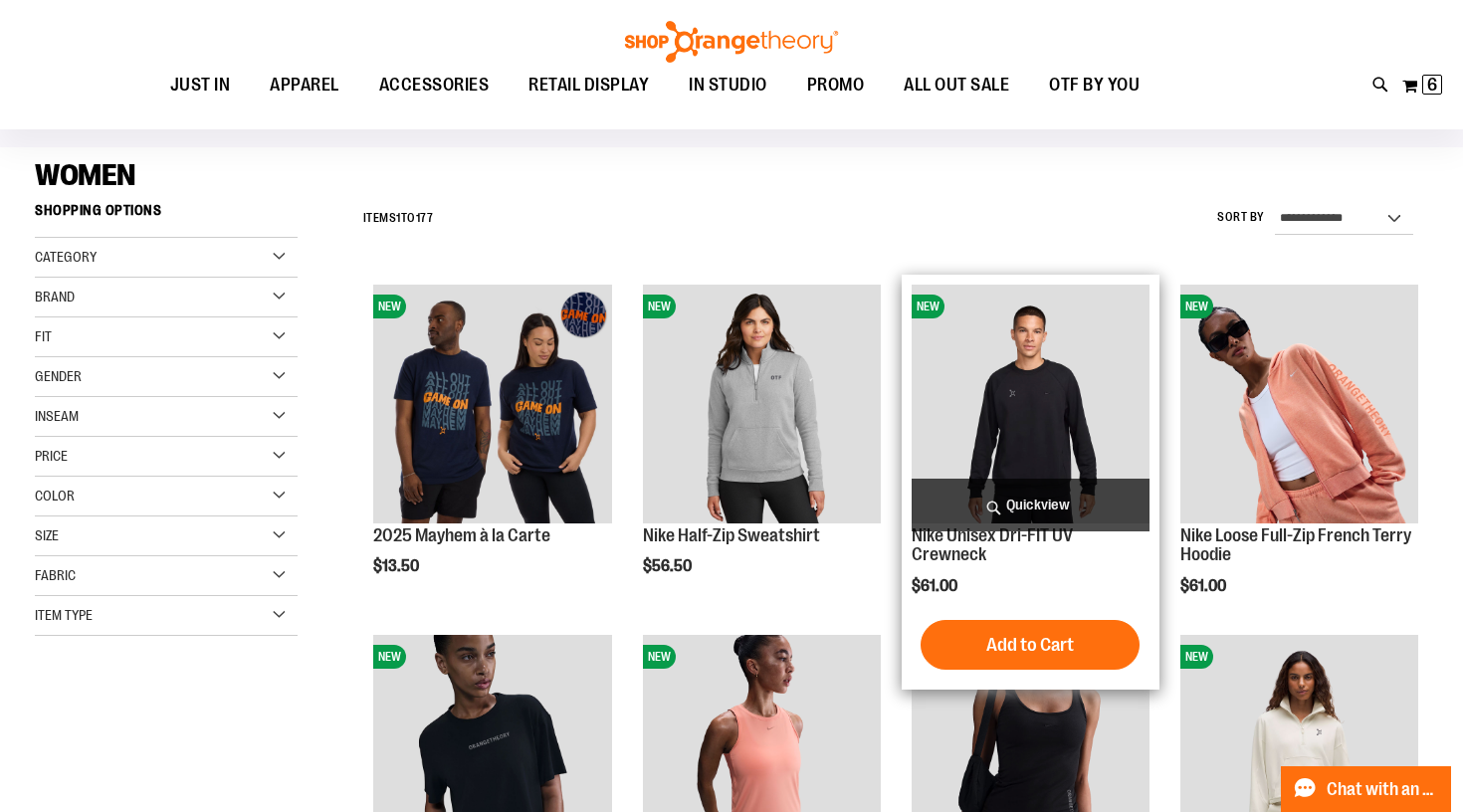 click at bounding box center [1030, 403] 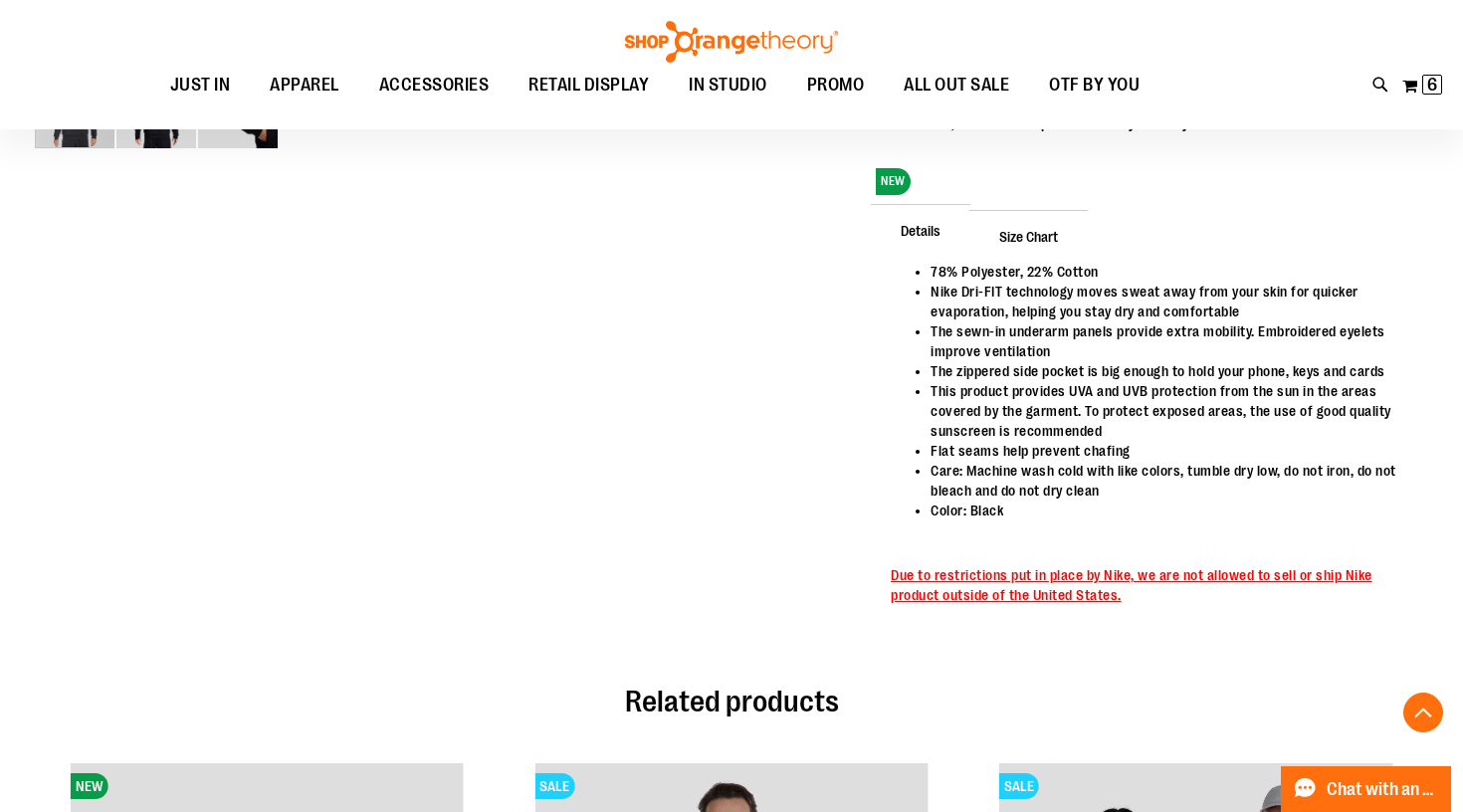scroll, scrollTop: 912, scrollLeft: 0, axis: vertical 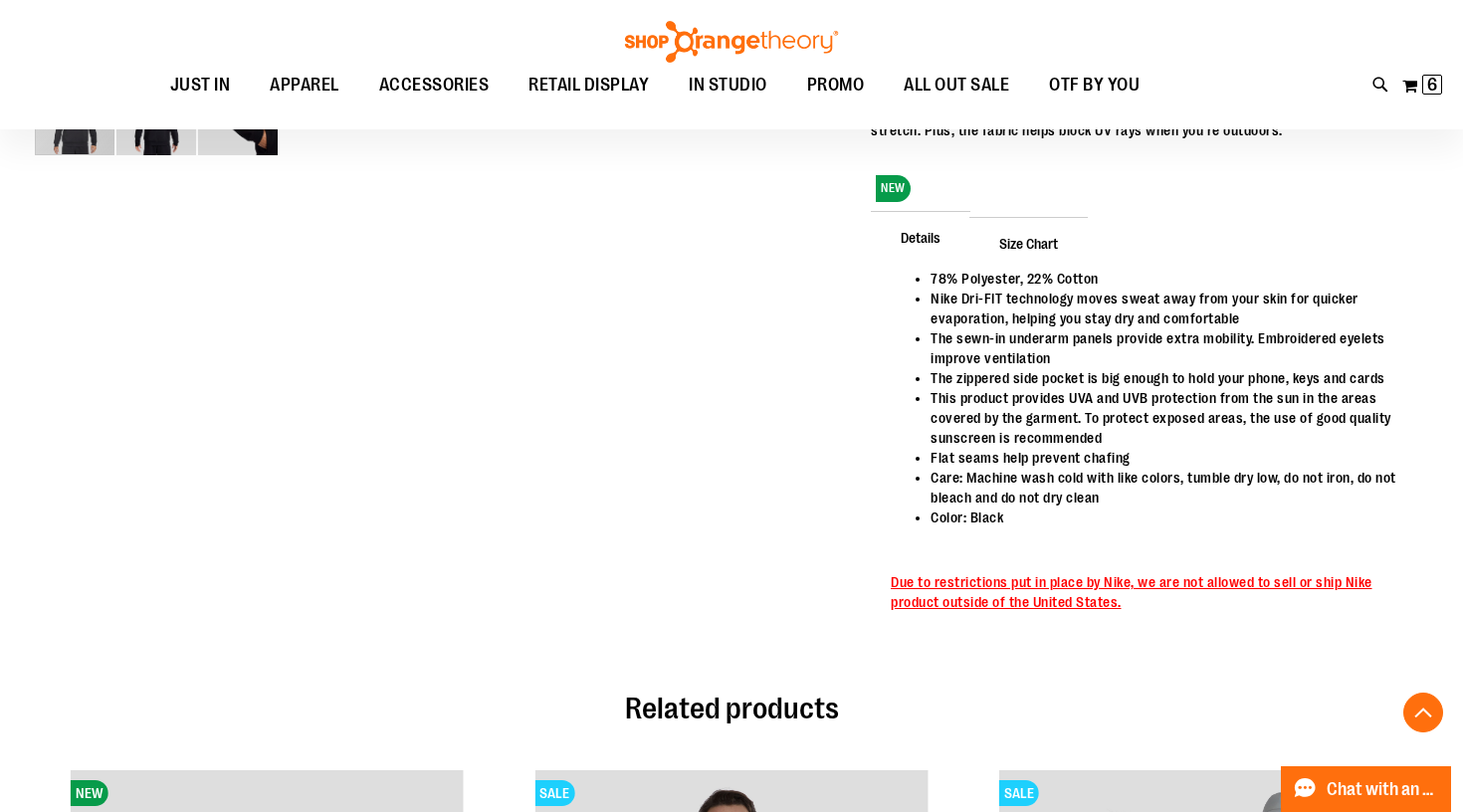 click on "Size Chart" at bounding box center [1028, 243] 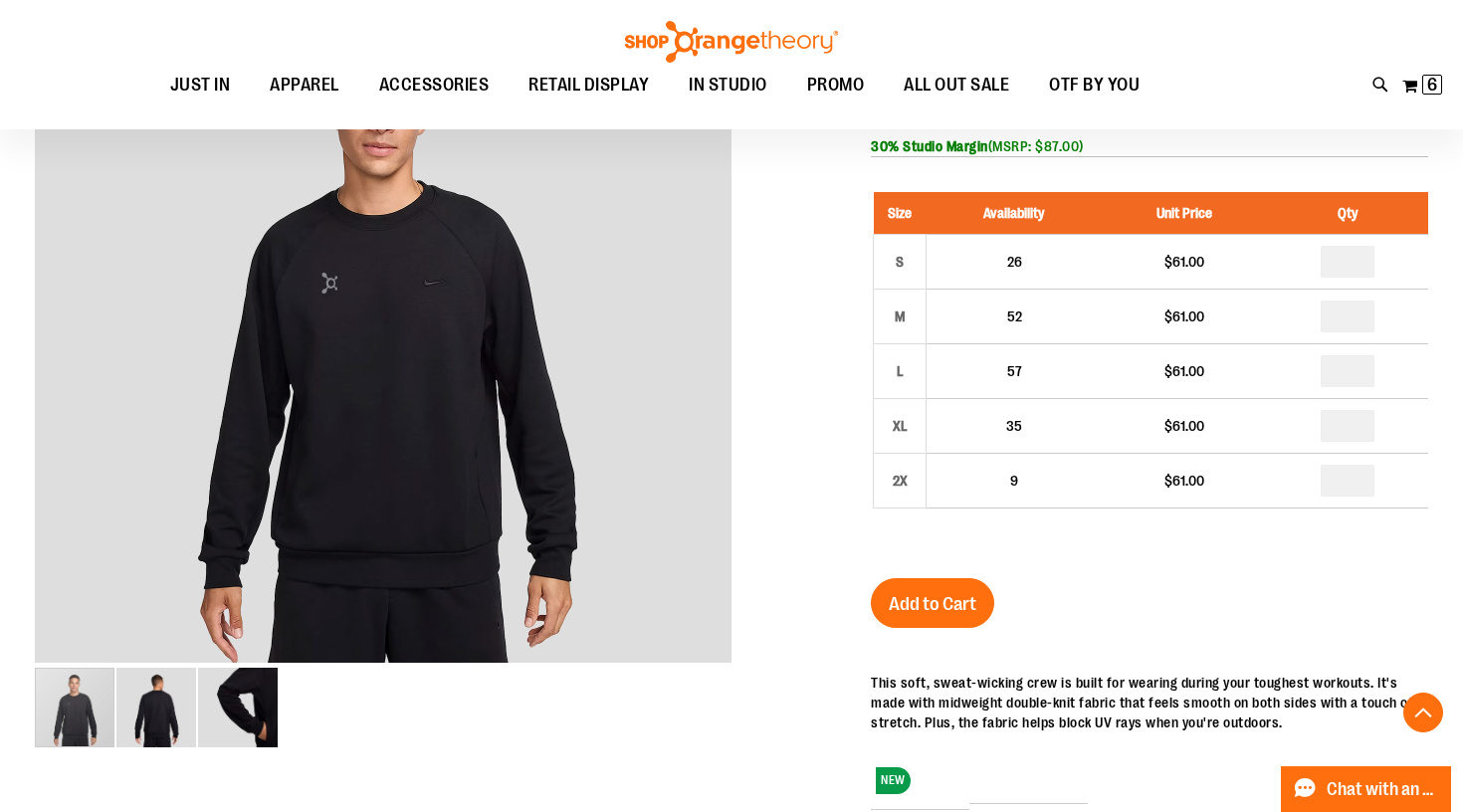scroll, scrollTop: 319, scrollLeft: 0, axis: vertical 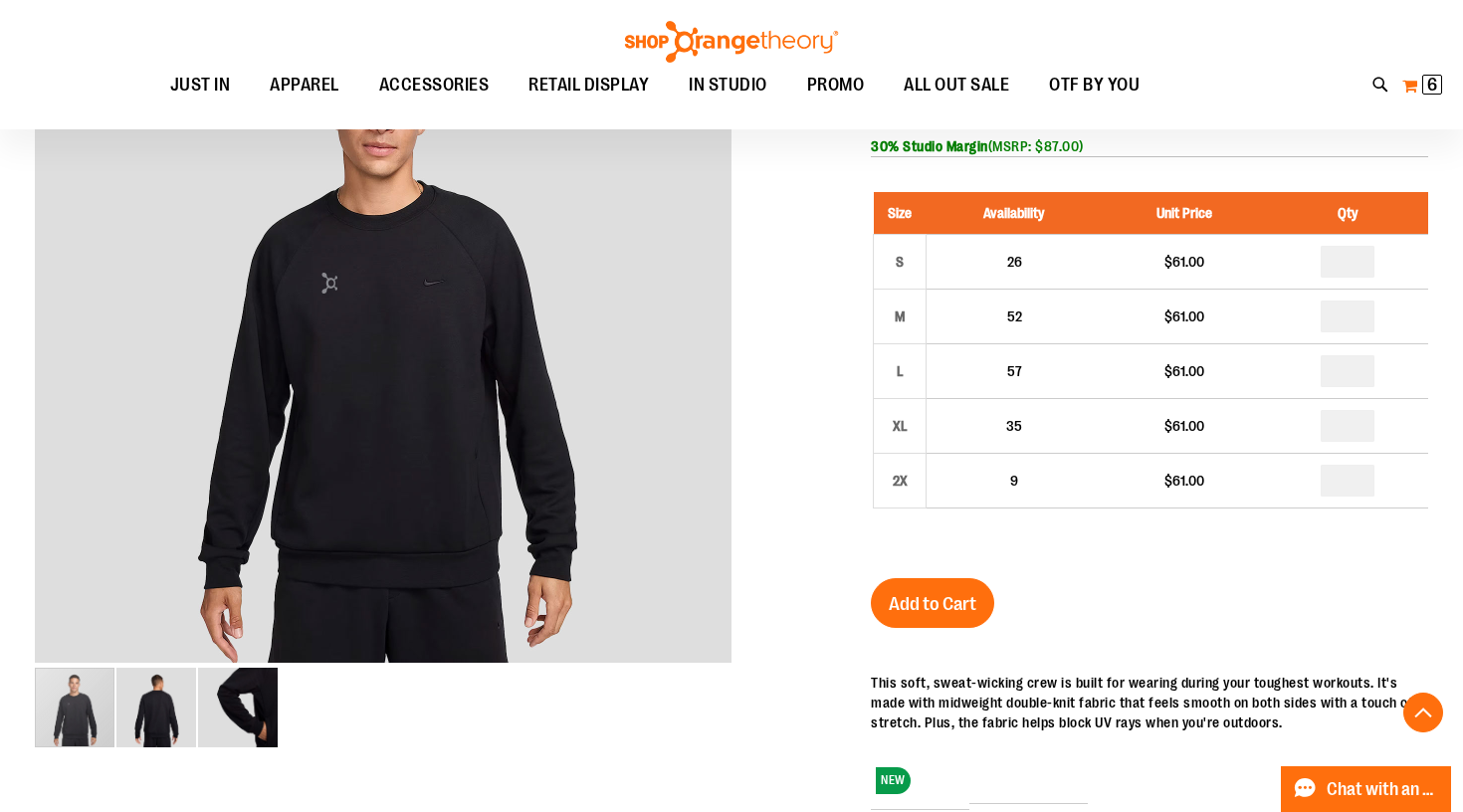 click on "6" at bounding box center (1432, 85) 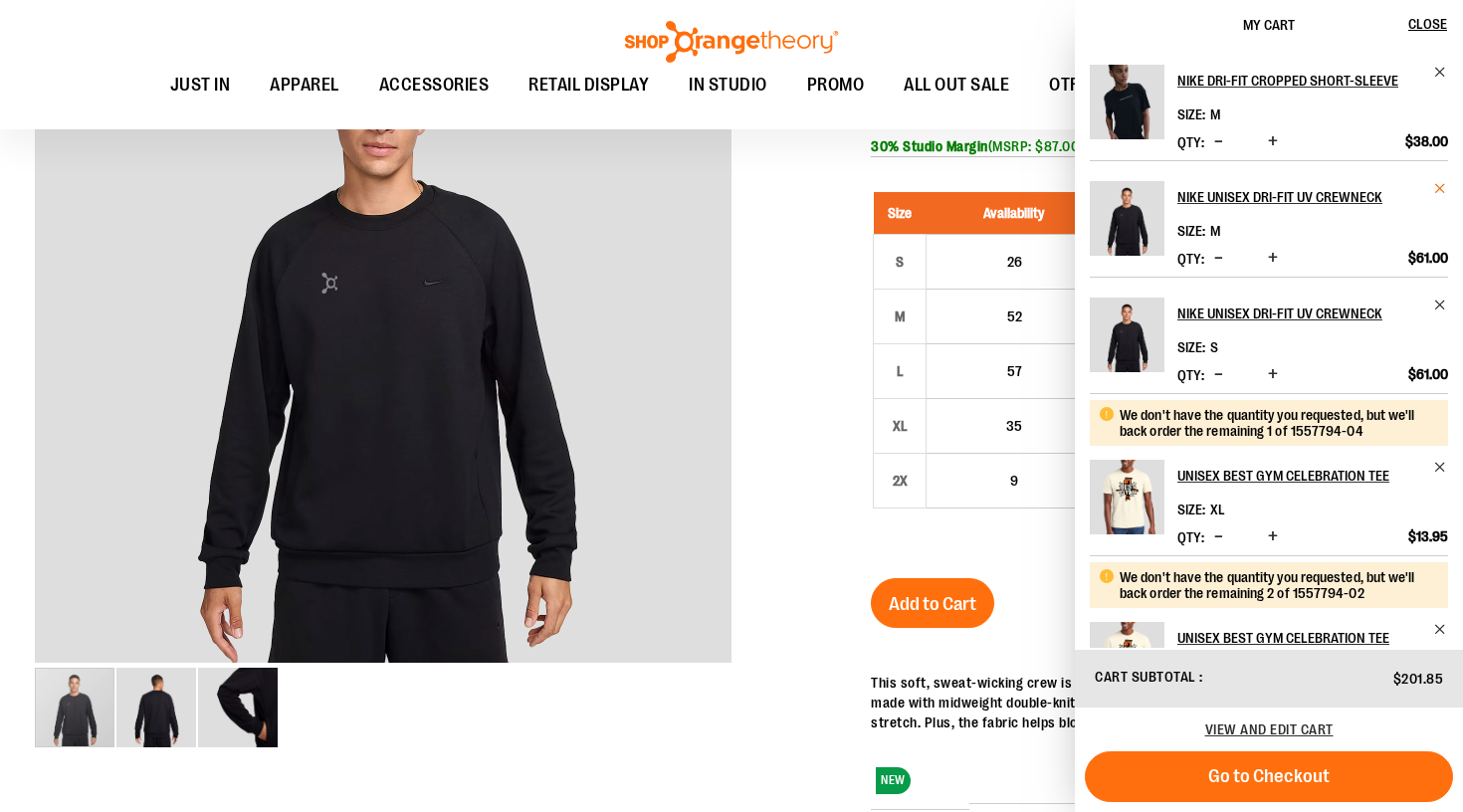 click at bounding box center [1440, 188] 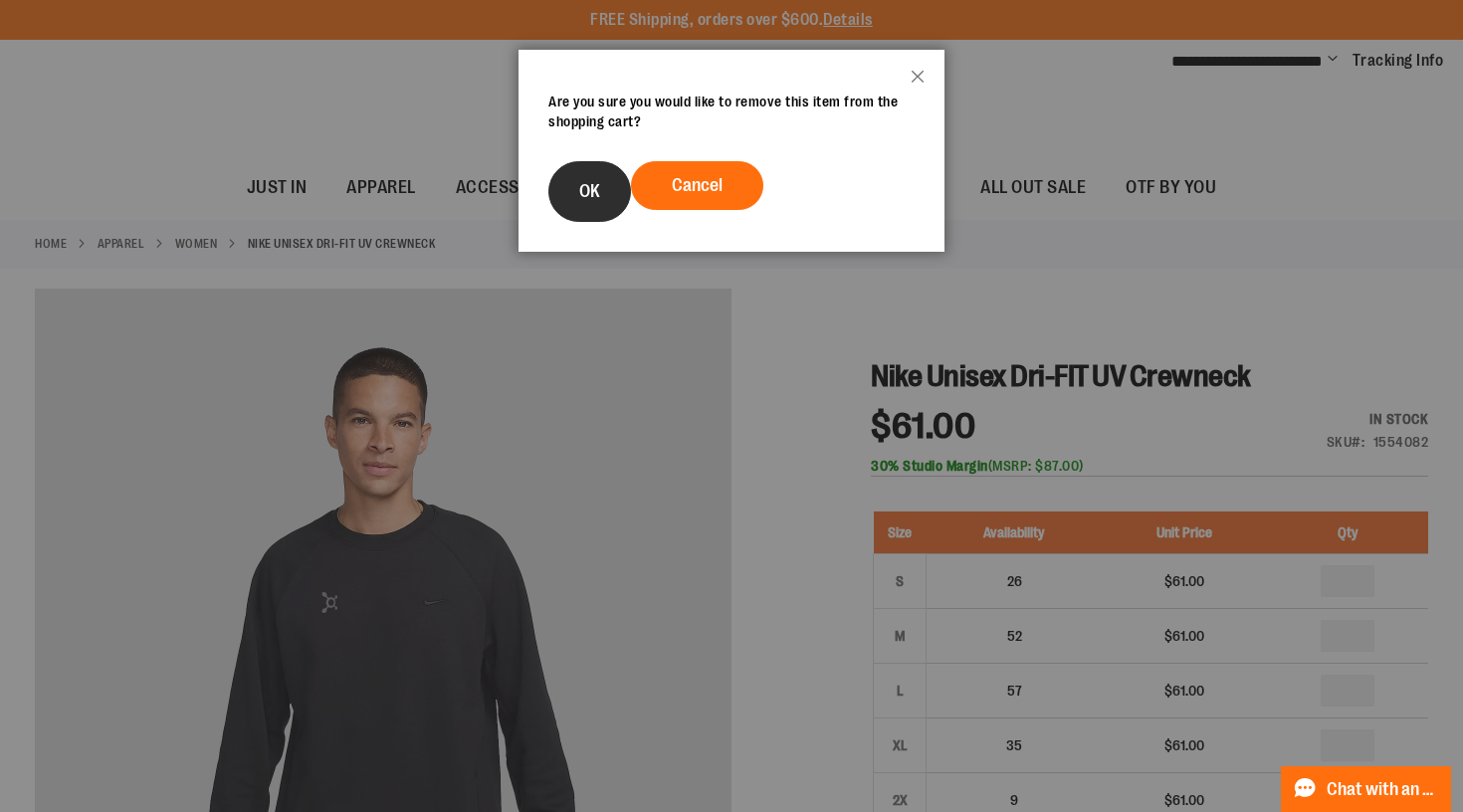 click on "OK" at bounding box center [589, 191] 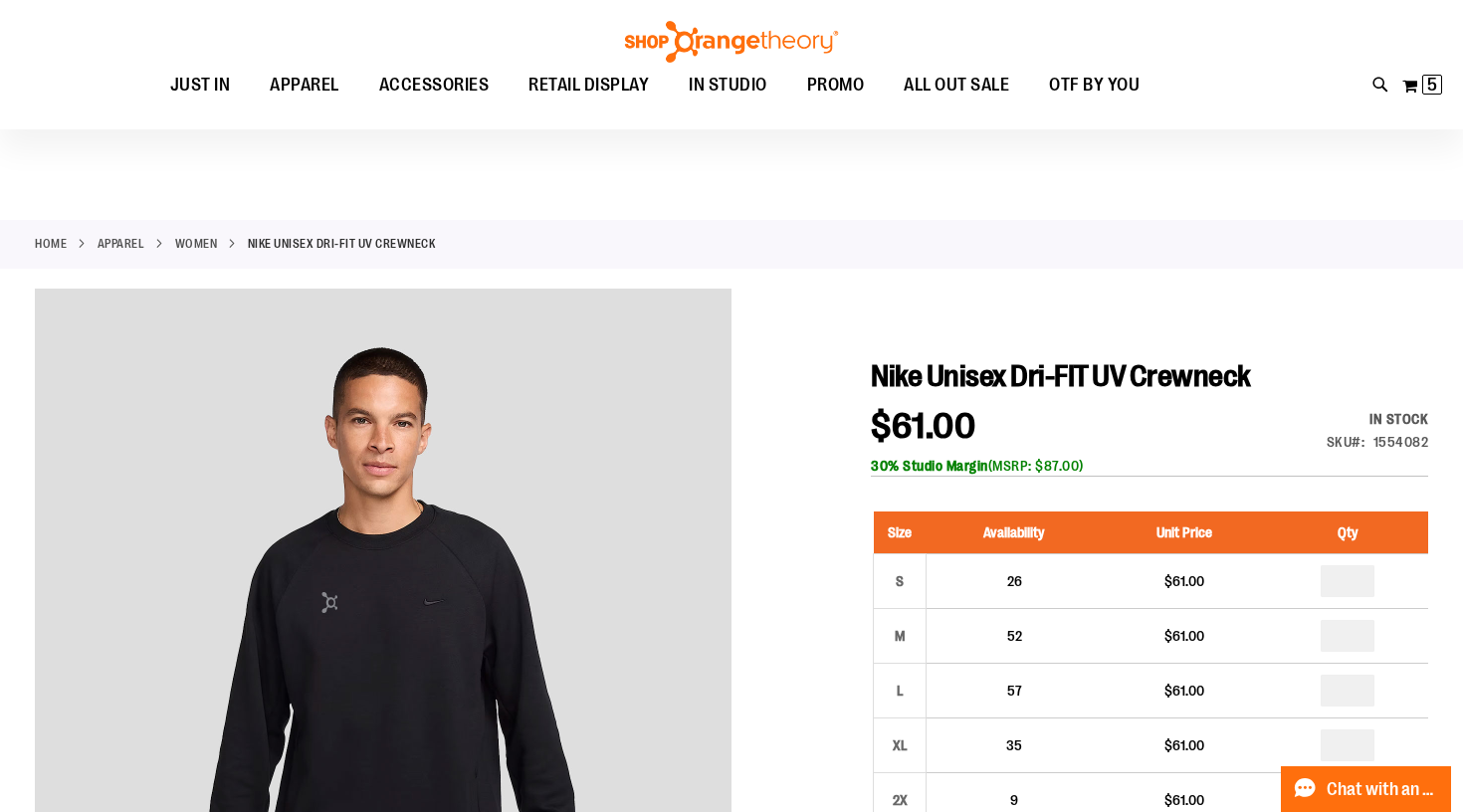 scroll, scrollTop: 0, scrollLeft: 0, axis: both 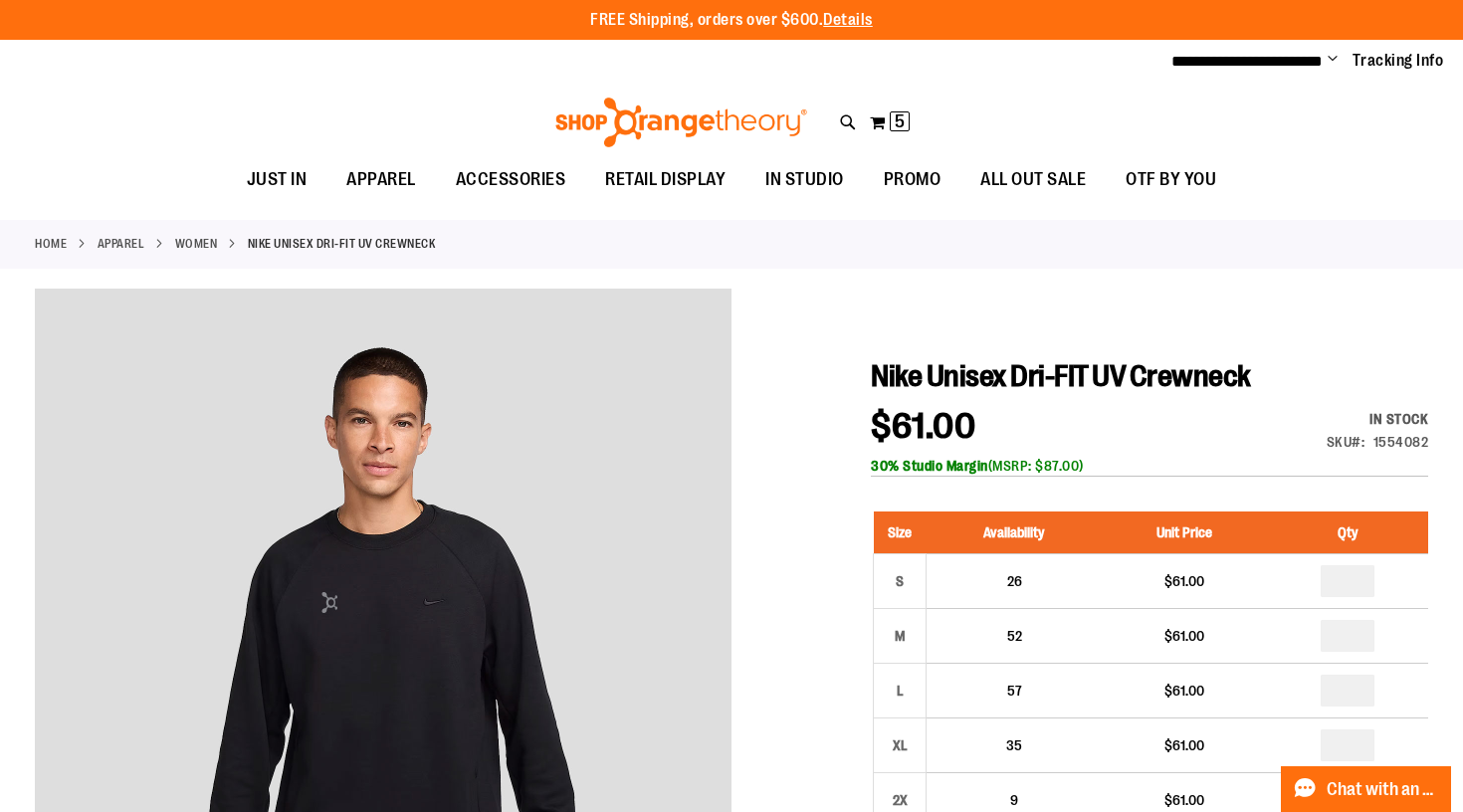 click on "**********" at bounding box center (732, 79) 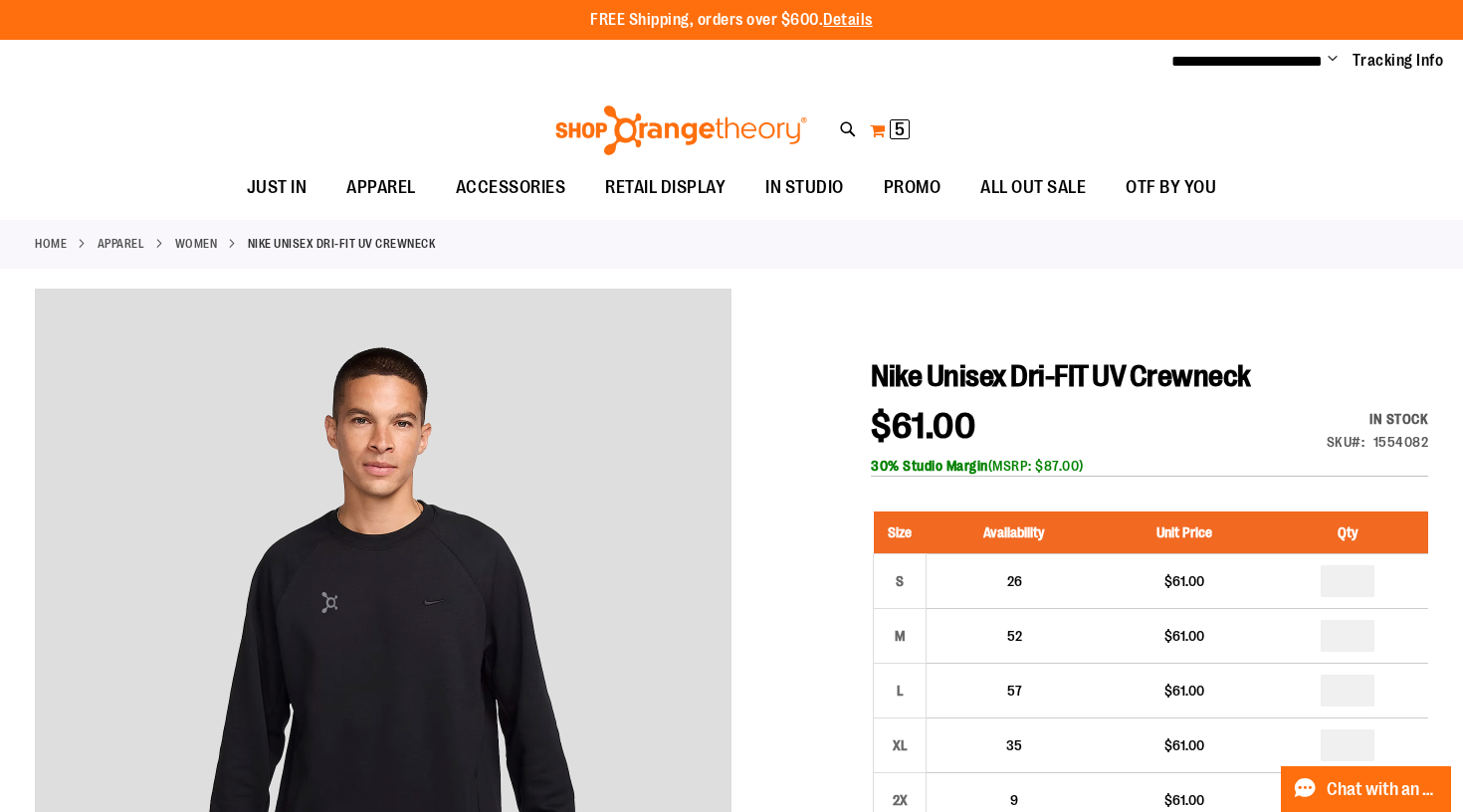 click on "5" at bounding box center [900, 129] 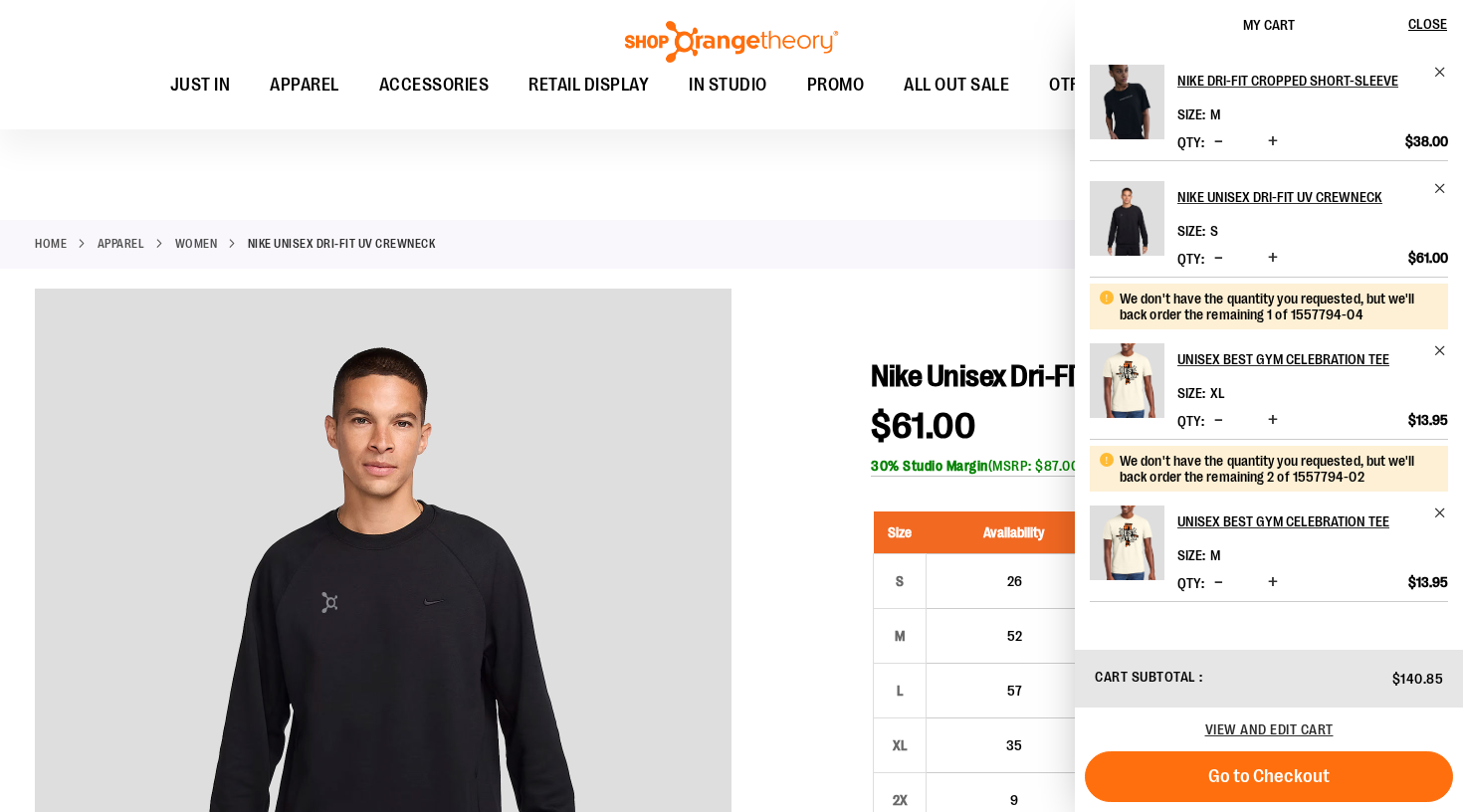 scroll, scrollTop: 0, scrollLeft: 0, axis: both 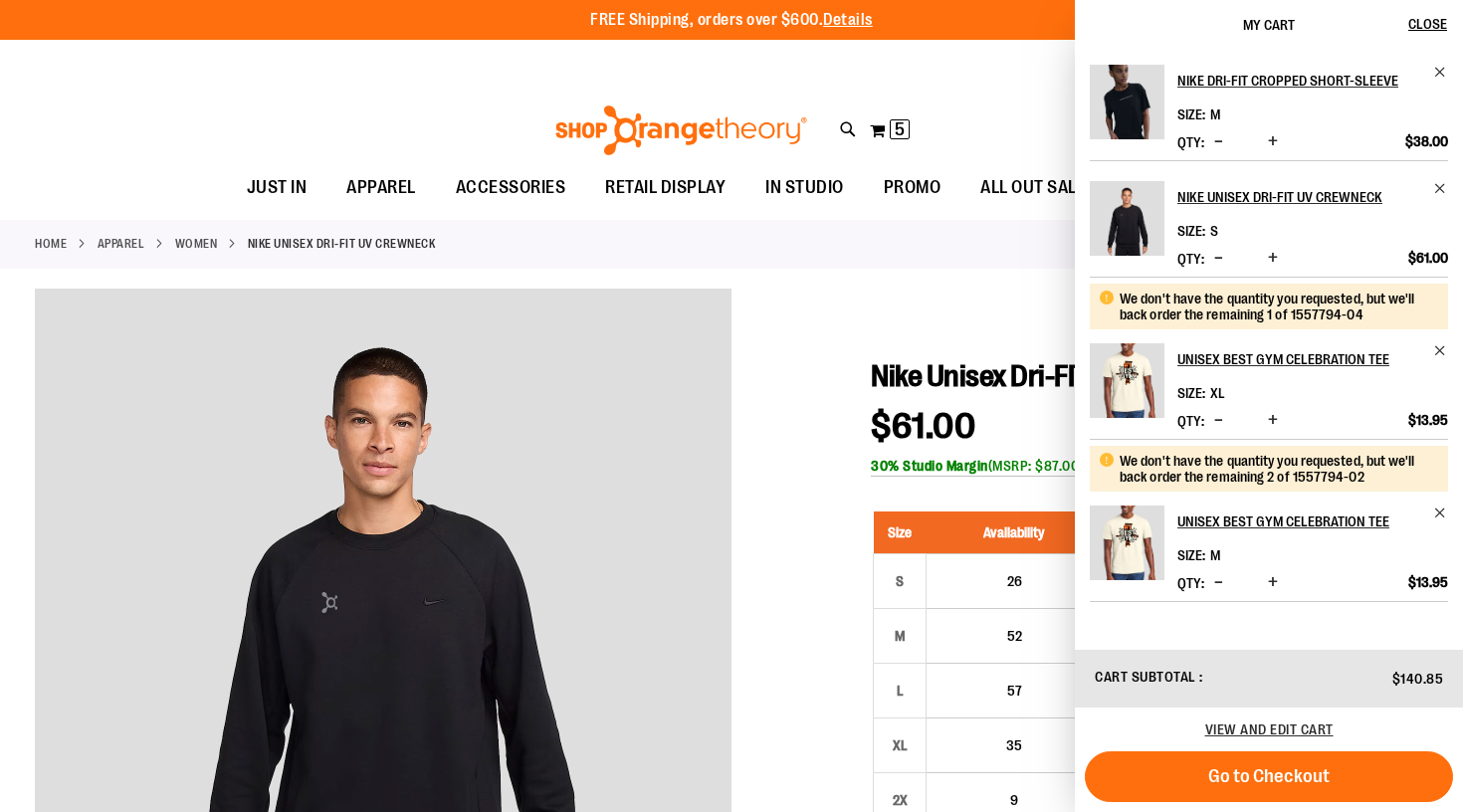 click at bounding box center [1218, 141] 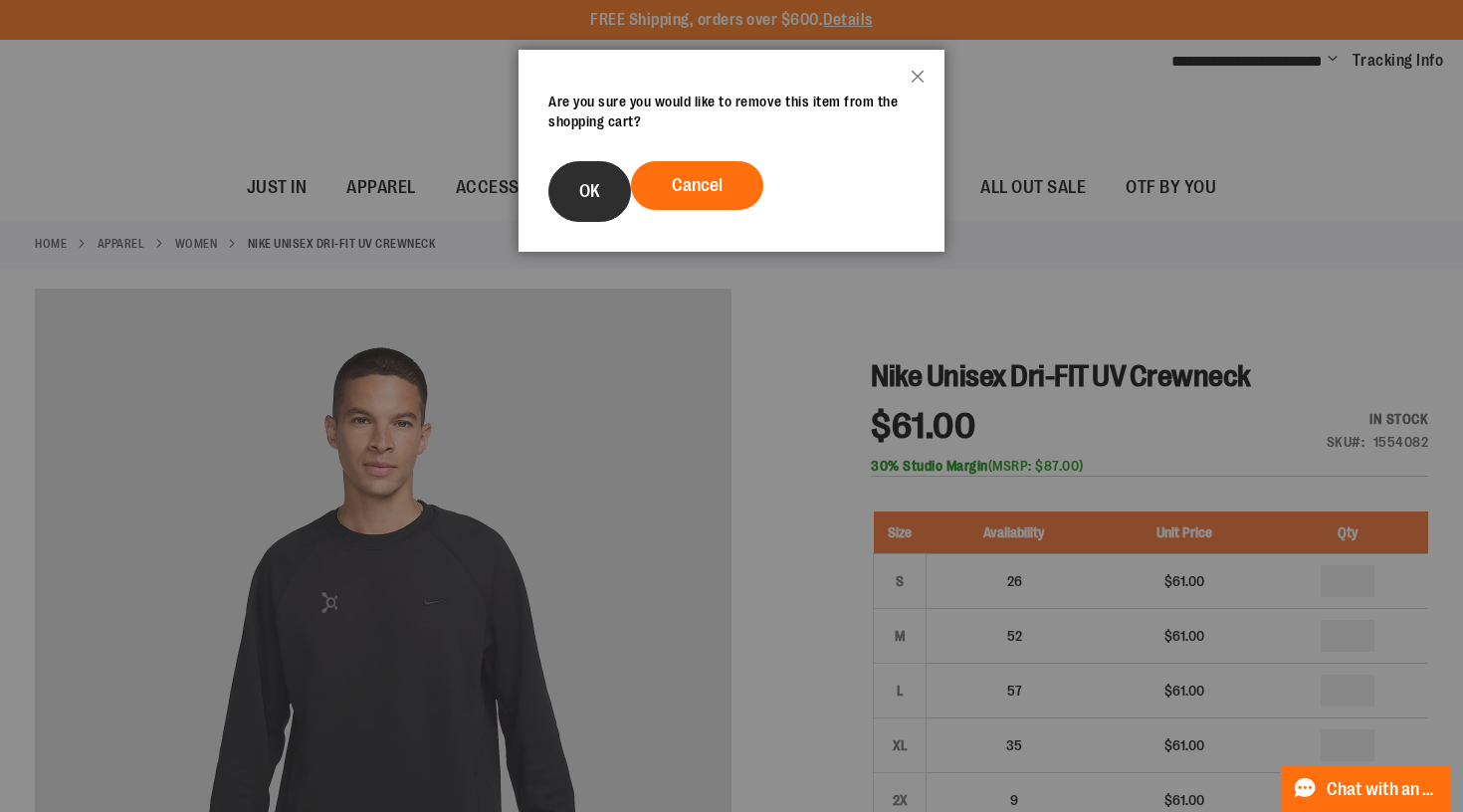 click on "OK" at bounding box center [589, 191] 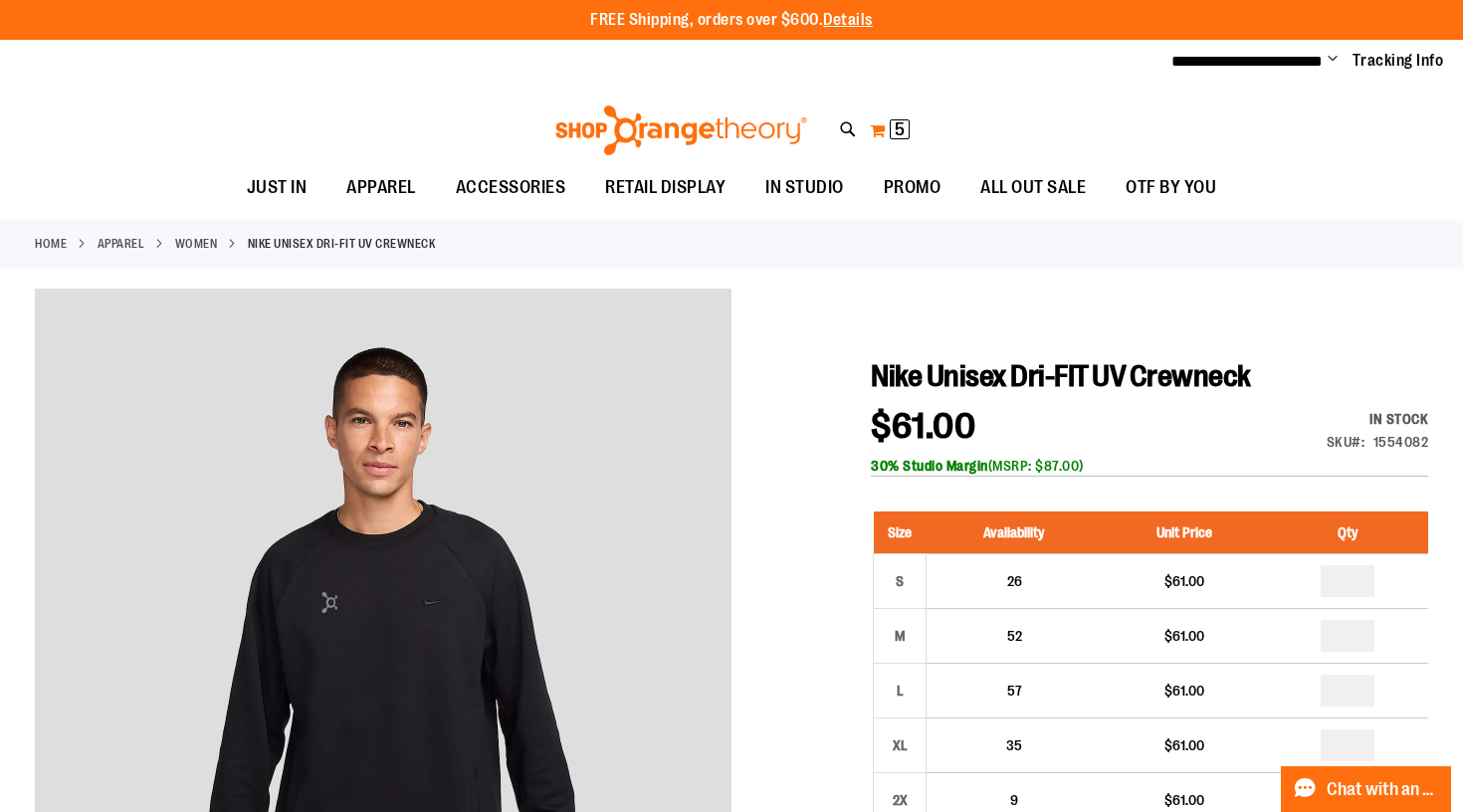click on "5" at bounding box center (900, 129) 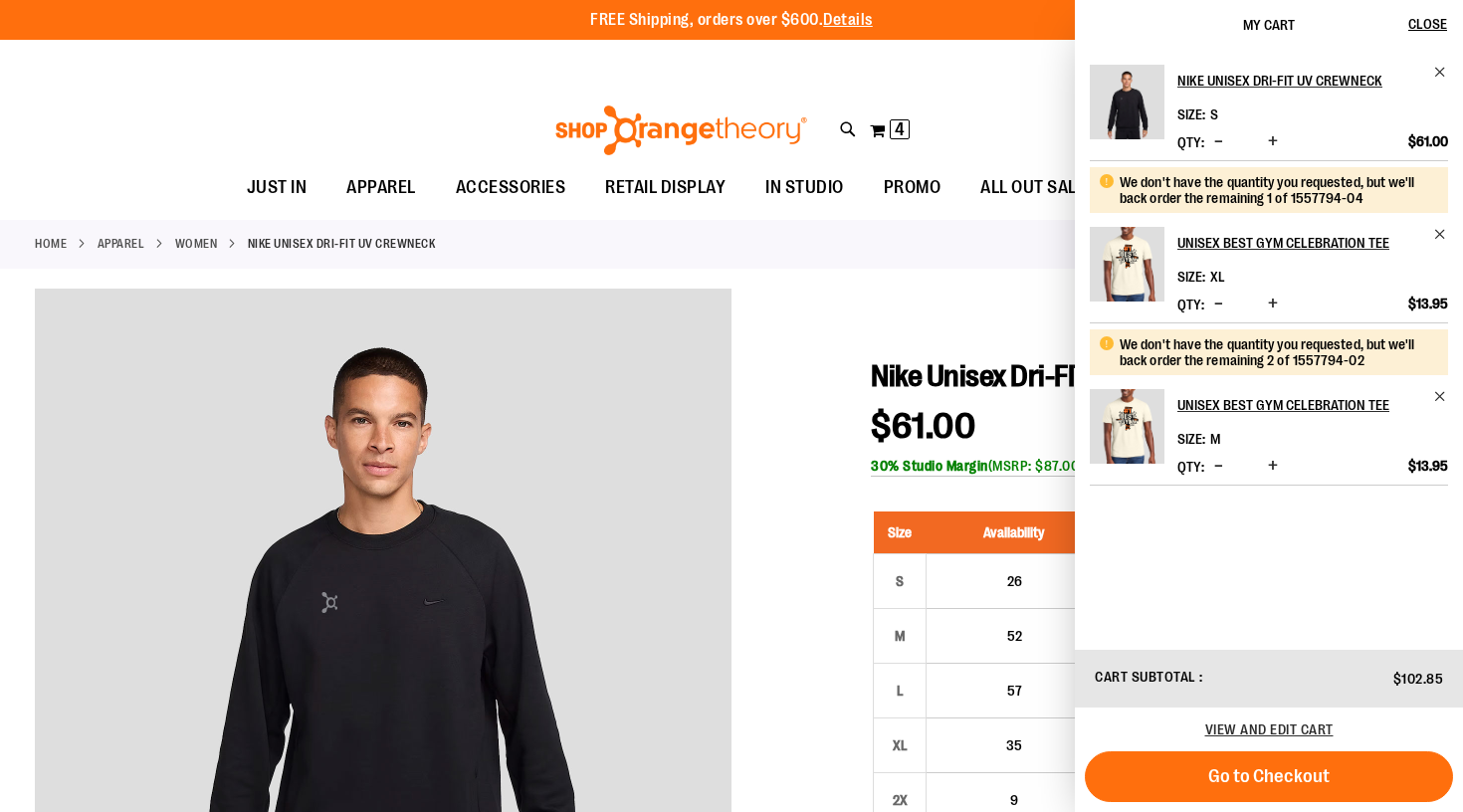click at bounding box center (1218, 141) 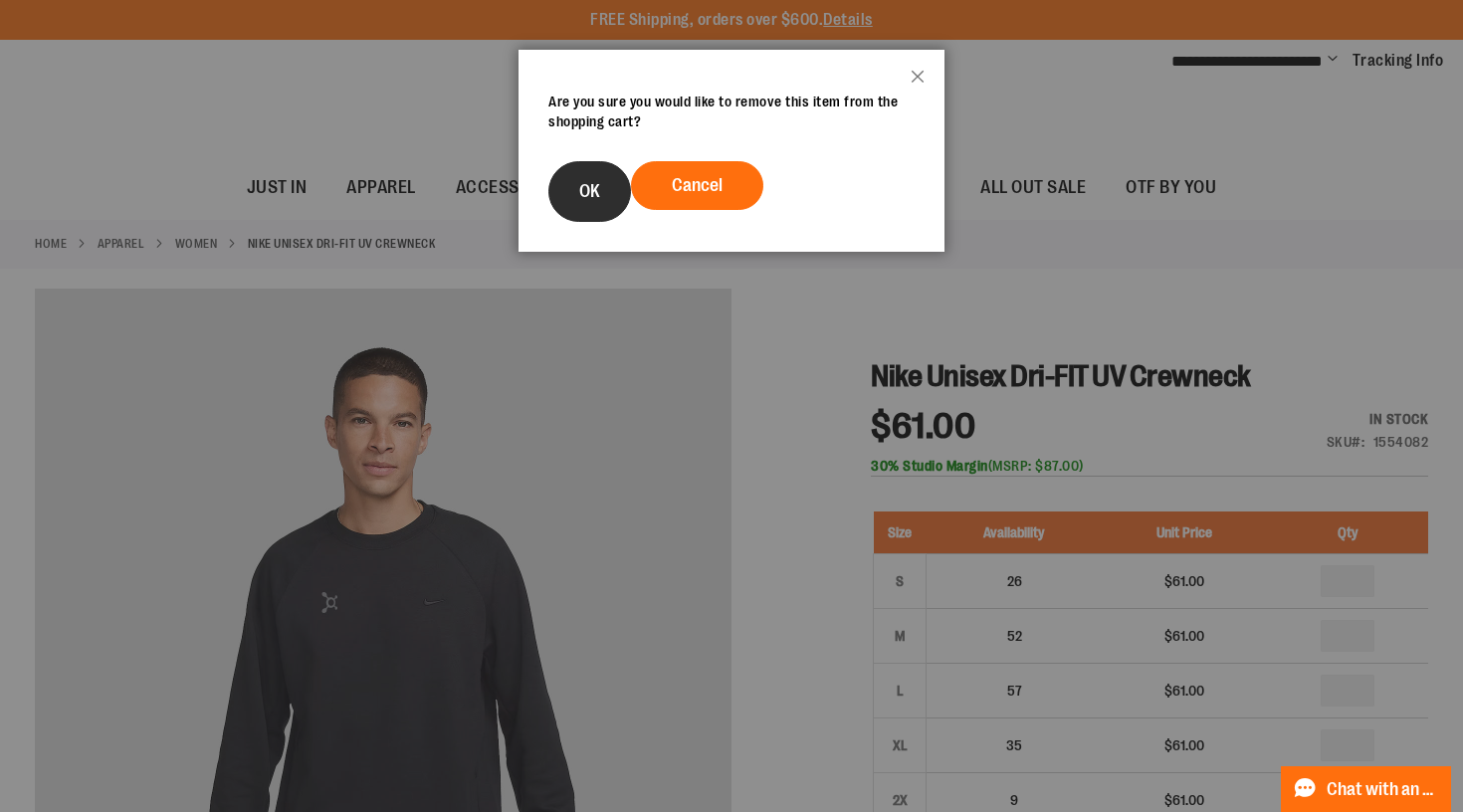 click on "OK" at bounding box center (589, 191) 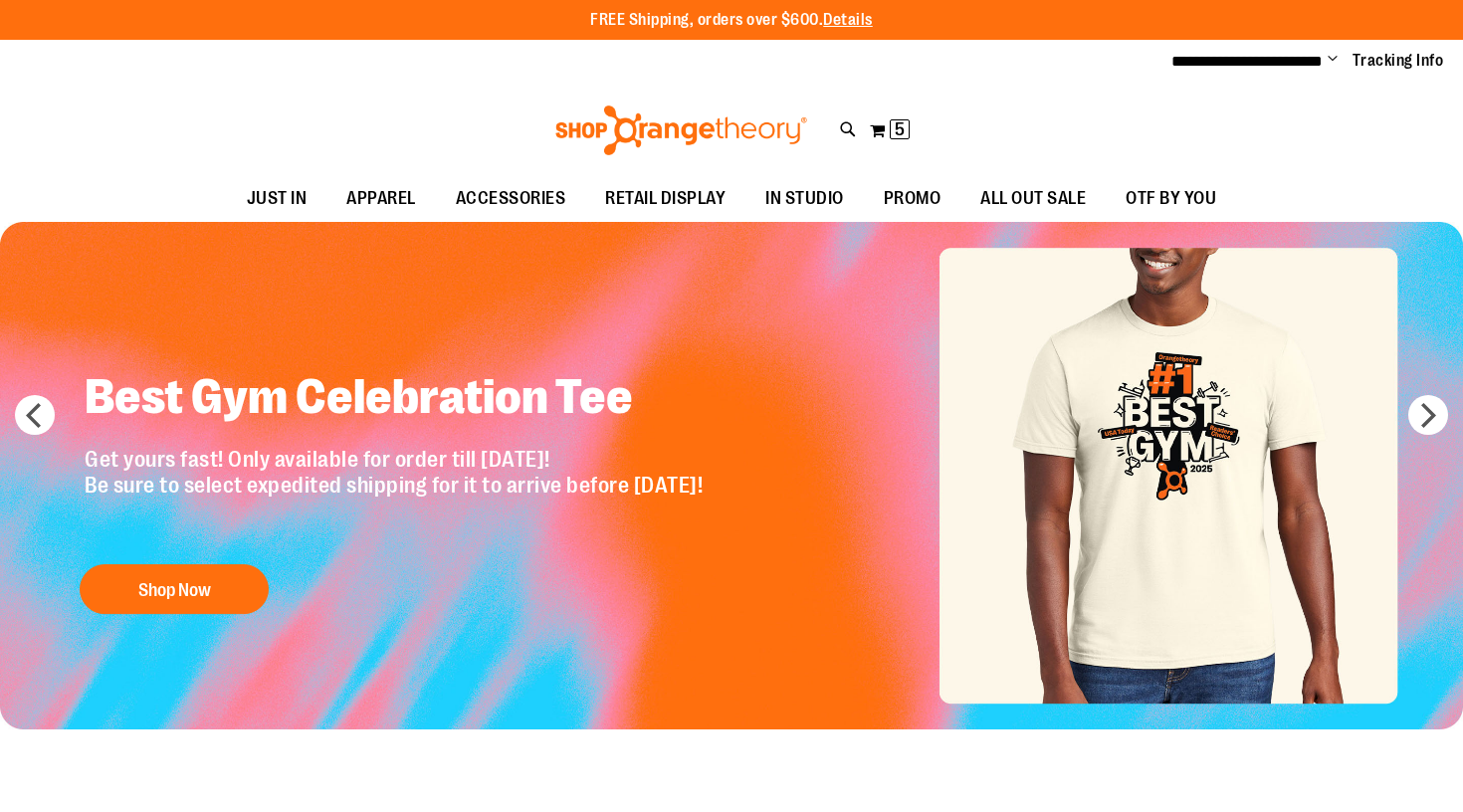 scroll, scrollTop: 0, scrollLeft: 0, axis: both 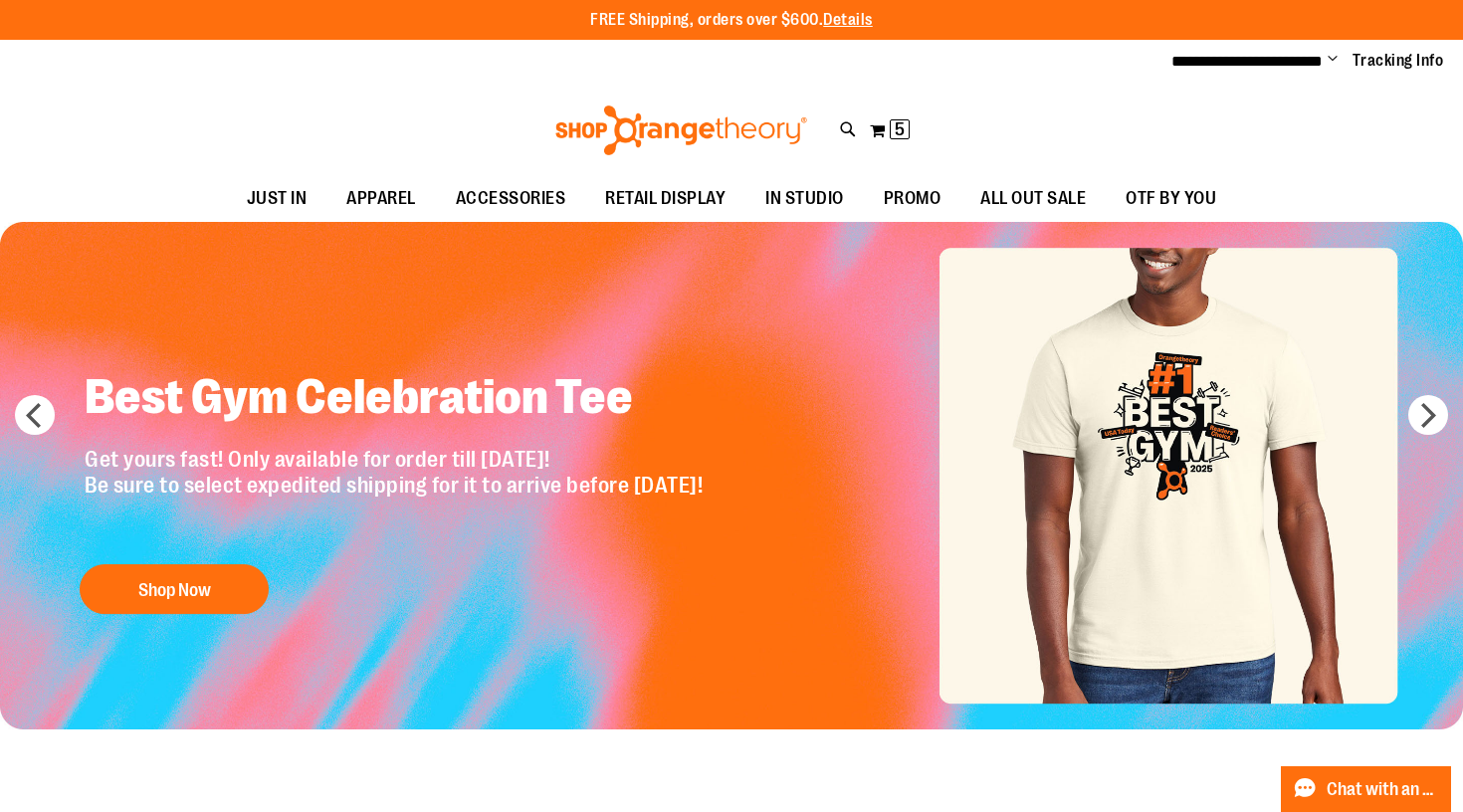 click on "Change" at bounding box center [1333, 60] 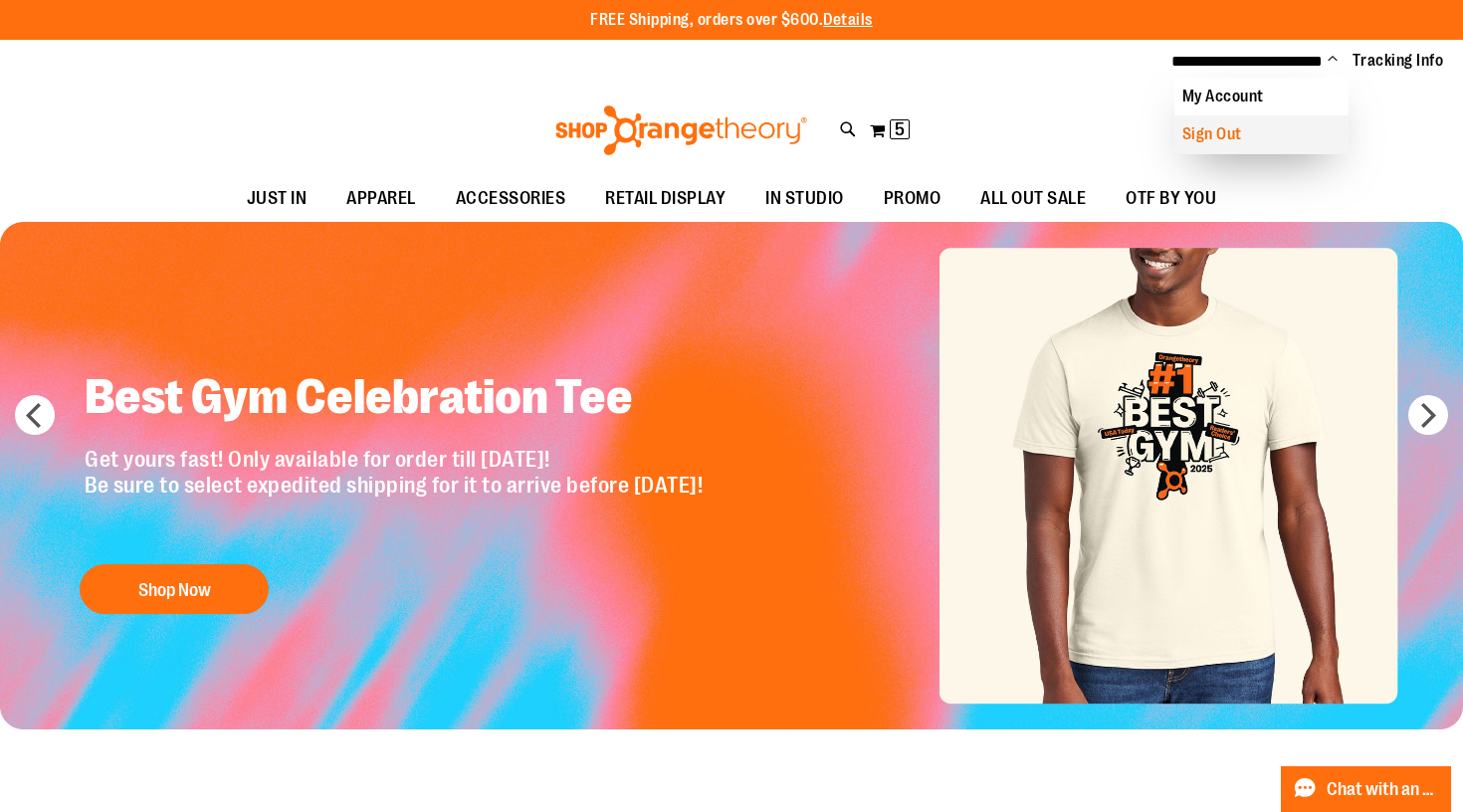 click on "Sign Out" at bounding box center [1261, 134] 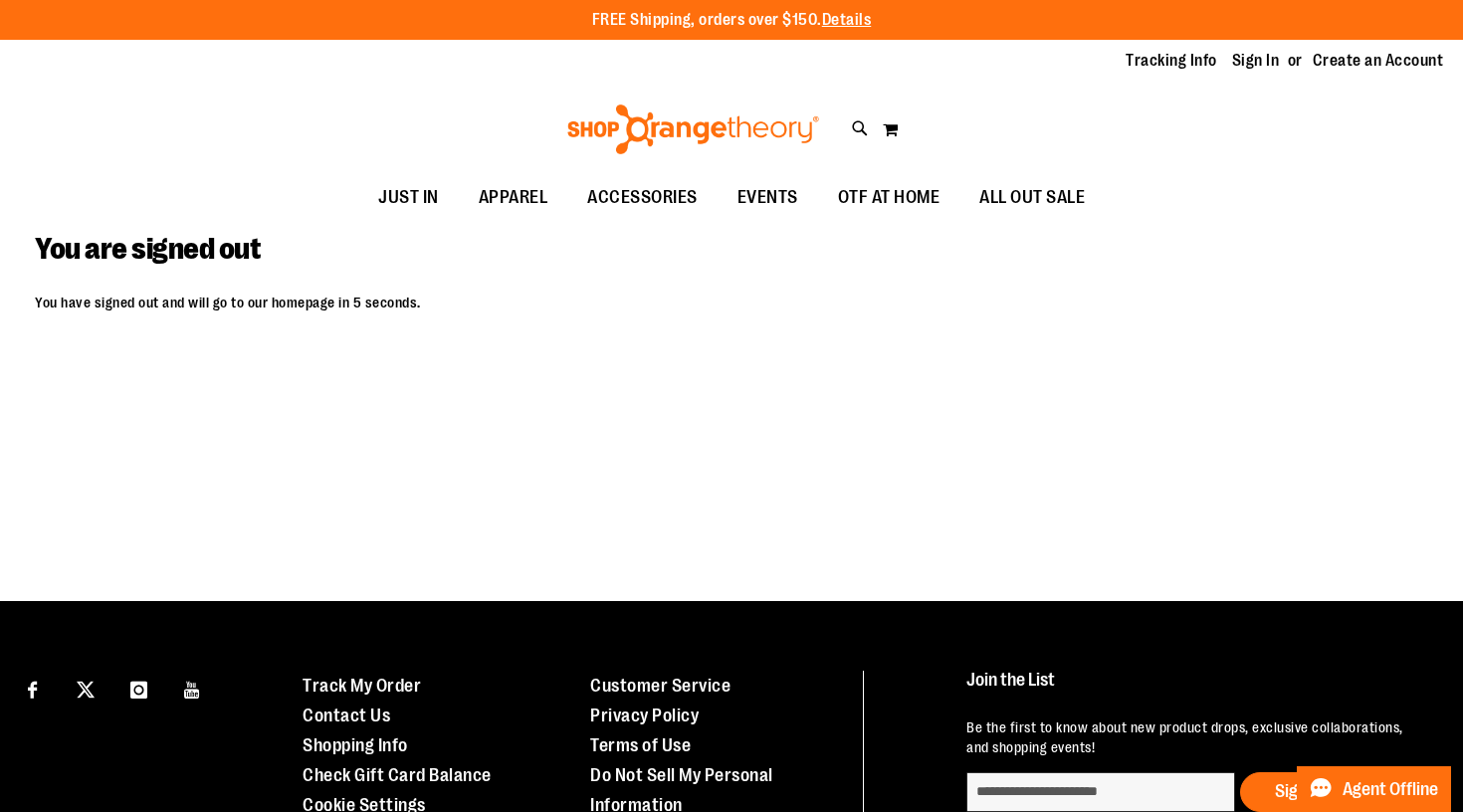 scroll, scrollTop: 0, scrollLeft: 0, axis: both 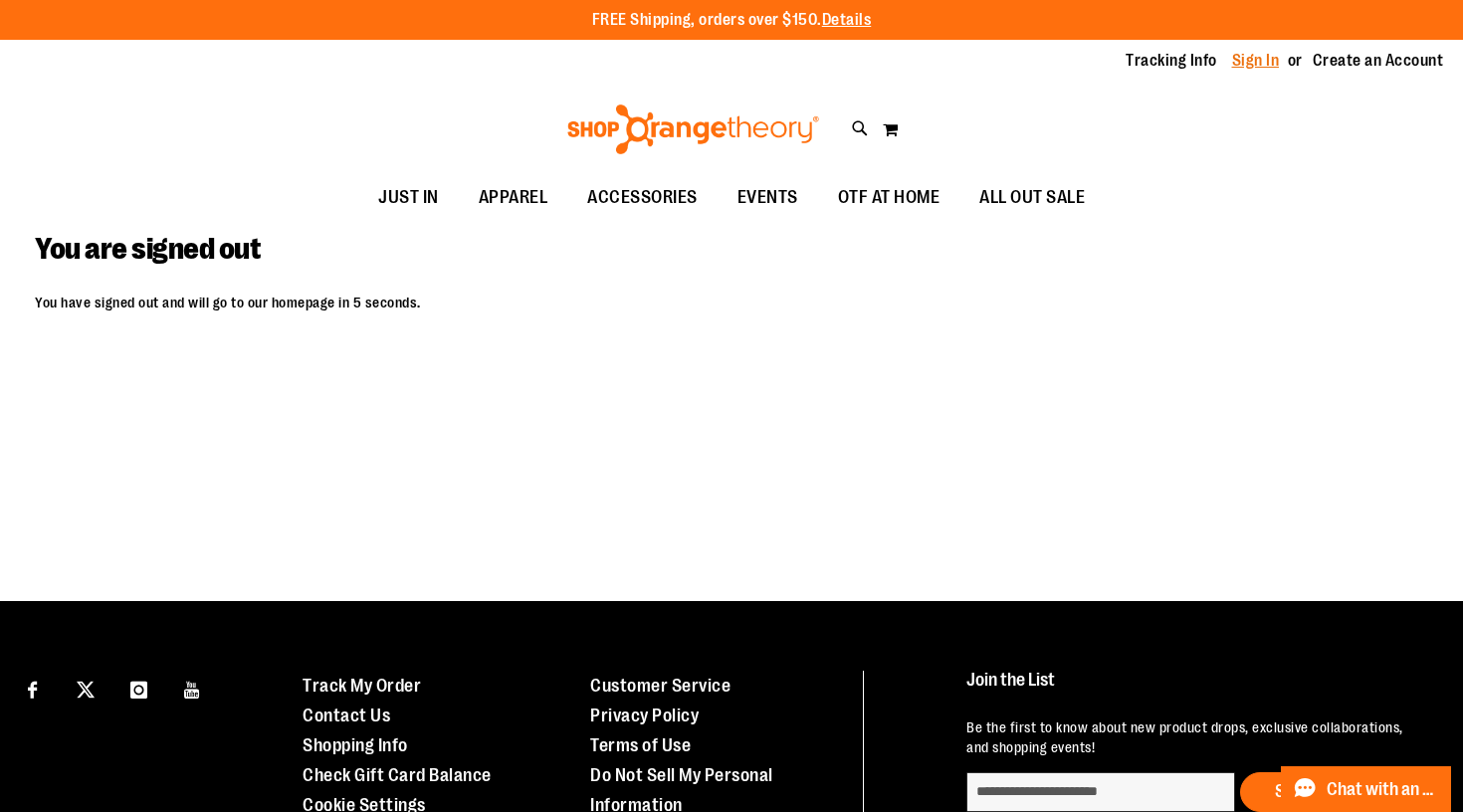 click on "Sign In" at bounding box center (1256, 61) 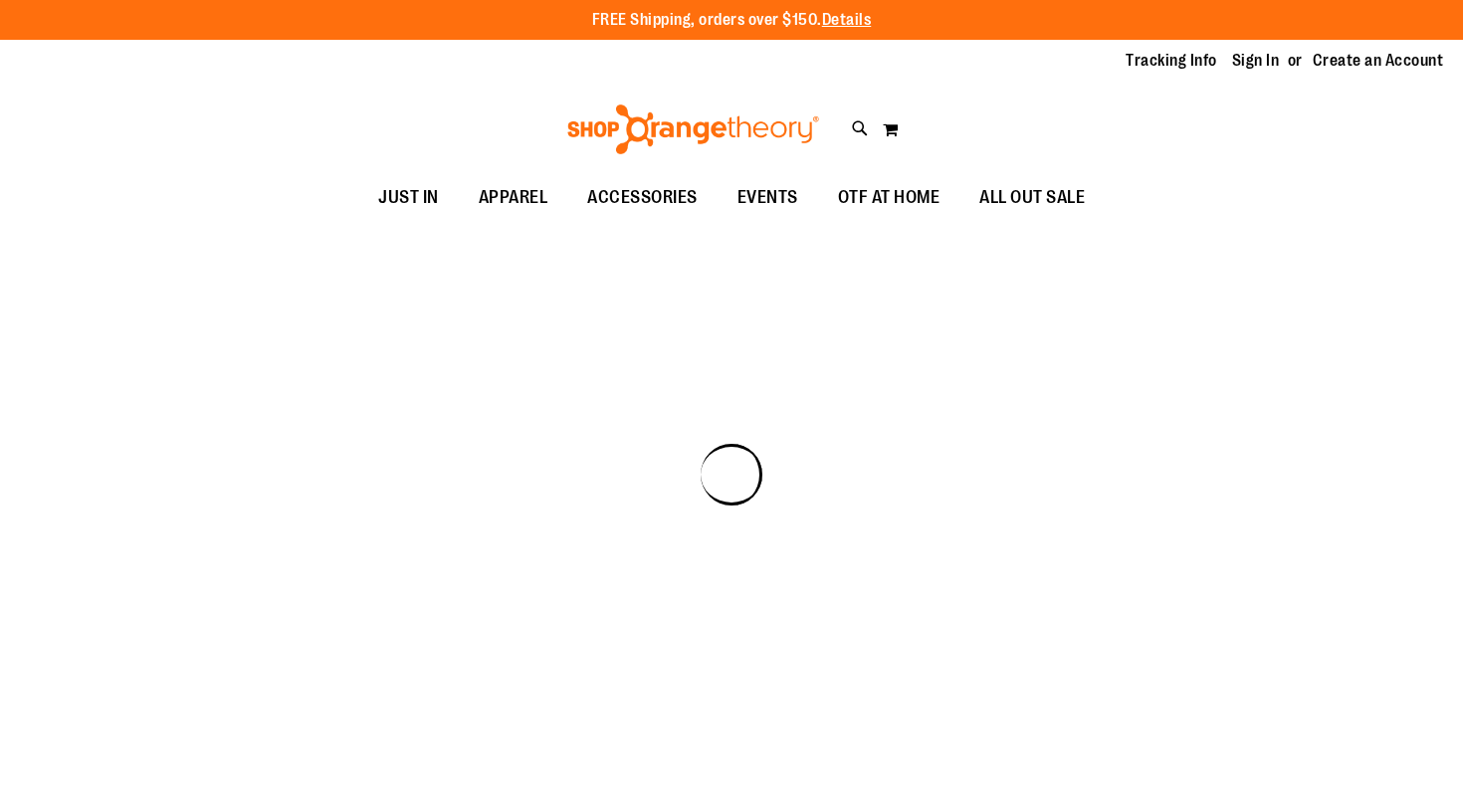 scroll, scrollTop: 0, scrollLeft: 0, axis: both 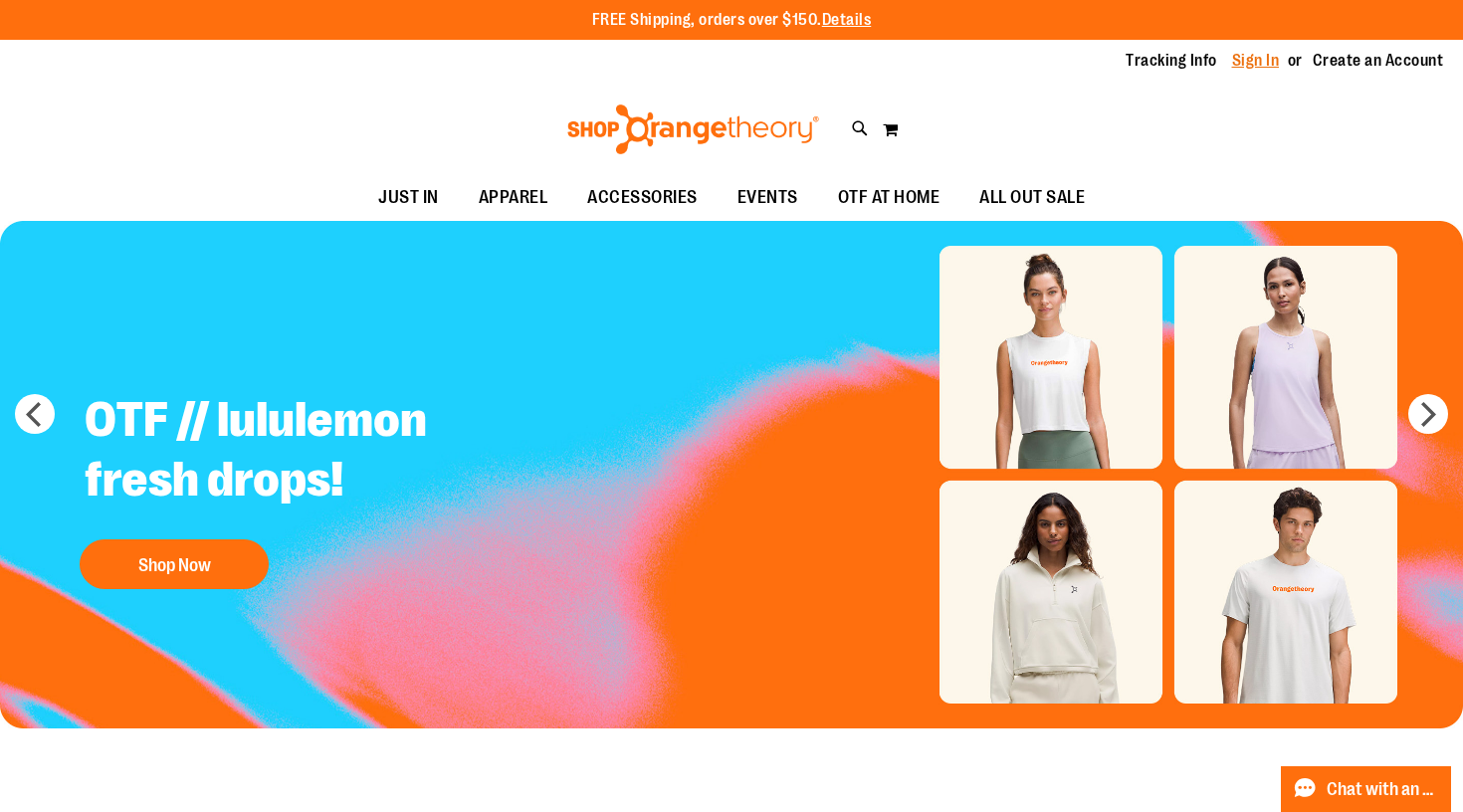 click on "Sign In" at bounding box center [1256, 61] 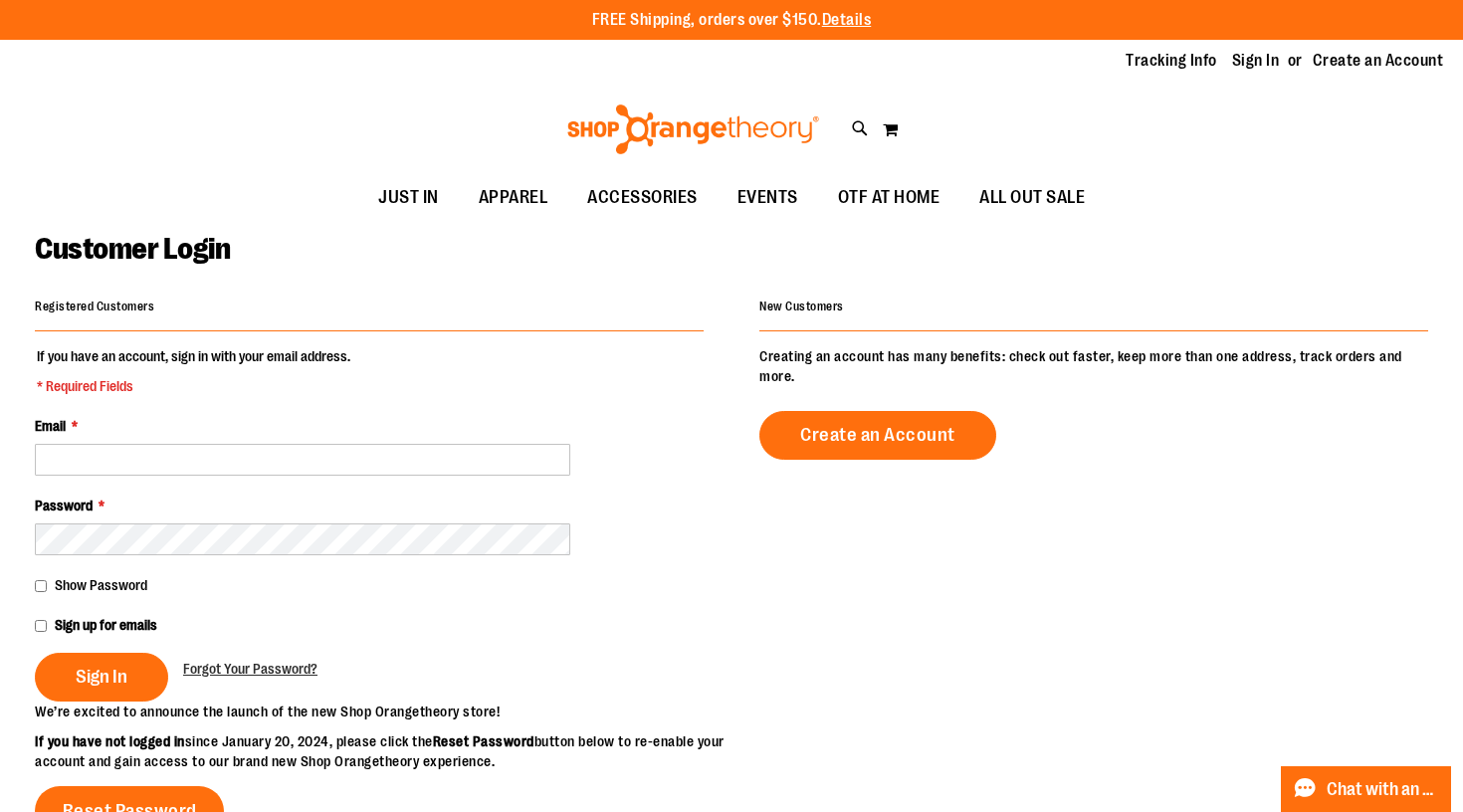 scroll, scrollTop: 0, scrollLeft: 0, axis: both 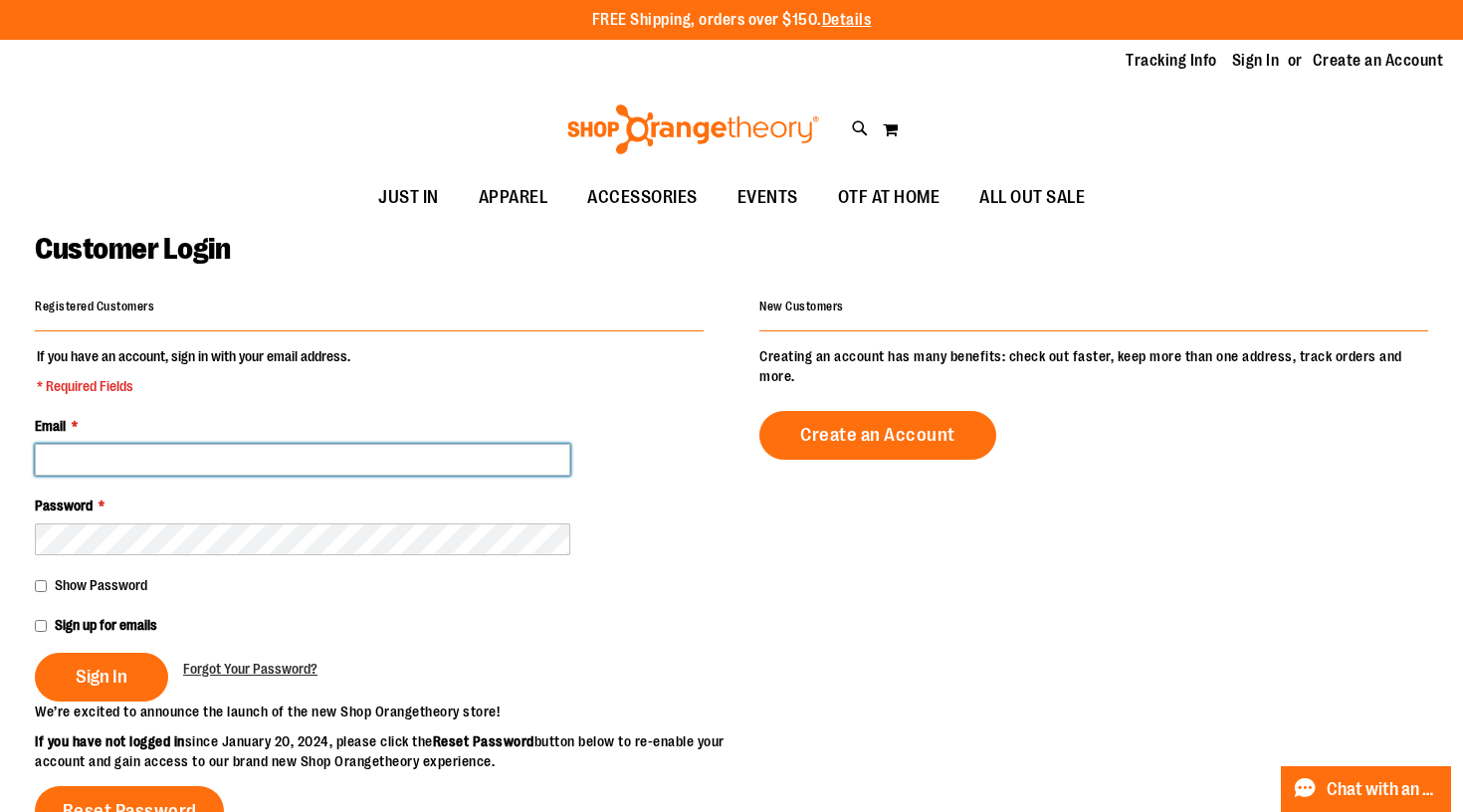 type on "**********" 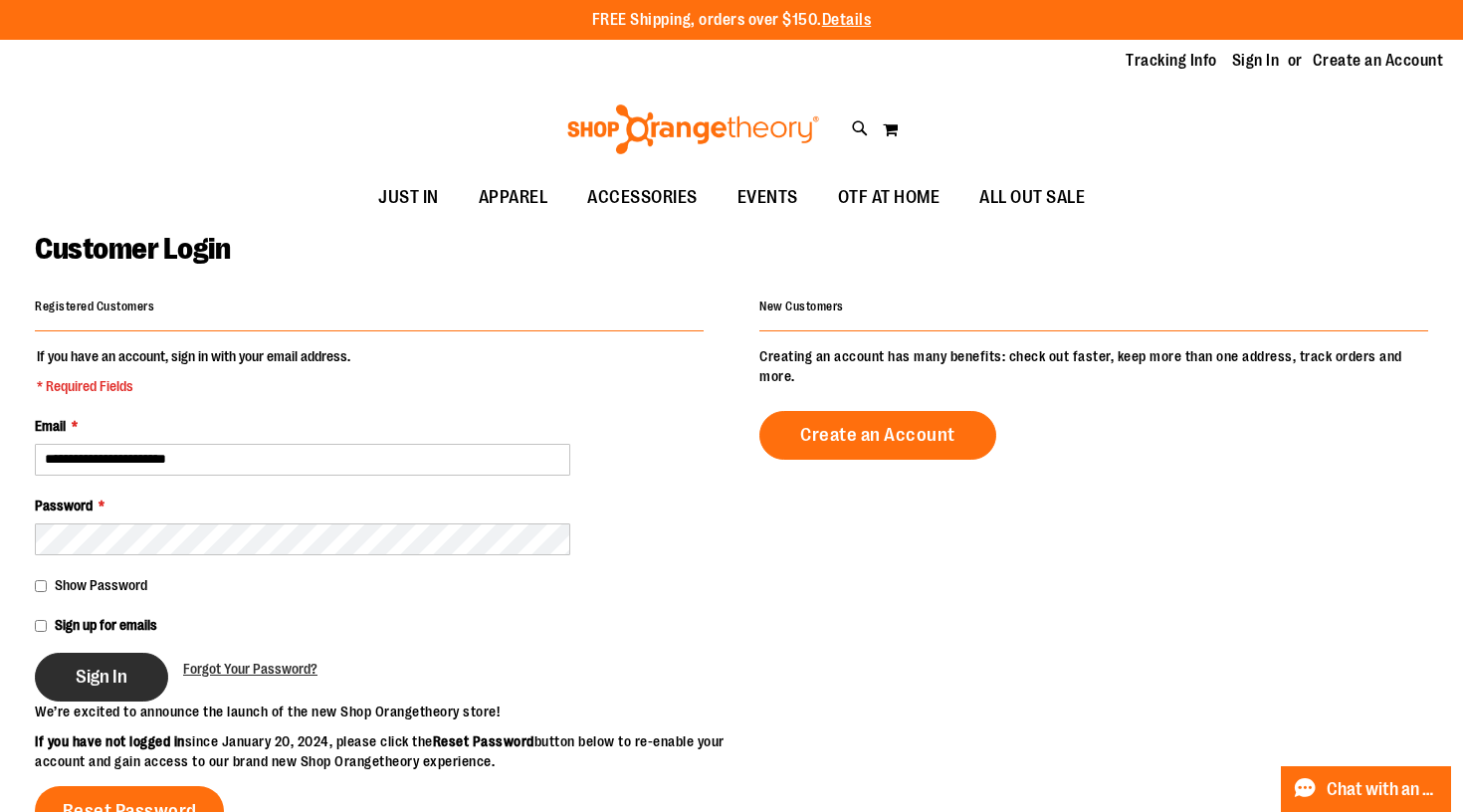 click on "Sign In" at bounding box center [102, 677] 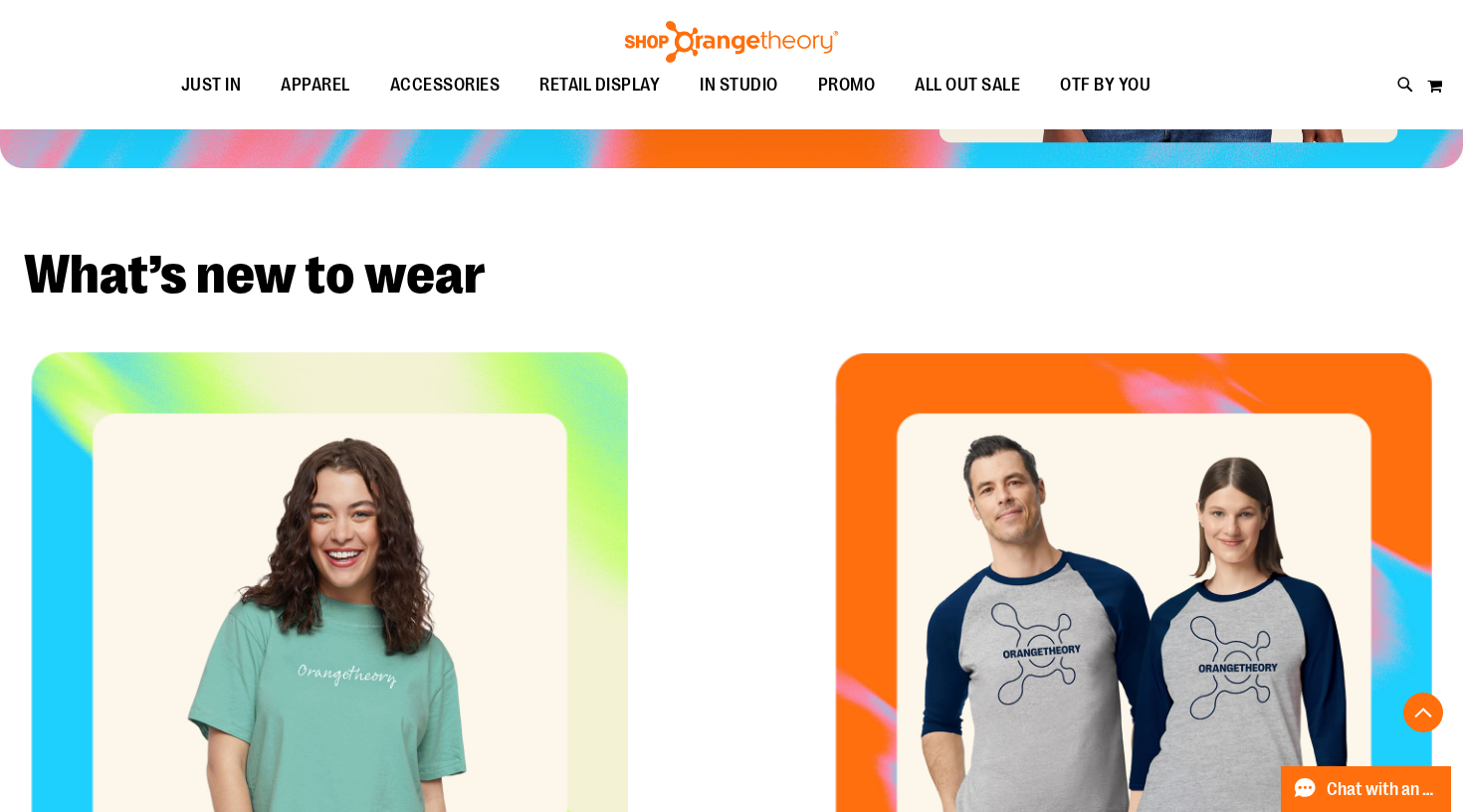 scroll, scrollTop: 564, scrollLeft: 0, axis: vertical 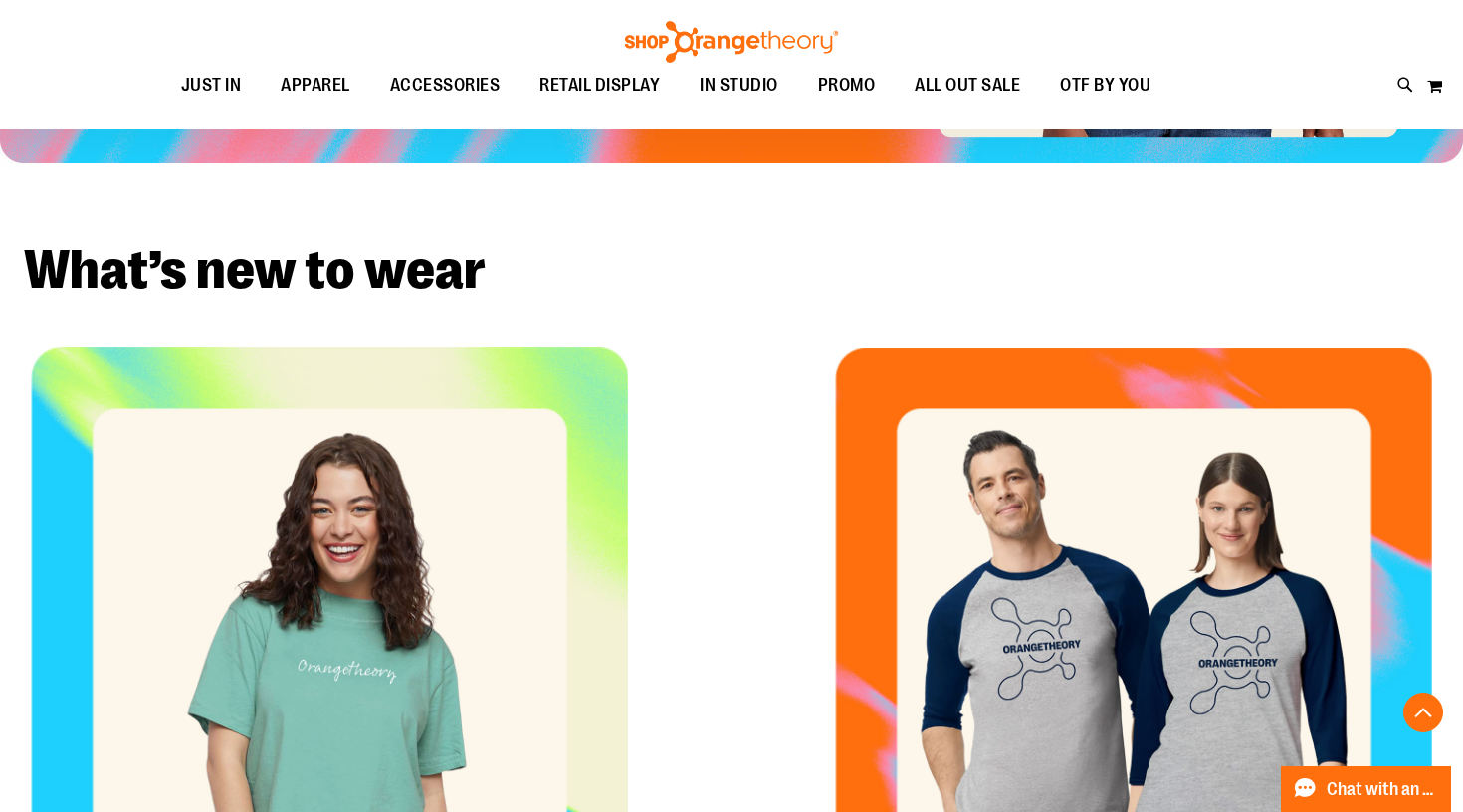 click on "Shop Womens" 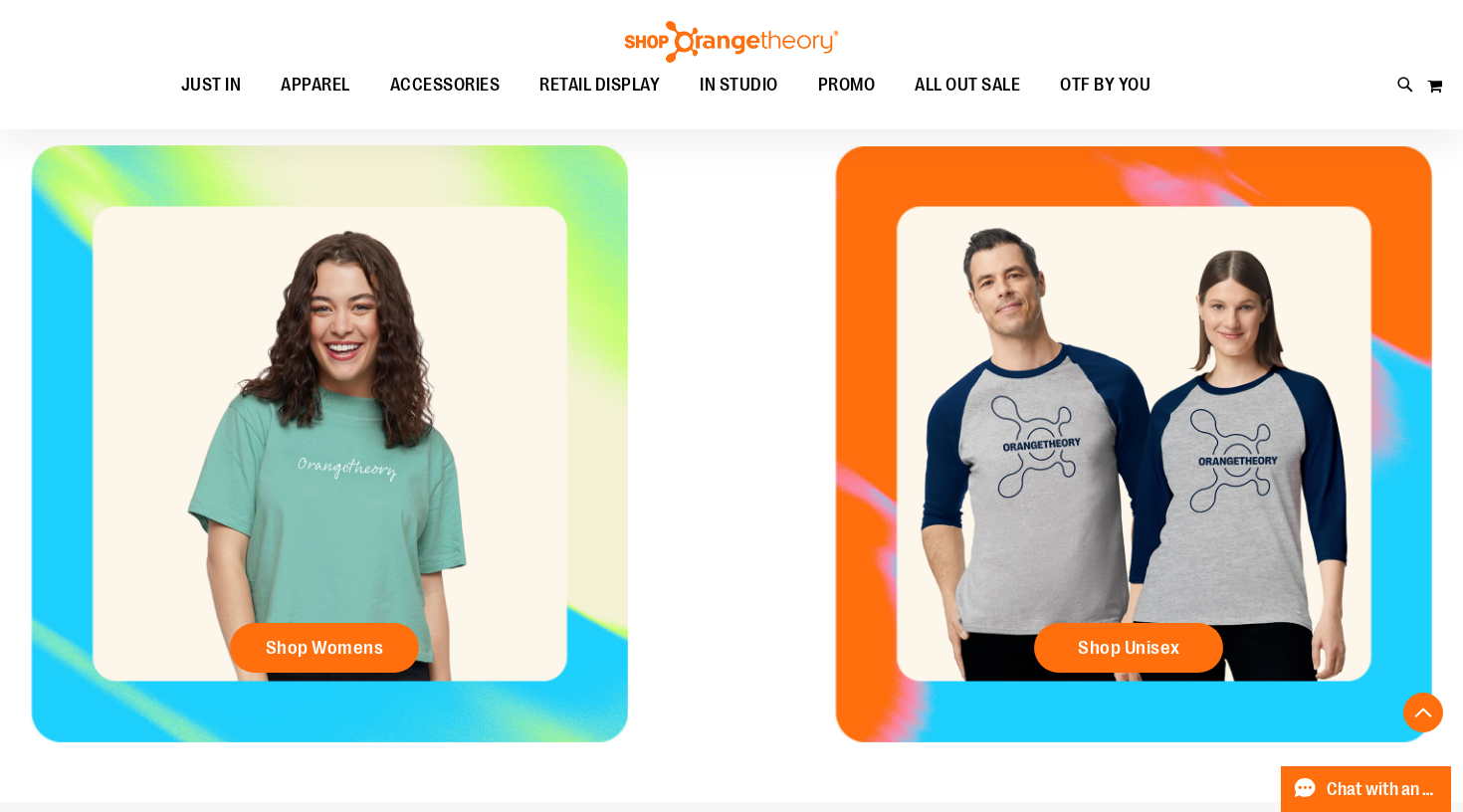 scroll, scrollTop: 849, scrollLeft: 0, axis: vertical 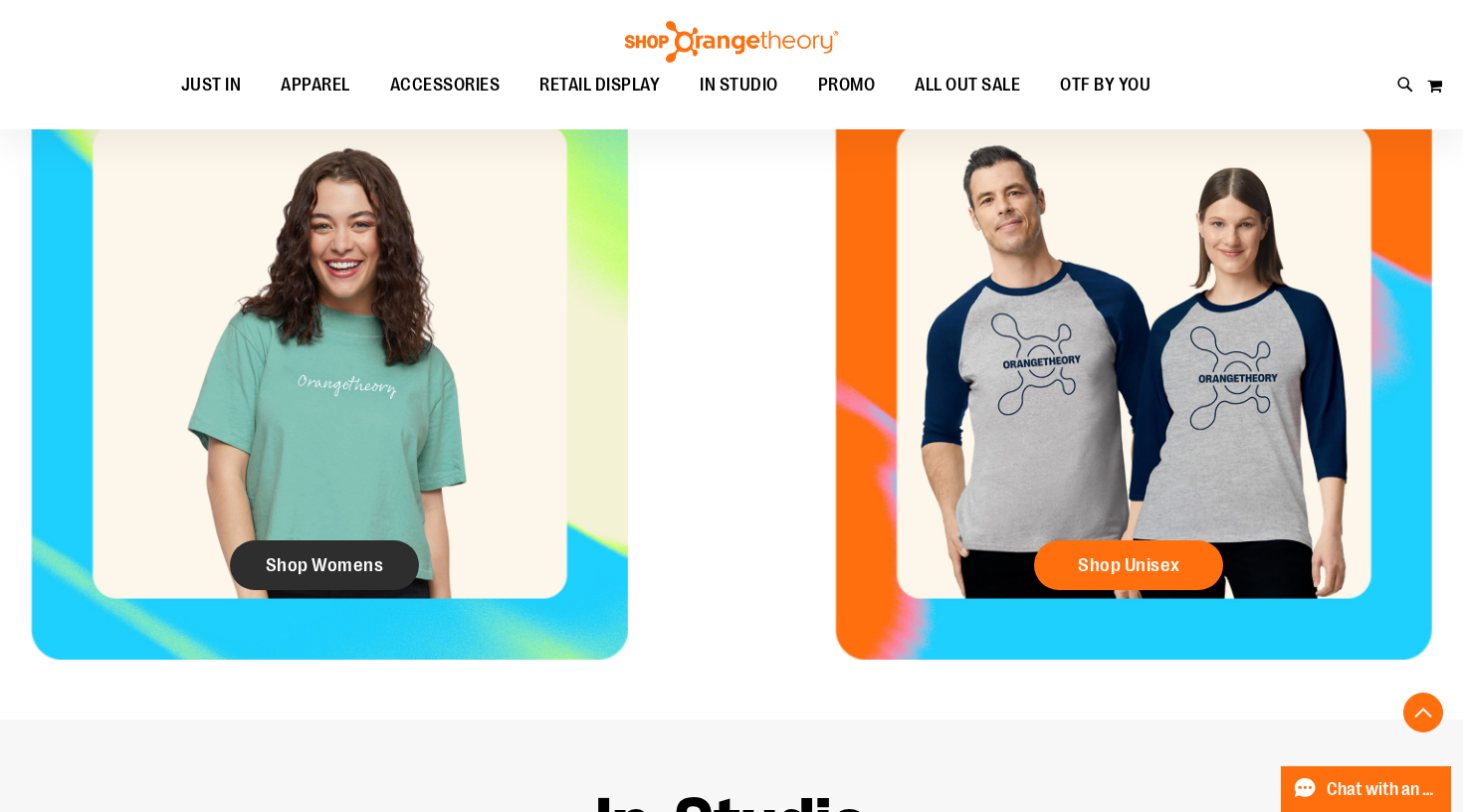click on "Shop Womens" 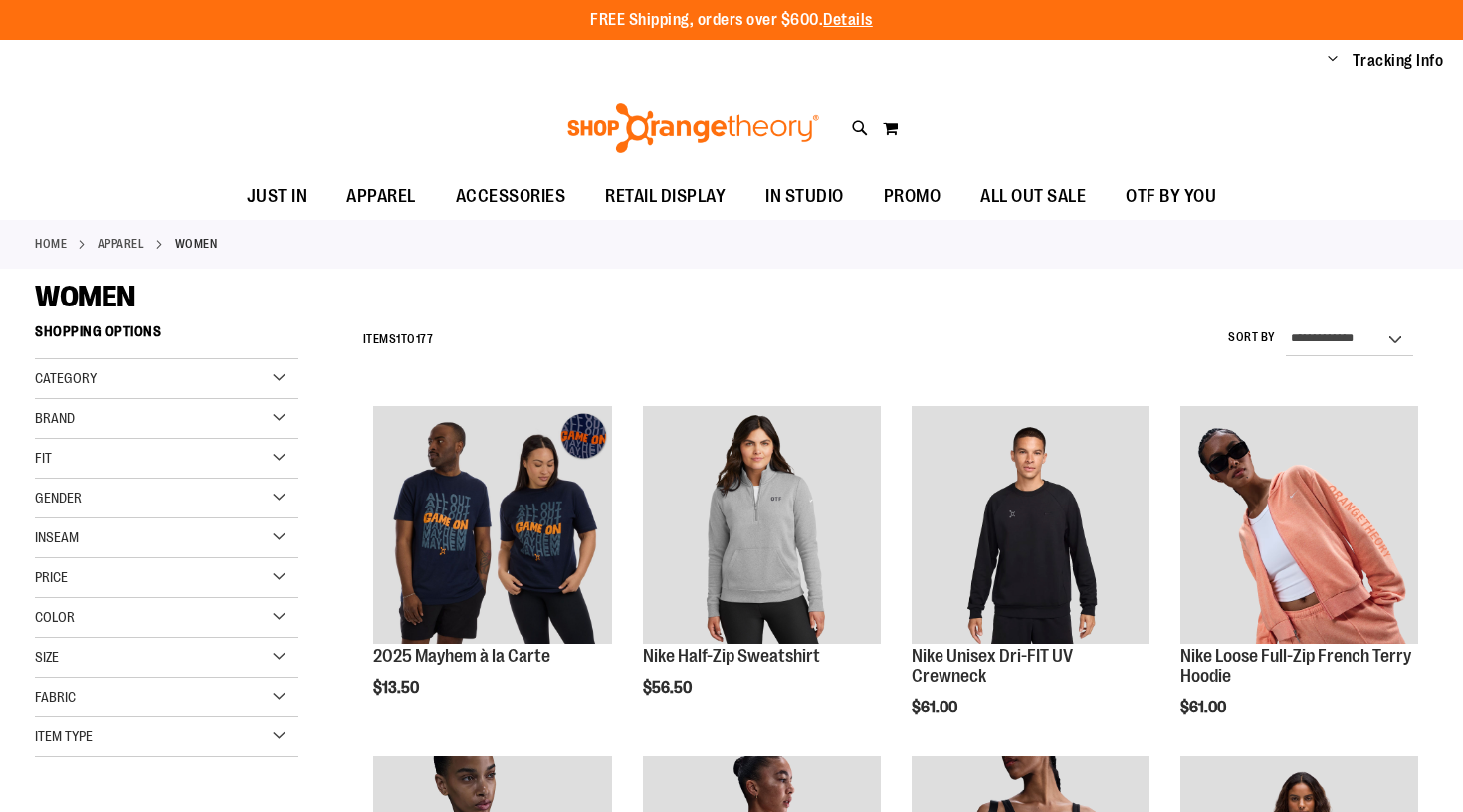 scroll, scrollTop: 0, scrollLeft: 0, axis: both 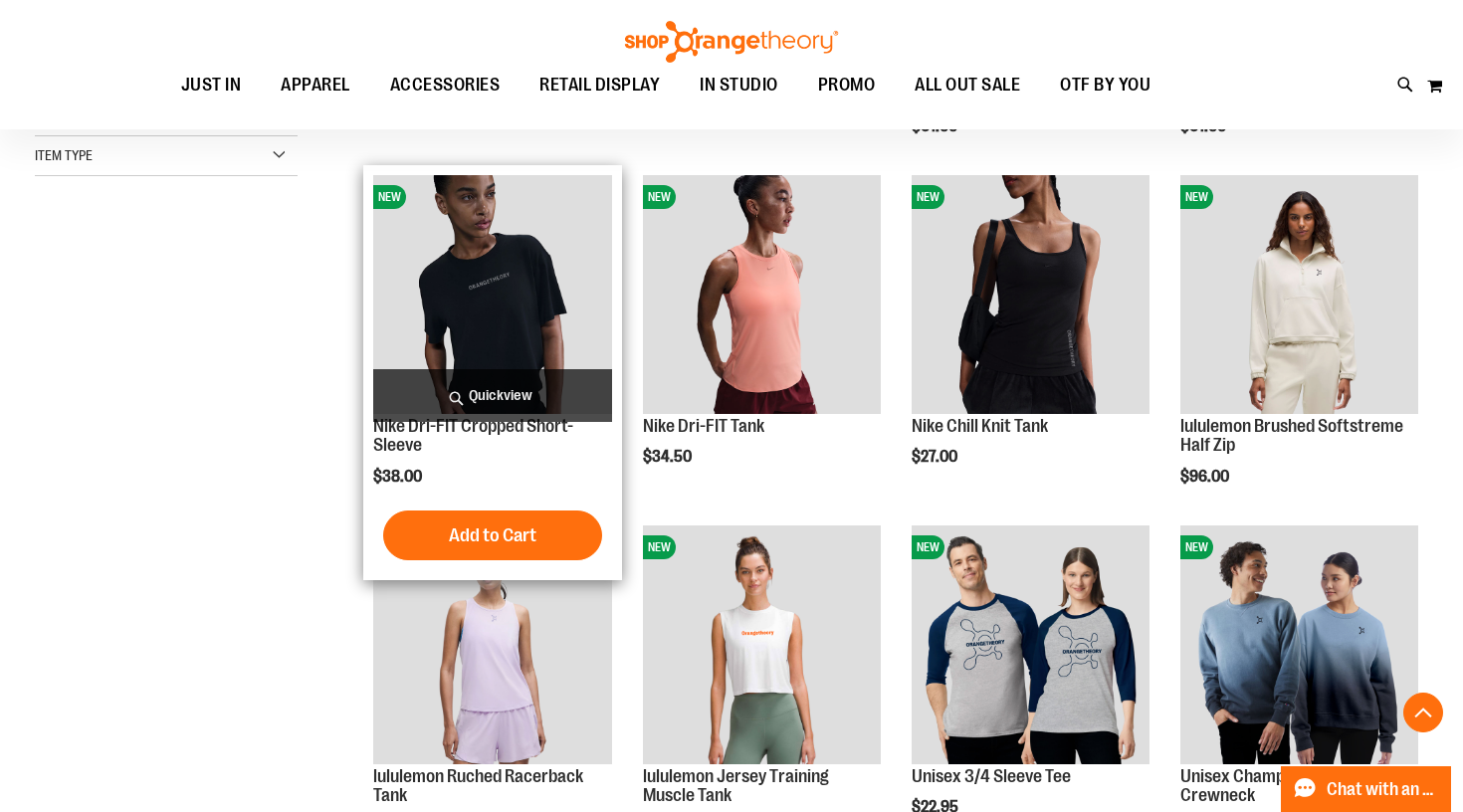 click on "Quickview" at bounding box center [492, 395] 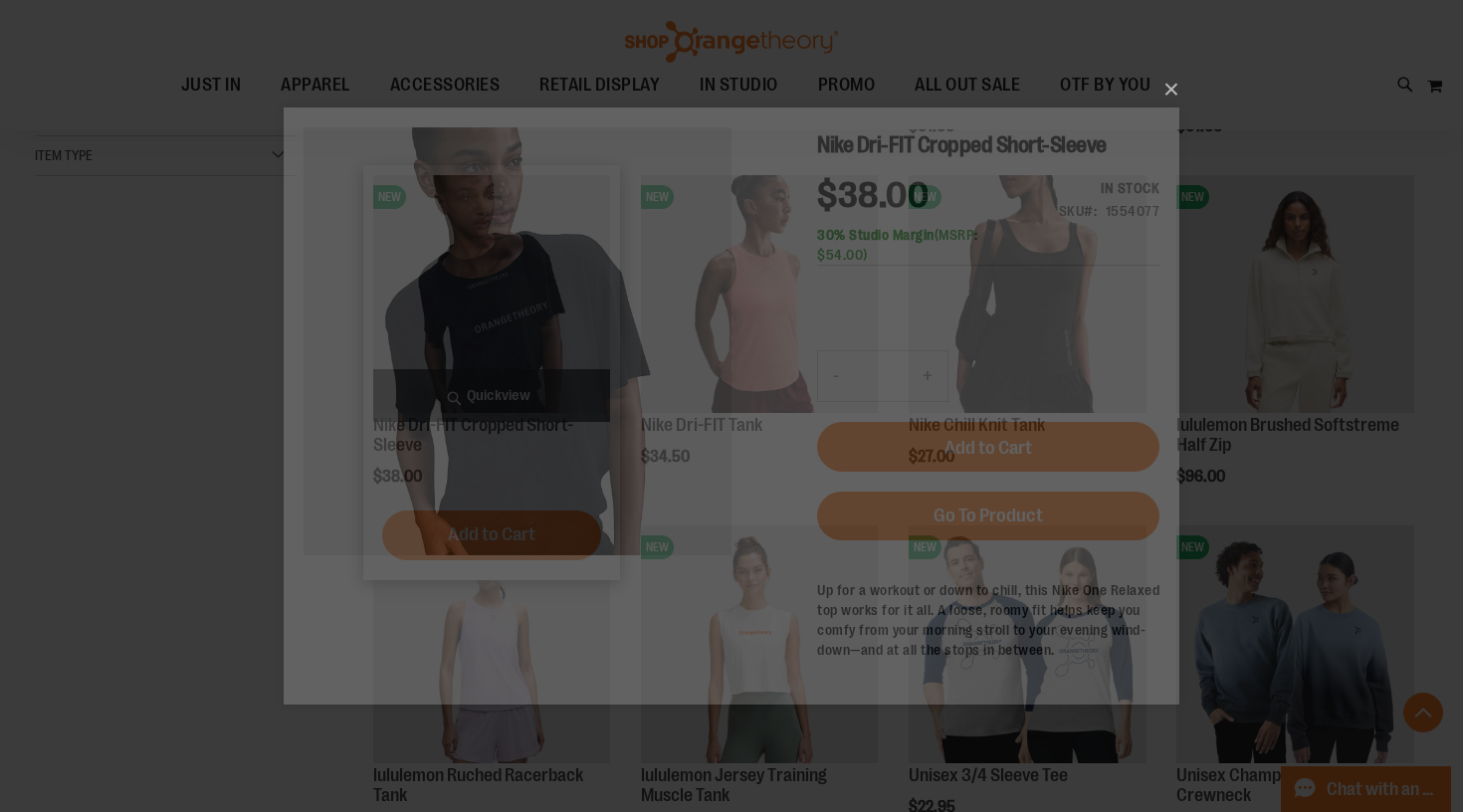 scroll, scrollTop: 0, scrollLeft: 0, axis: both 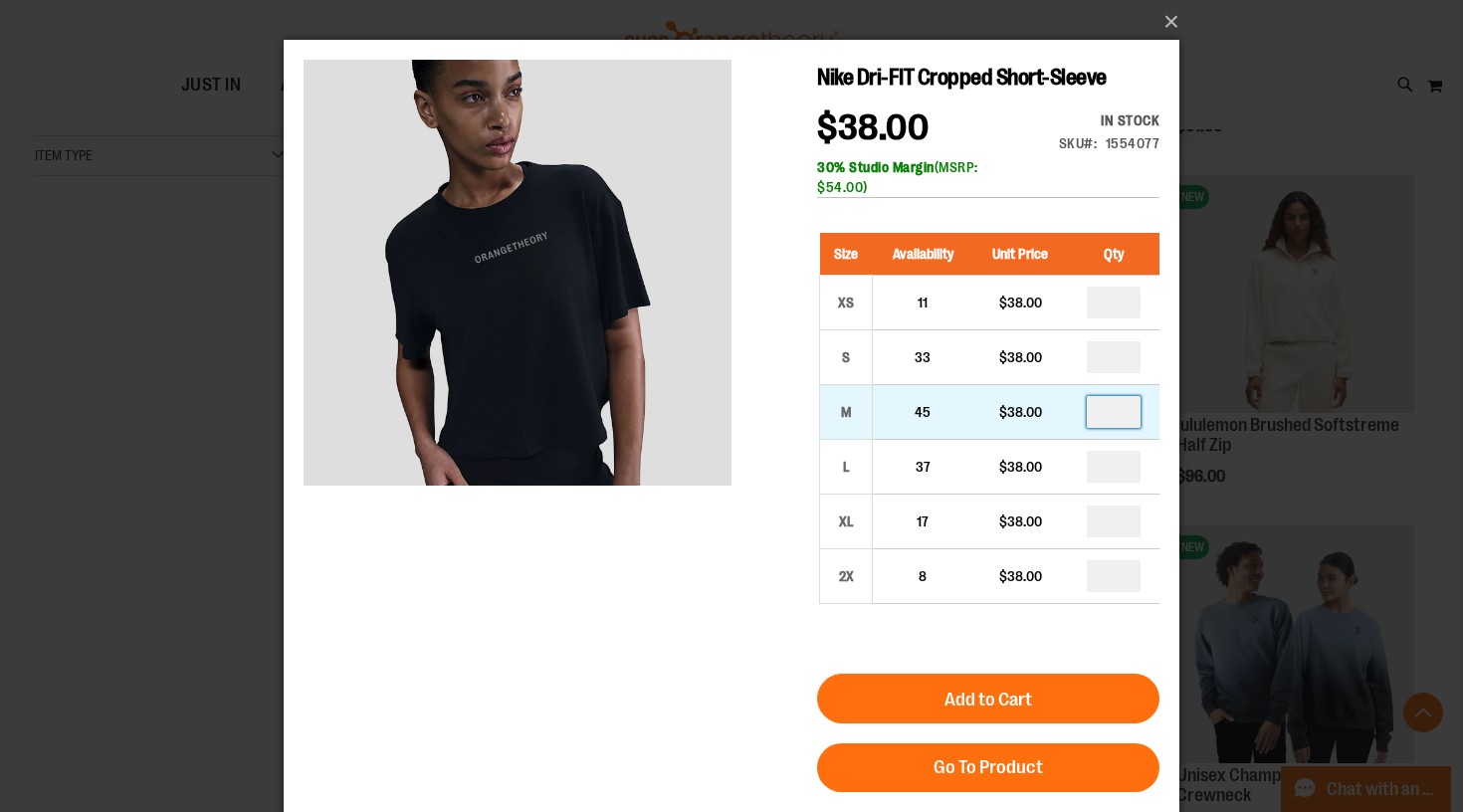 click at bounding box center (1114, 412) 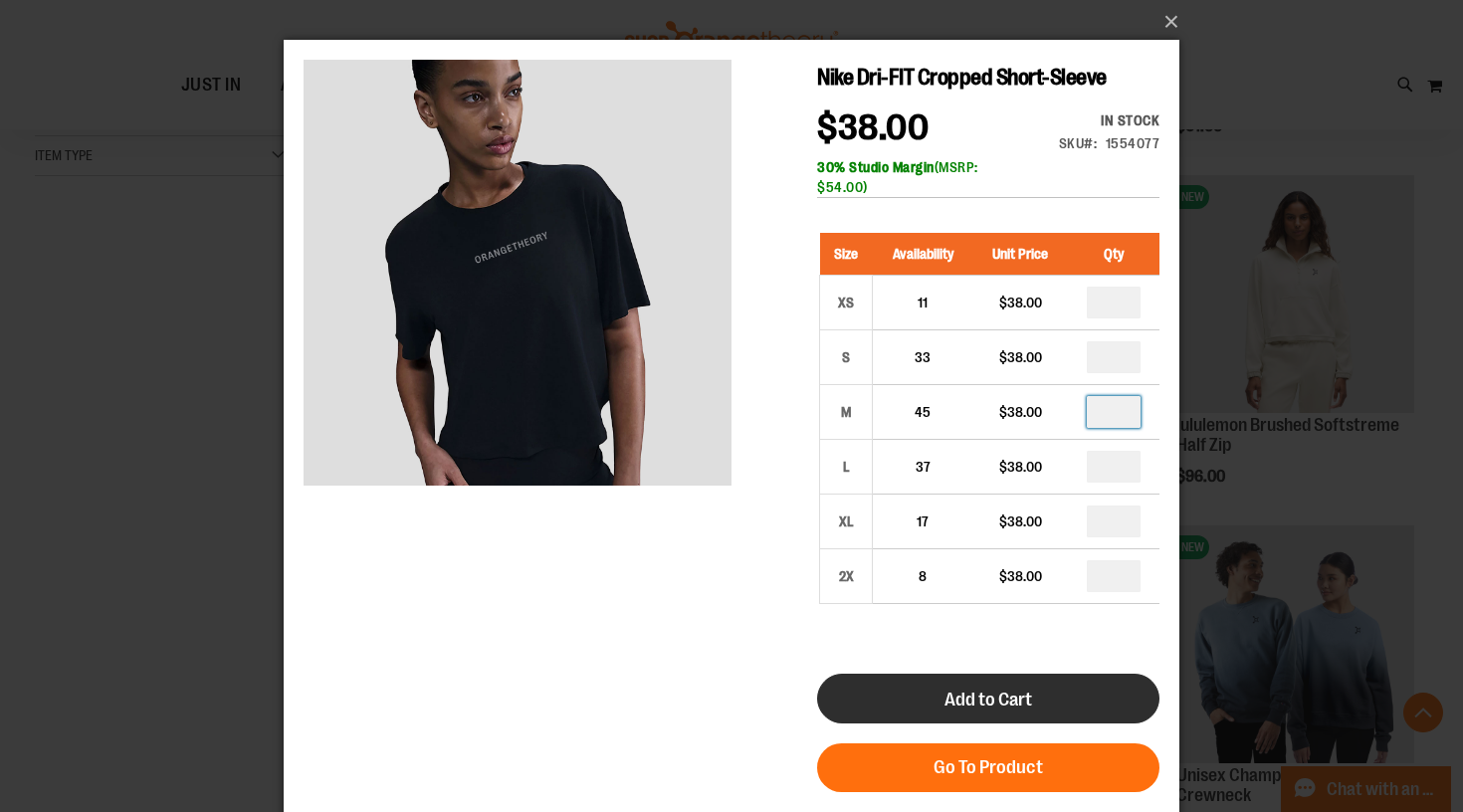 click on "Add to Cart" at bounding box center (988, 700) 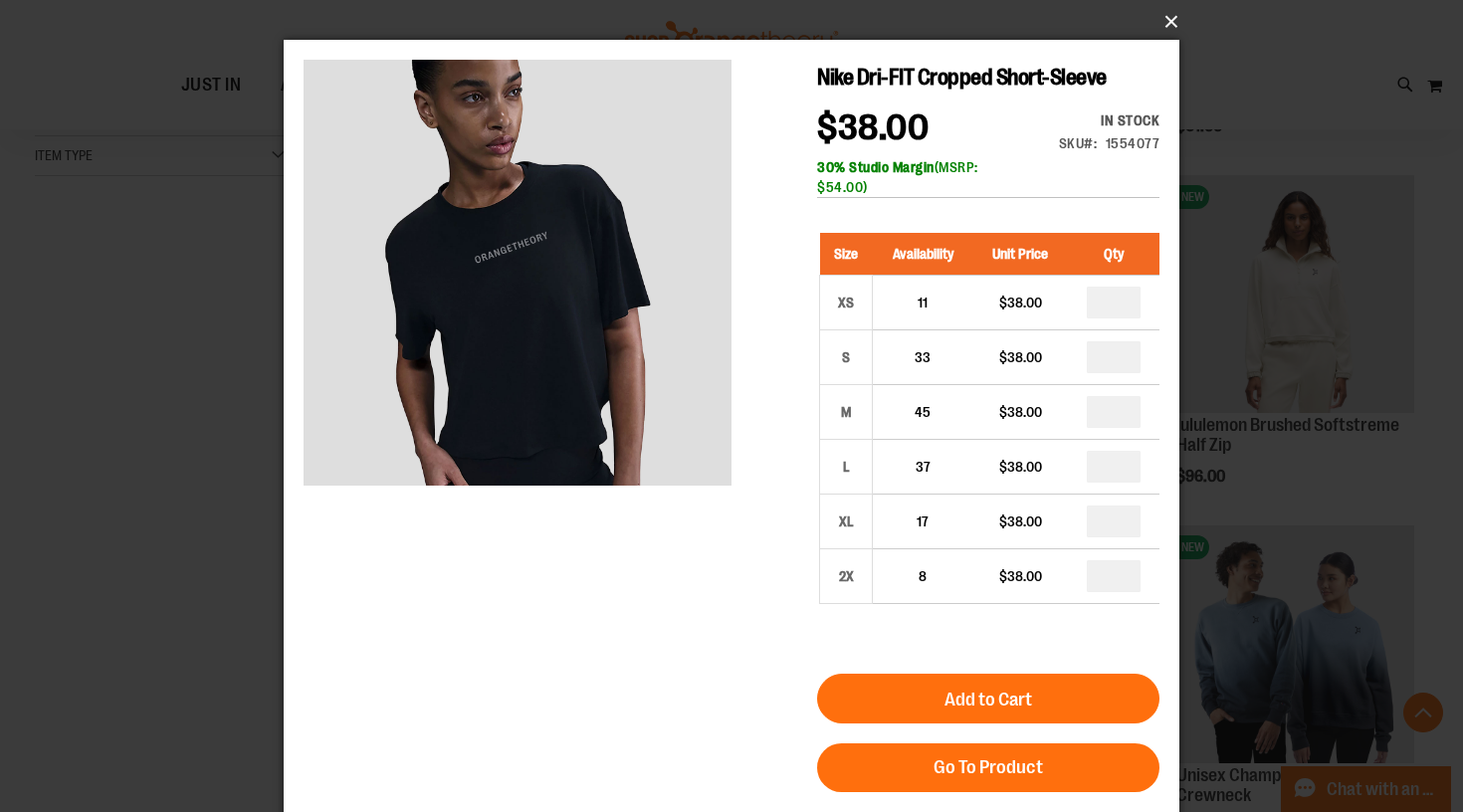 click on "×" at bounding box center [737, 22] 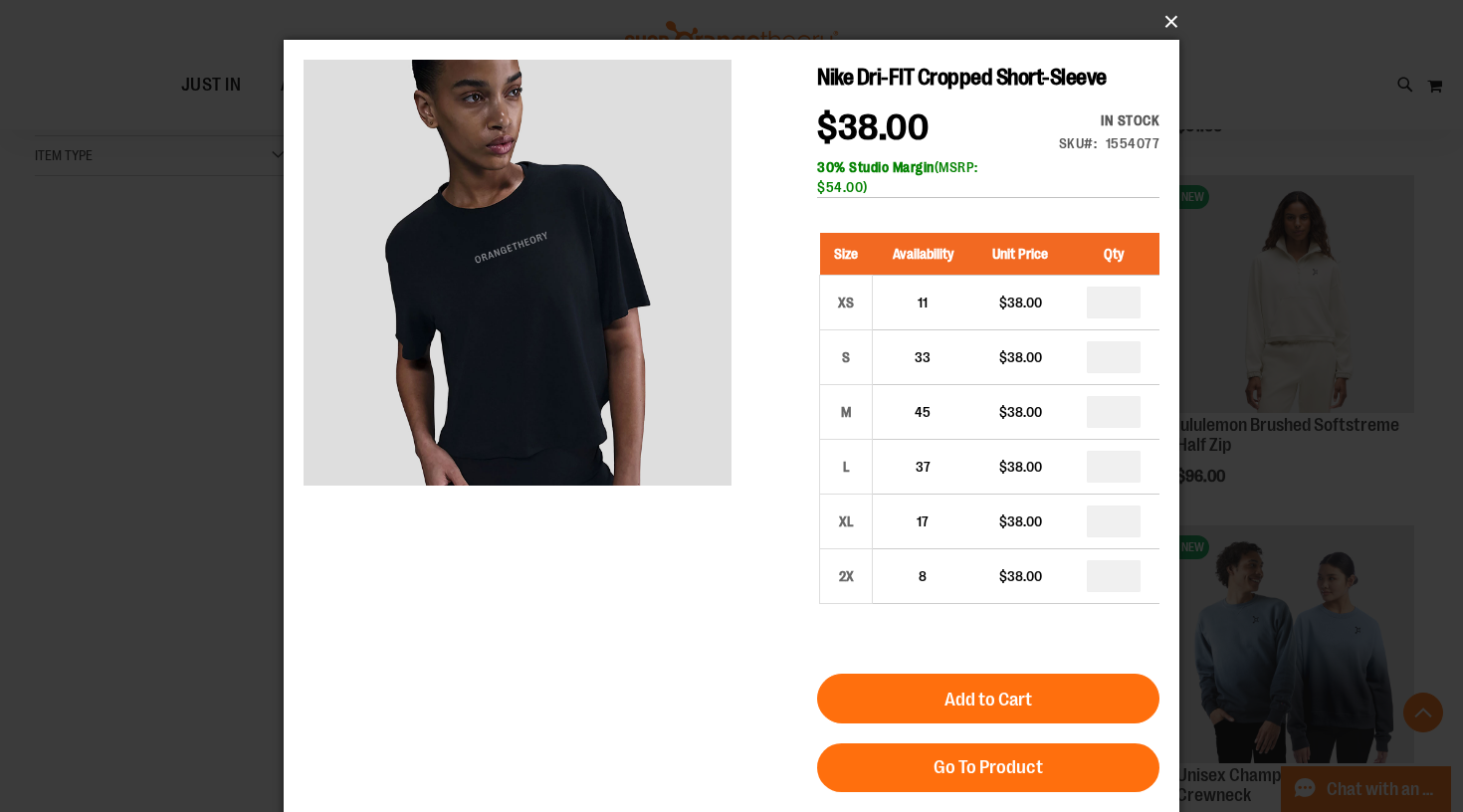 click on "×" at bounding box center [737, 22] 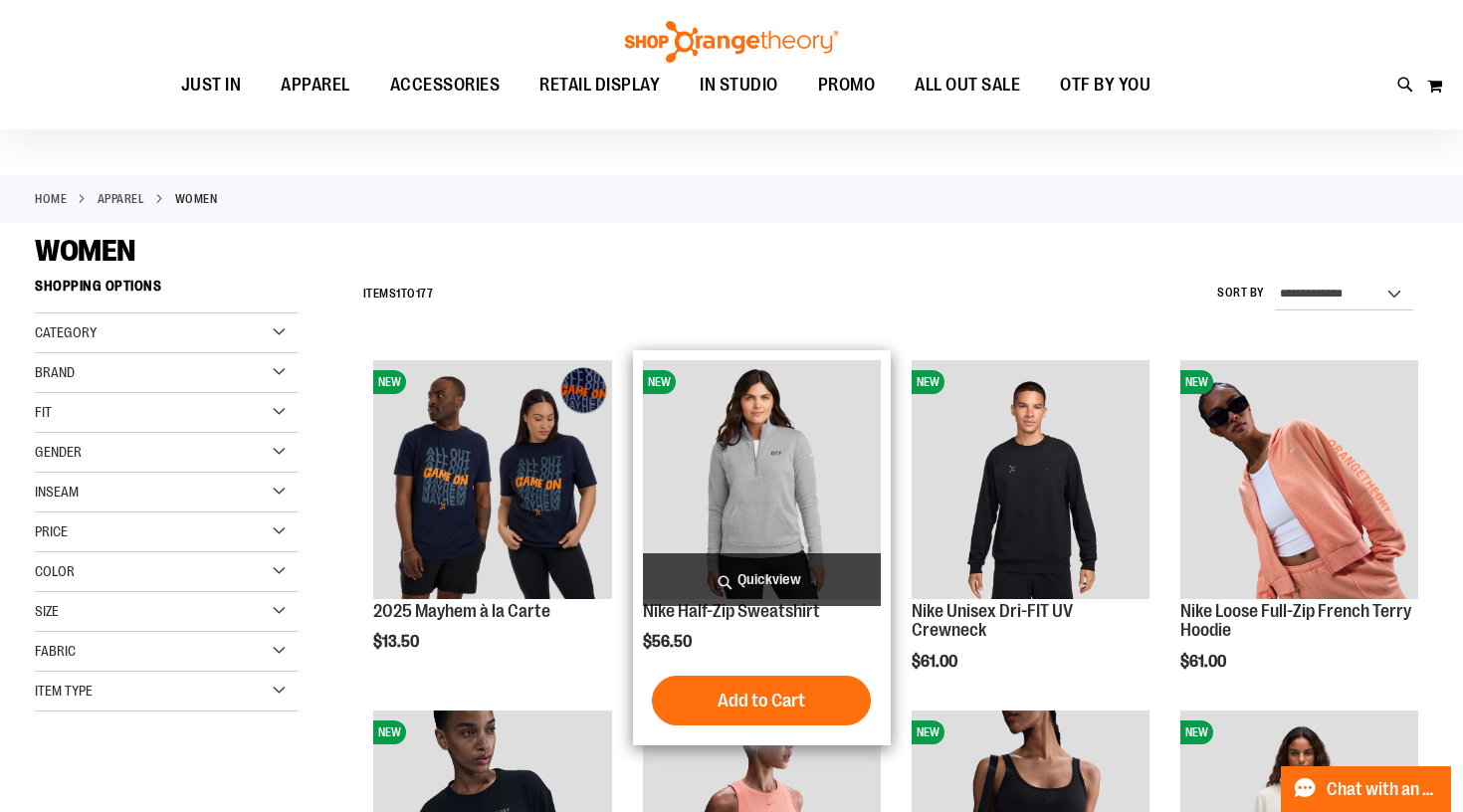 scroll, scrollTop: 4, scrollLeft: 0, axis: vertical 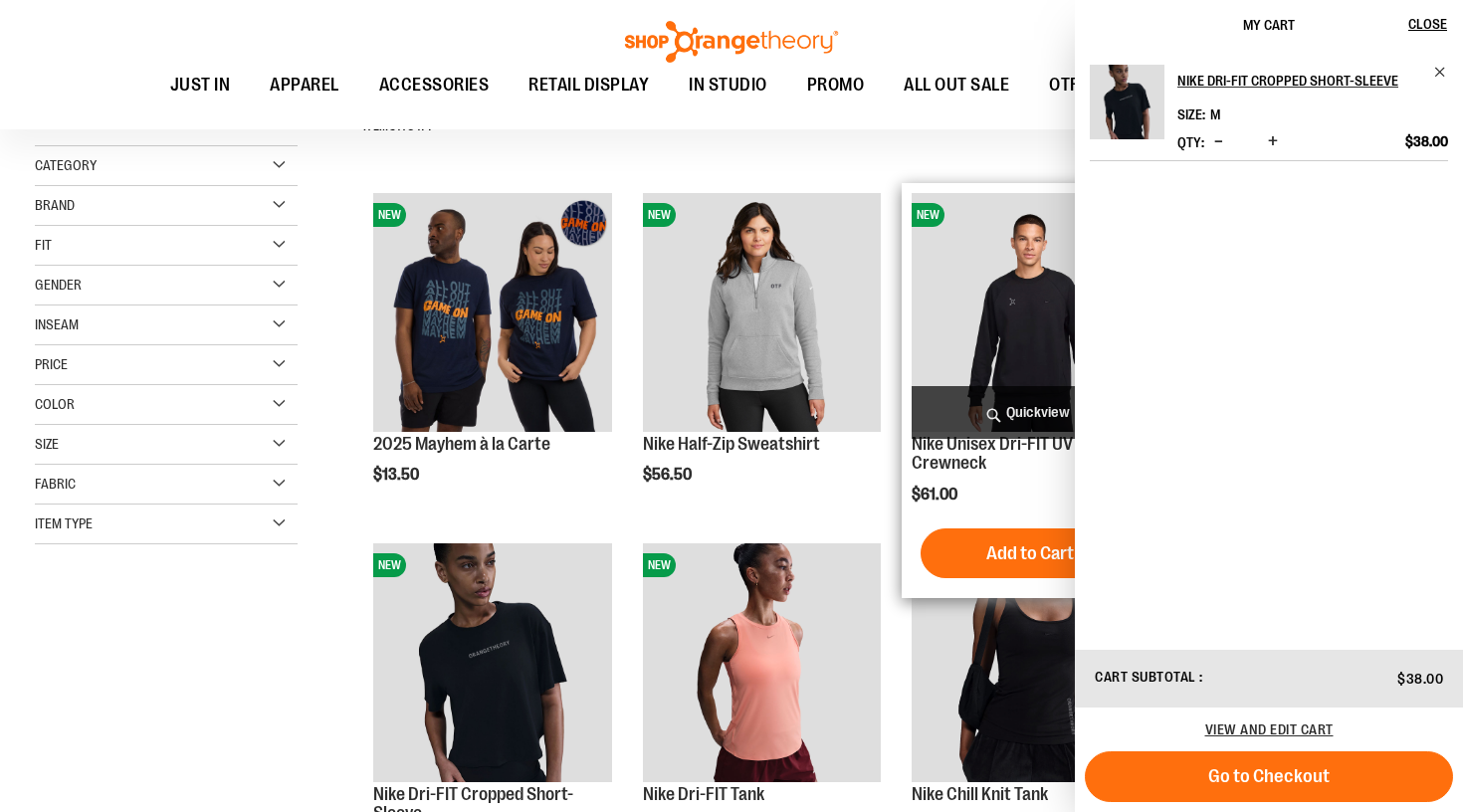 click on "Quickview" at bounding box center [1030, 412] 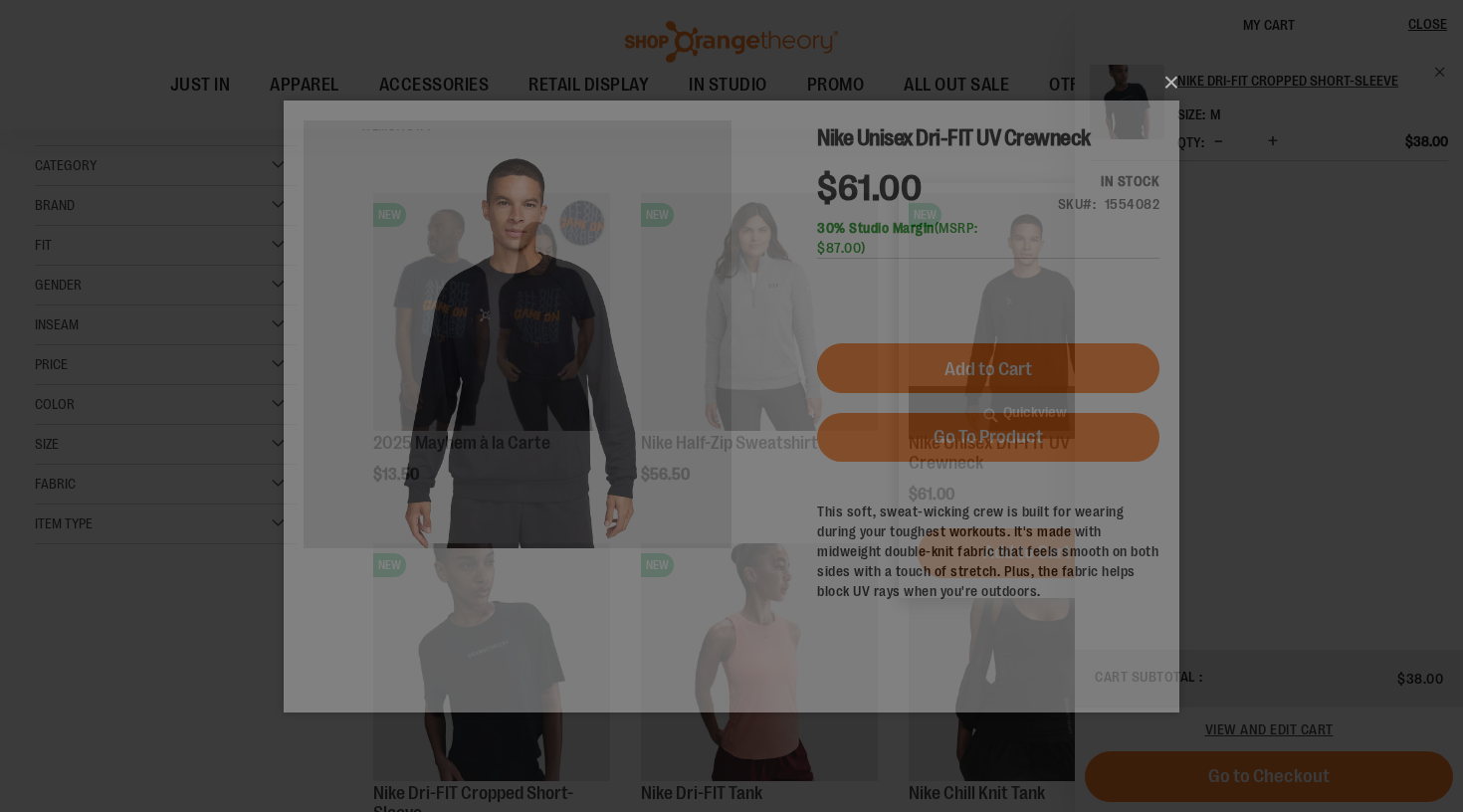 scroll, scrollTop: 0, scrollLeft: 0, axis: both 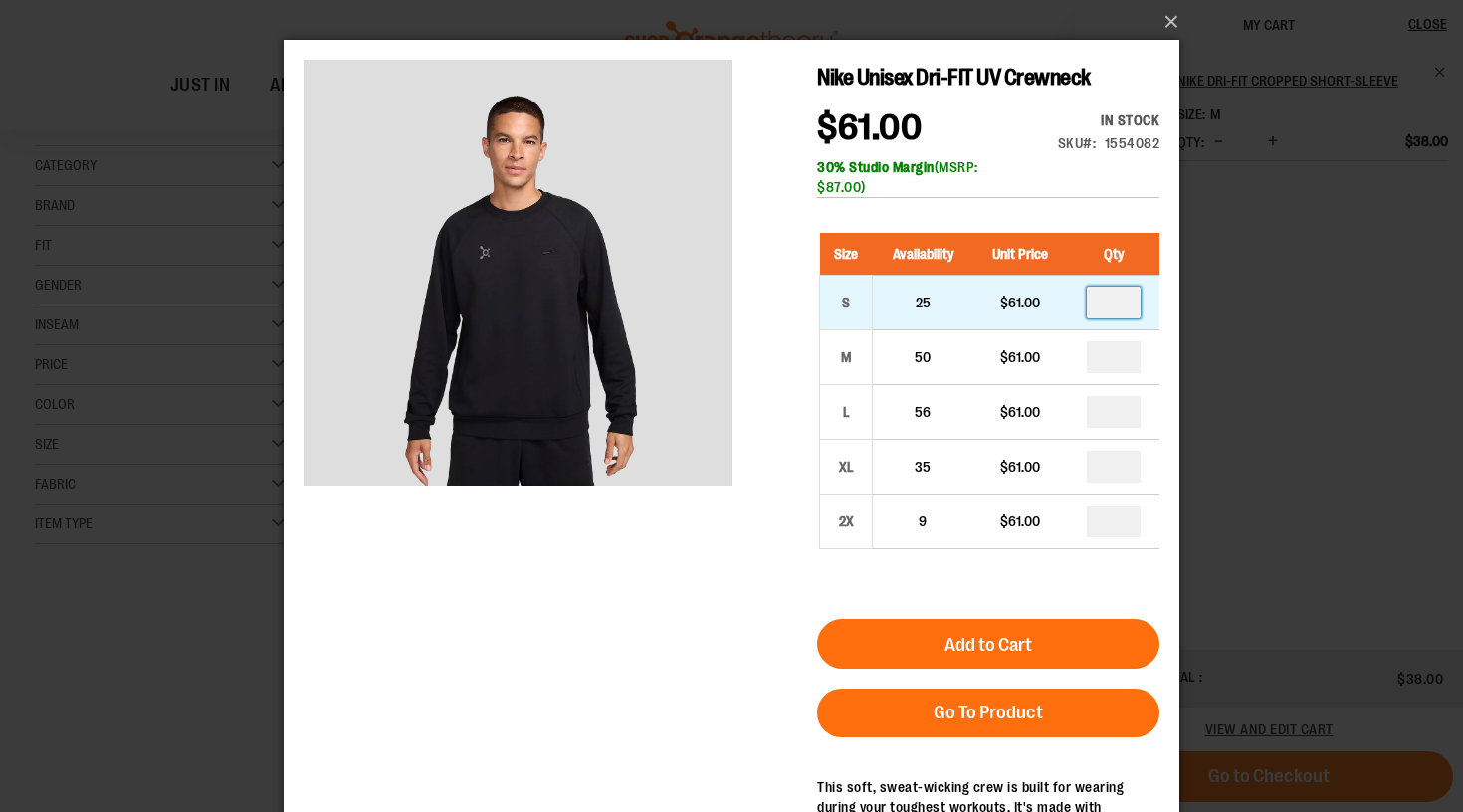 click at bounding box center (1114, 303) 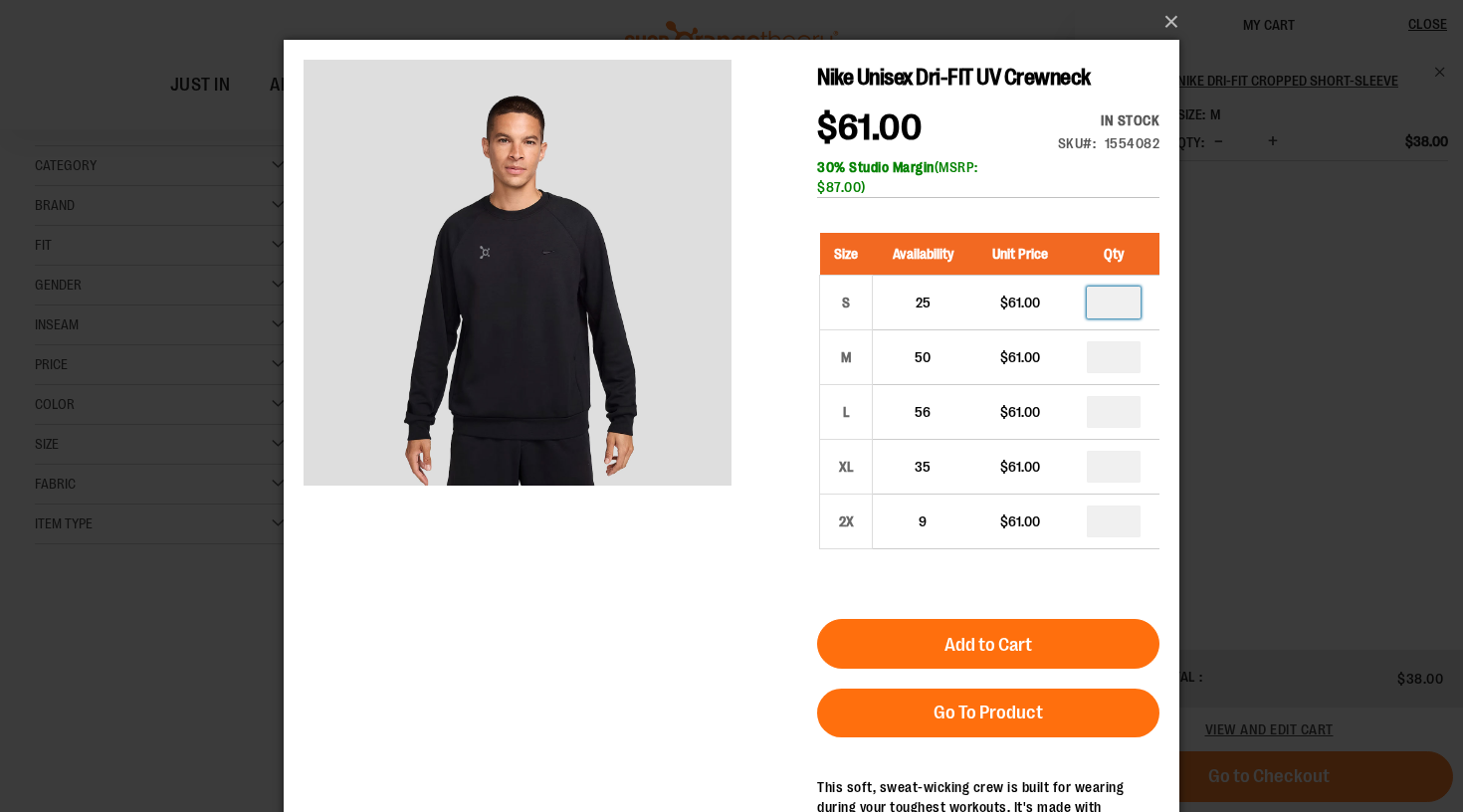 click on "Nike Unisex Dri-FIT UV Crewneck
$61.00
In stock
Only  %1  left
SKU
1554082
30% Studio Margin  (MSRP: $87.00)
Size
Availability
Unit Price
Qty
S
25
$61.00
*" at bounding box center [732, 507] 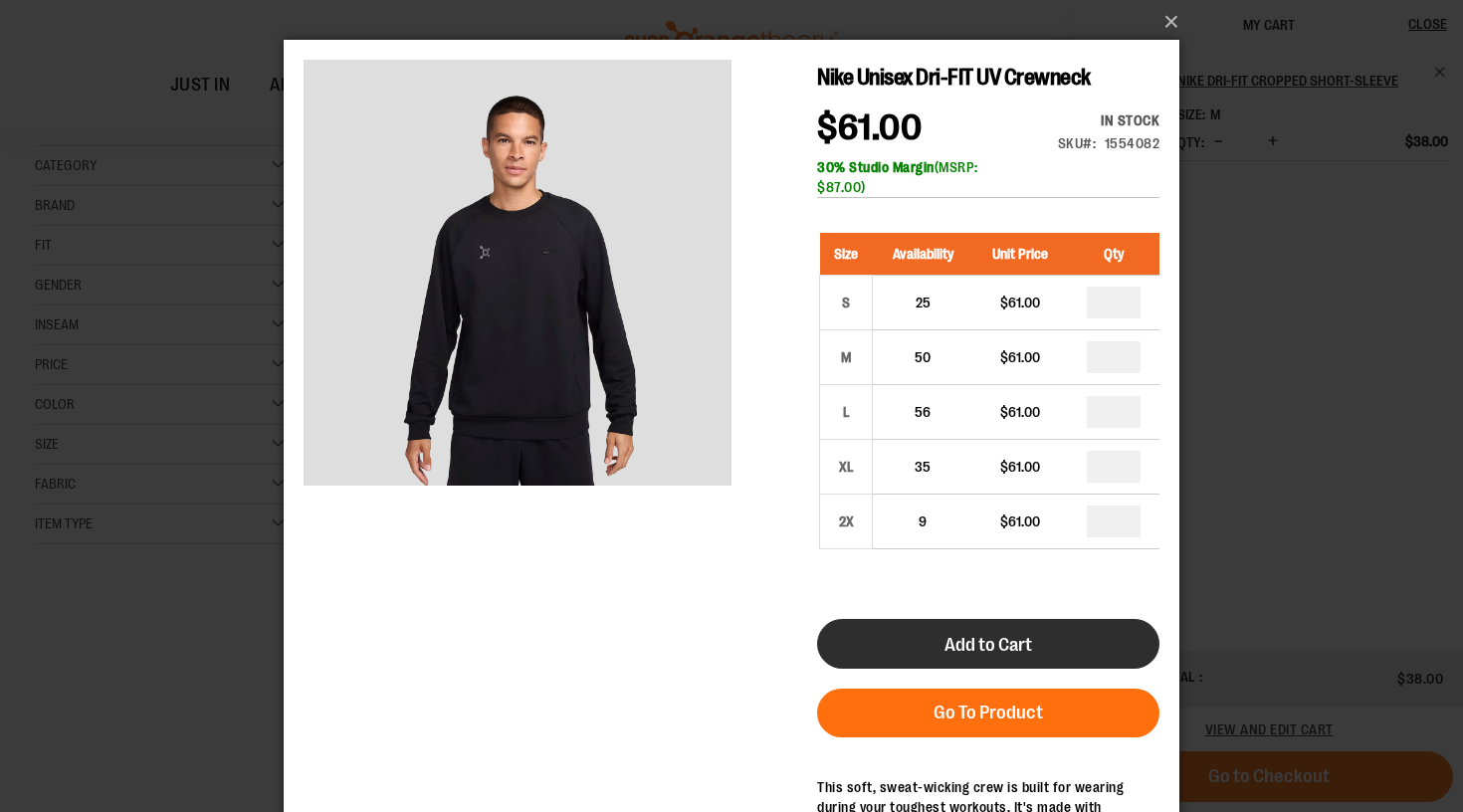 click on "Add to Cart" at bounding box center [988, 645] 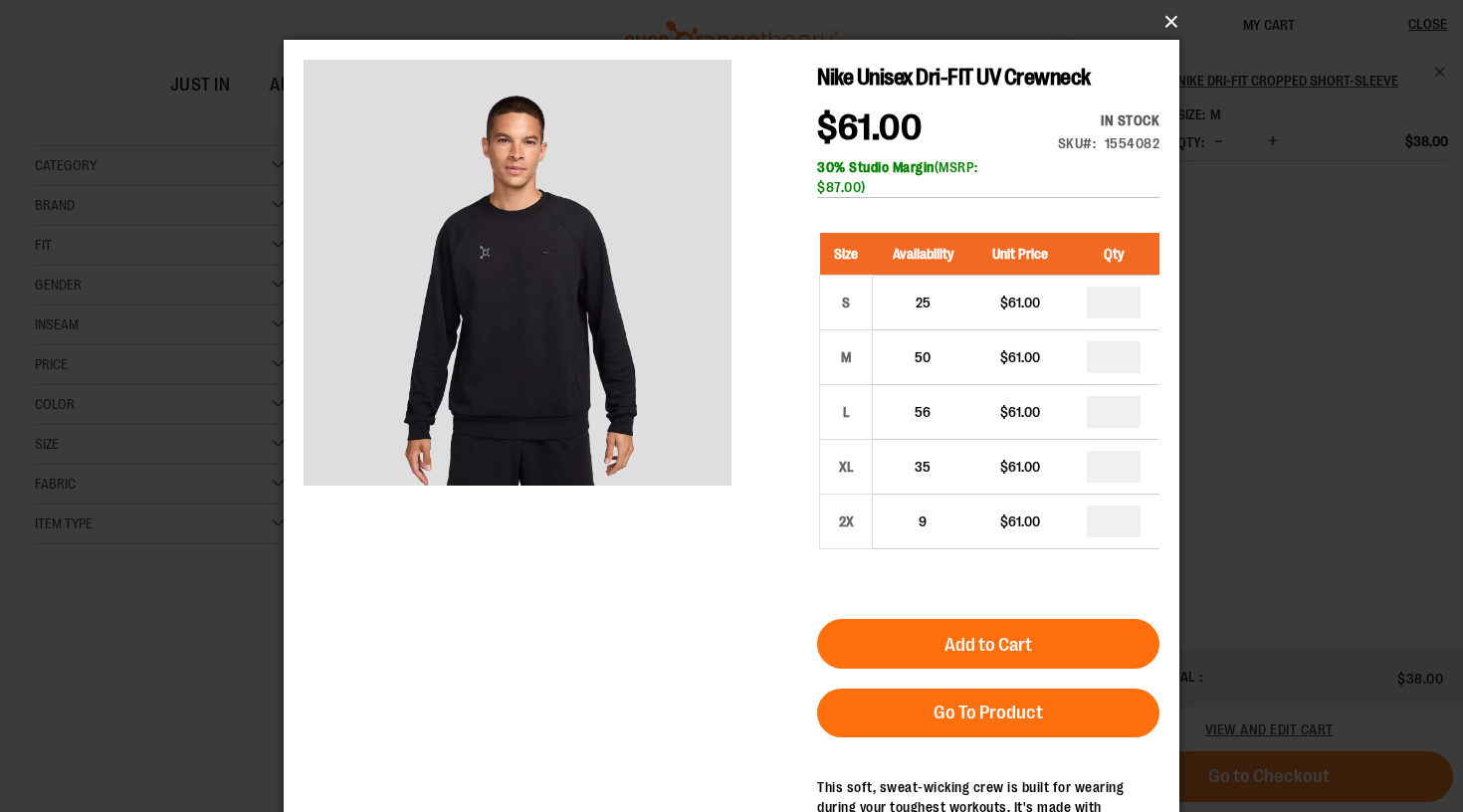 click on "×" at bounding box center [737, 22] 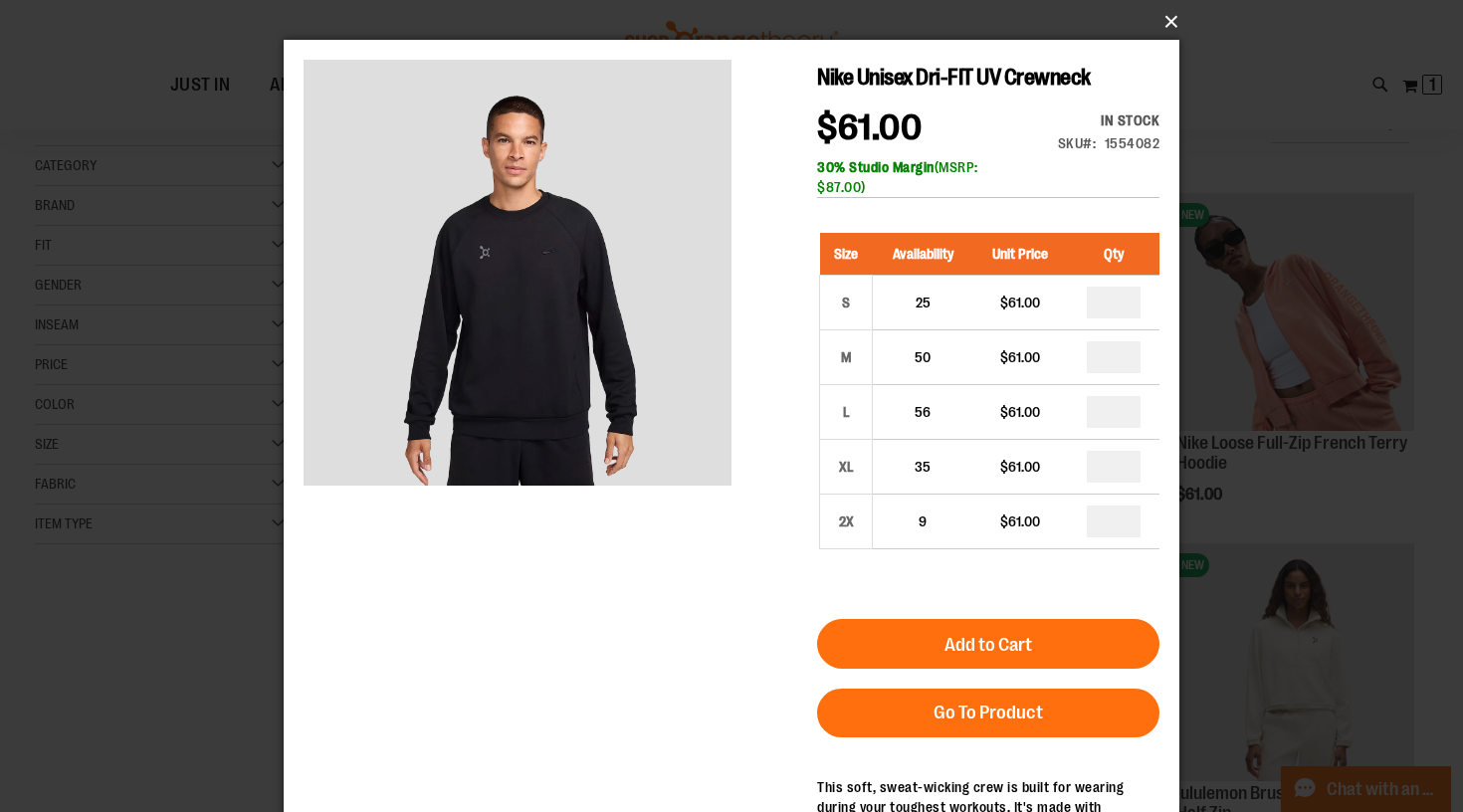 click on "×" at bounding box center (737, 22) 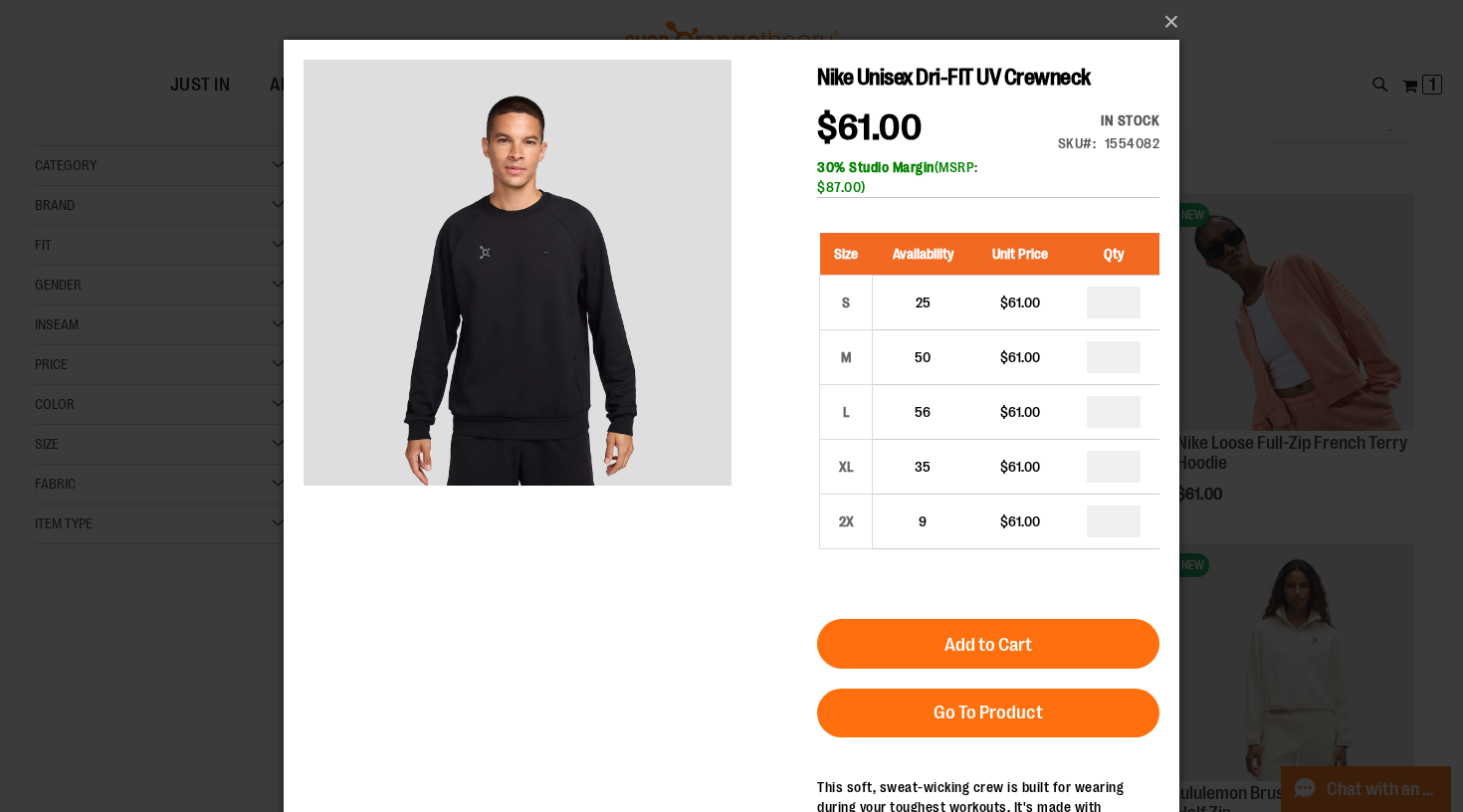 click on "×" at bounding box center (732, 406) 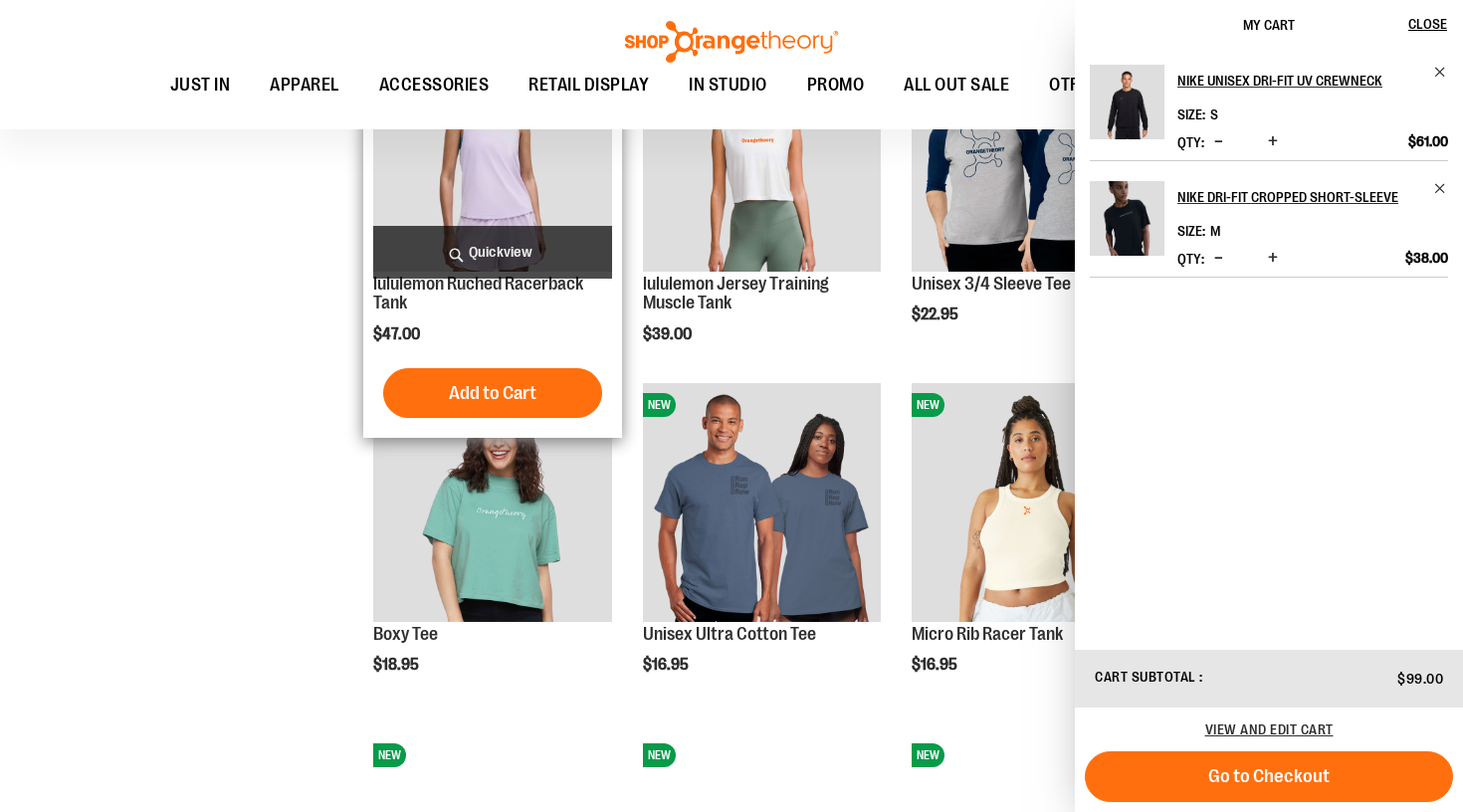 scroll, scrollTop: 1462, scrollLeft: 0, axis: vertical 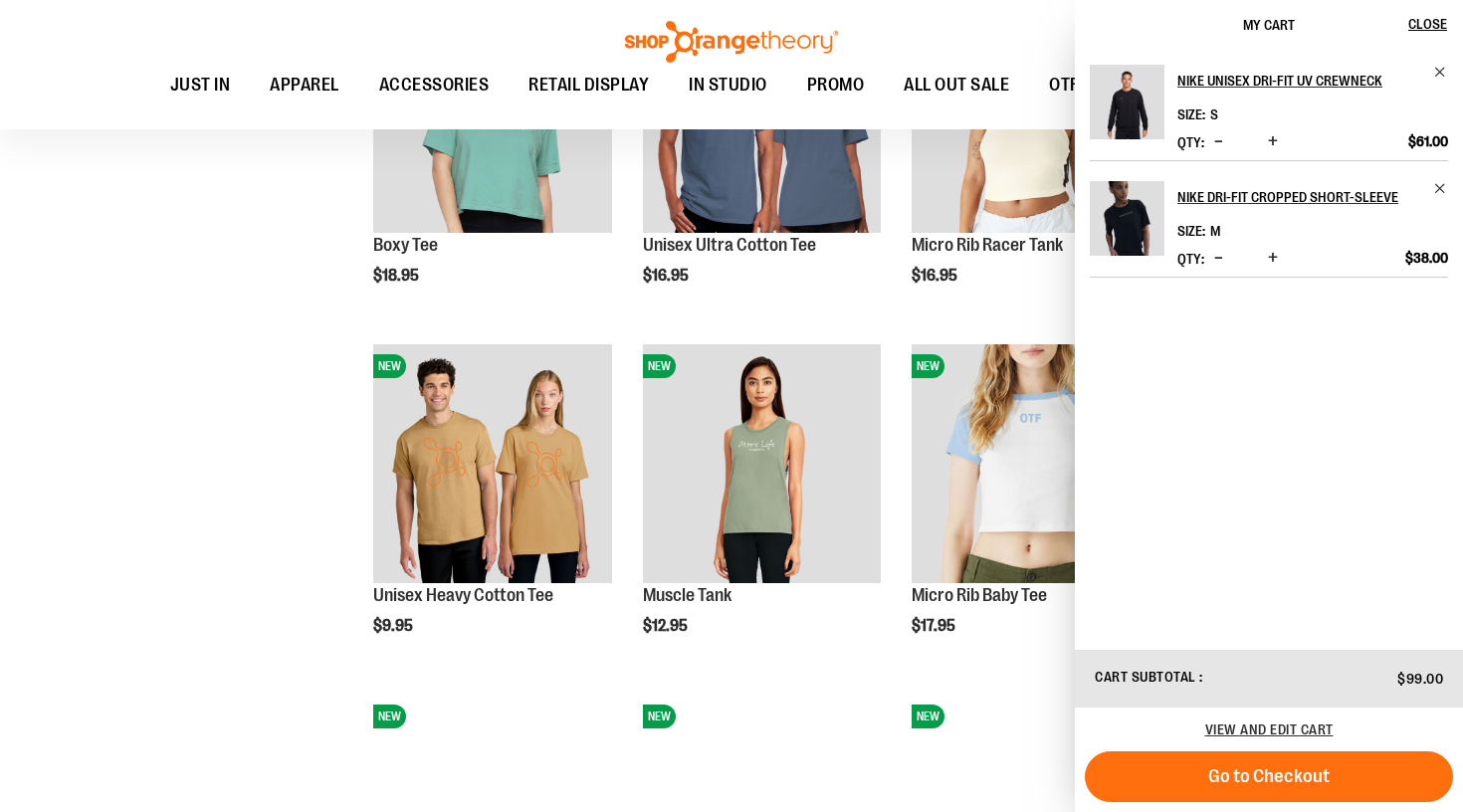 click on "**********" at bounding box center (732, 3) 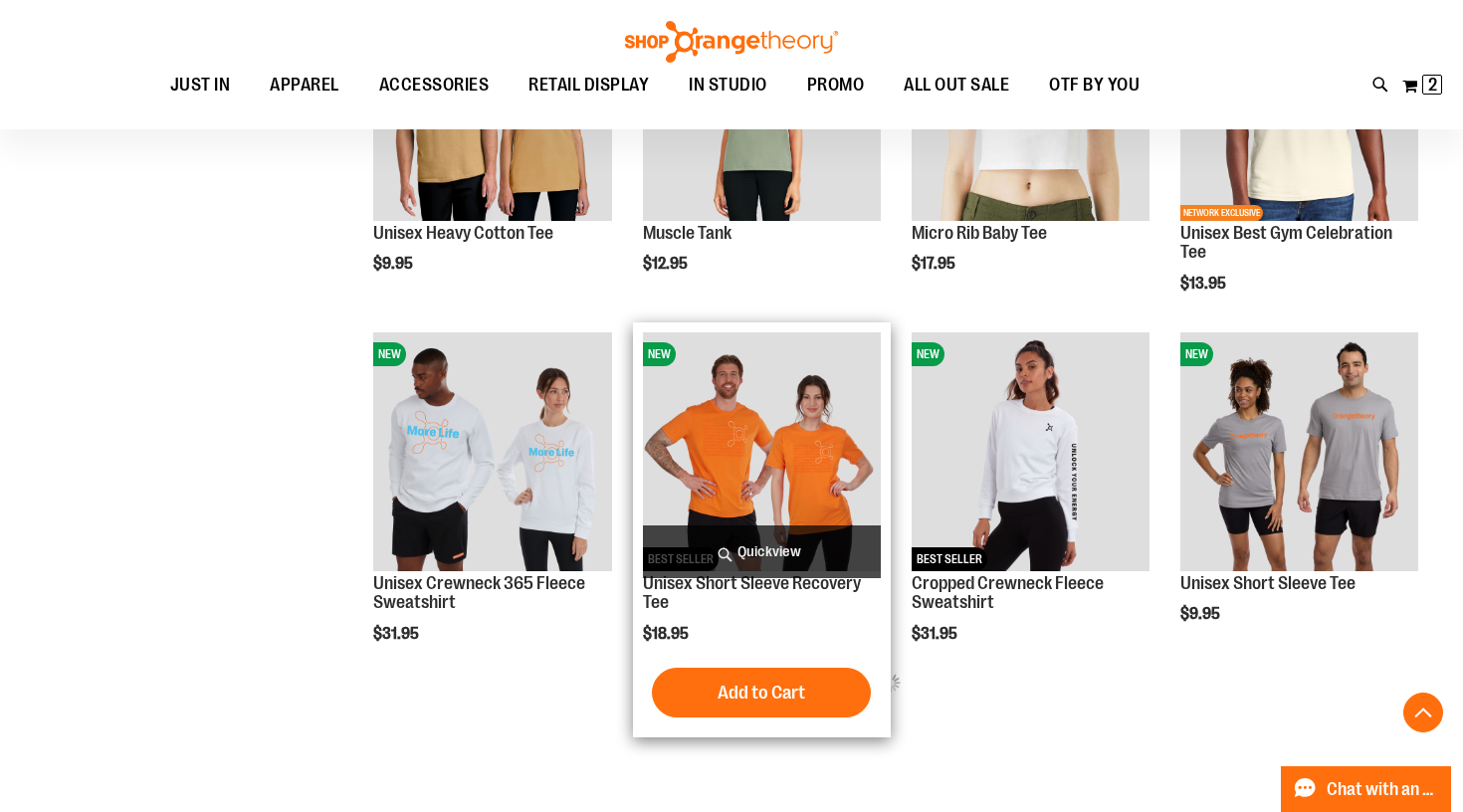 scroll, scrollTop: 1878, scrollLeft: 0, axis: vertical 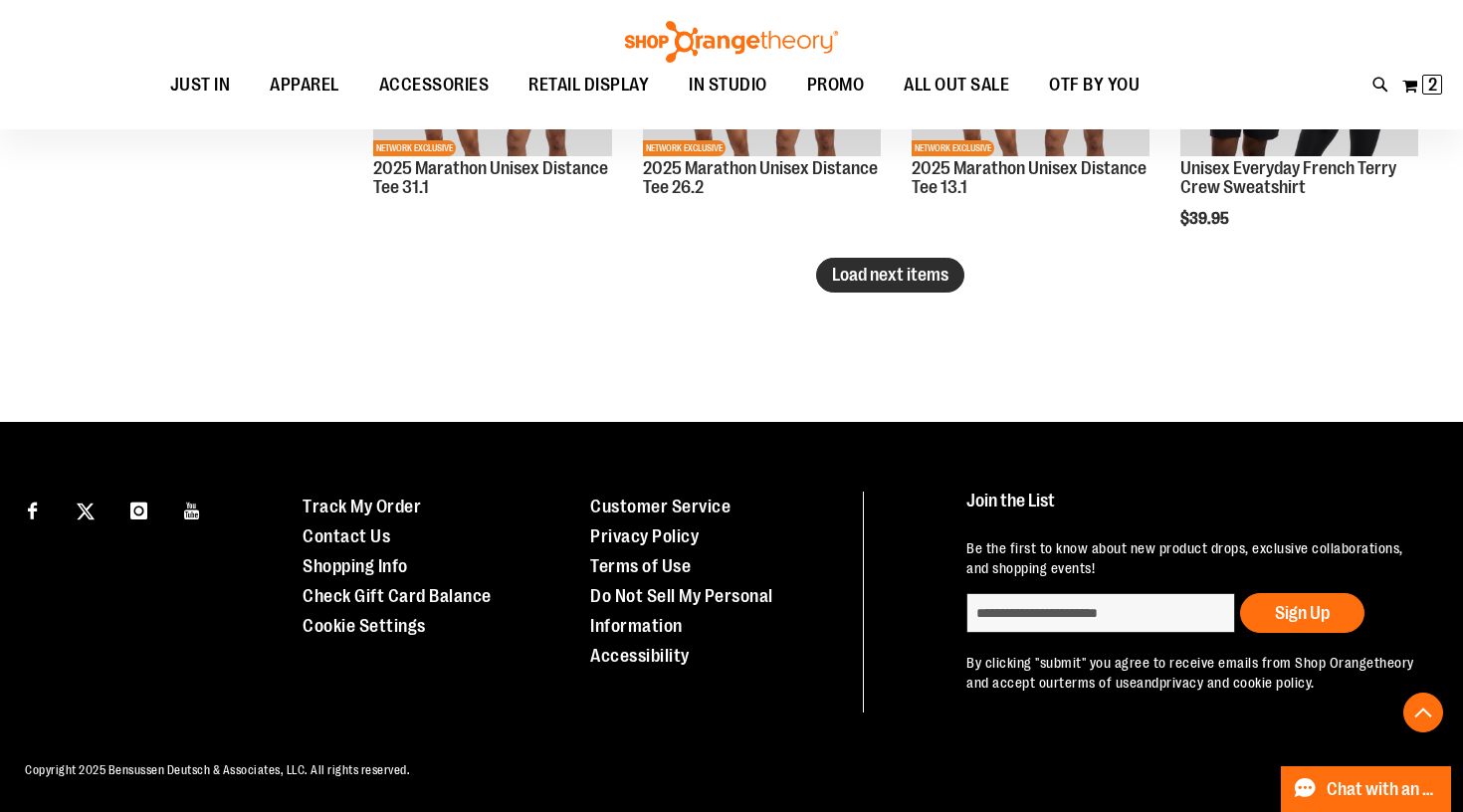 click on "Load next items" at bounding box center (890, 275) 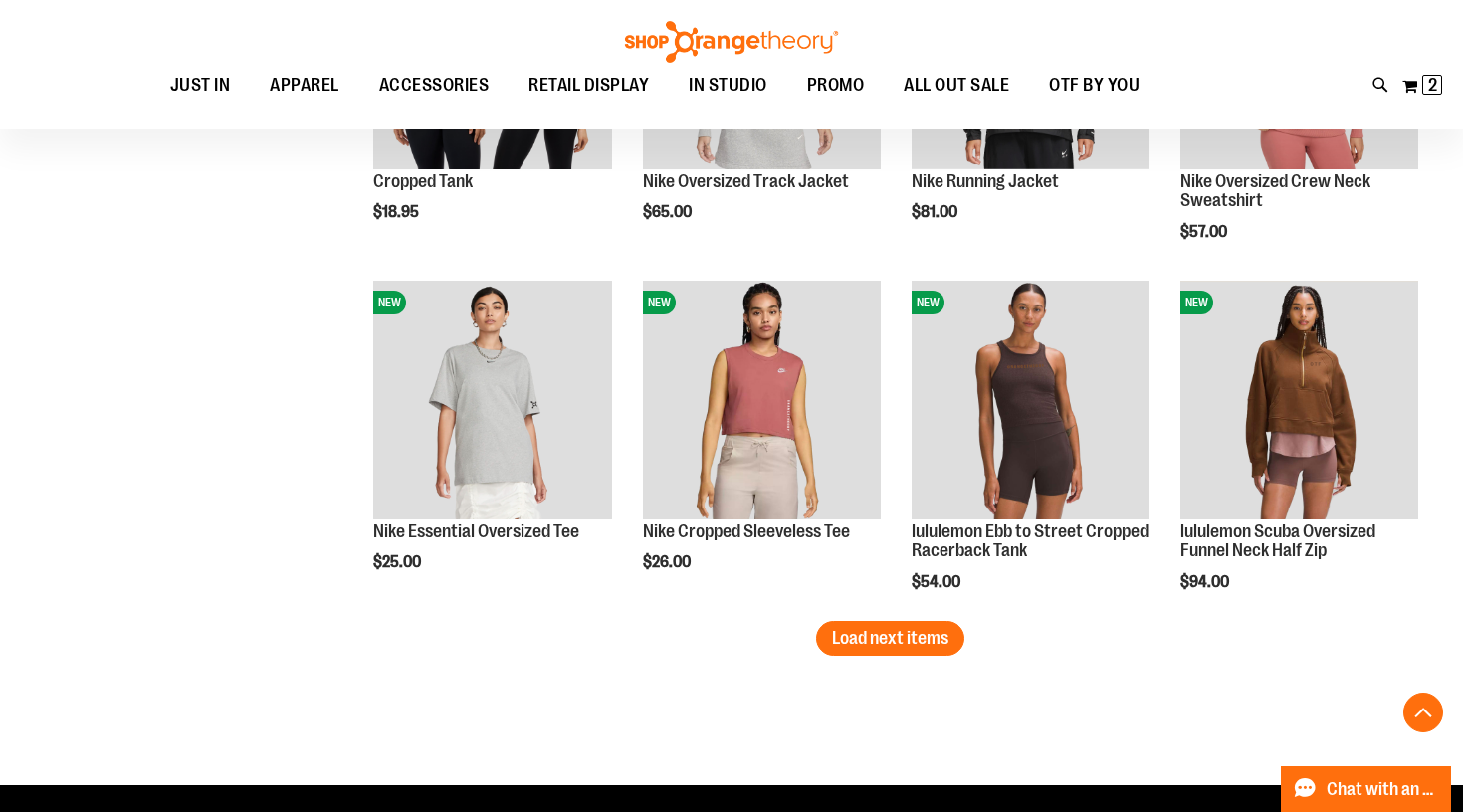 scroll, scrollTop: 3981, scrollLeft: 0, axis: vertical 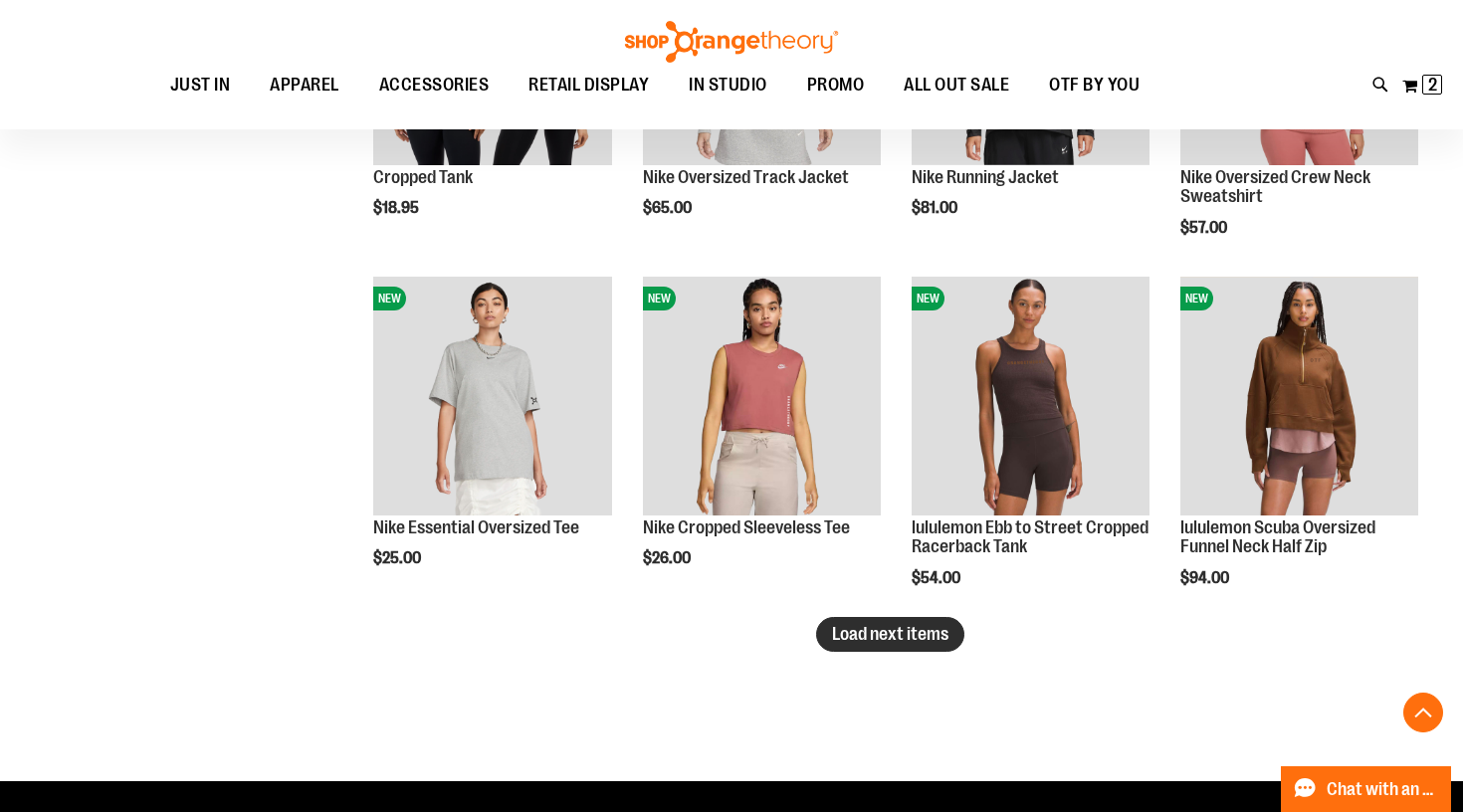 click on "Load next items" at bounding box center (890, 634) 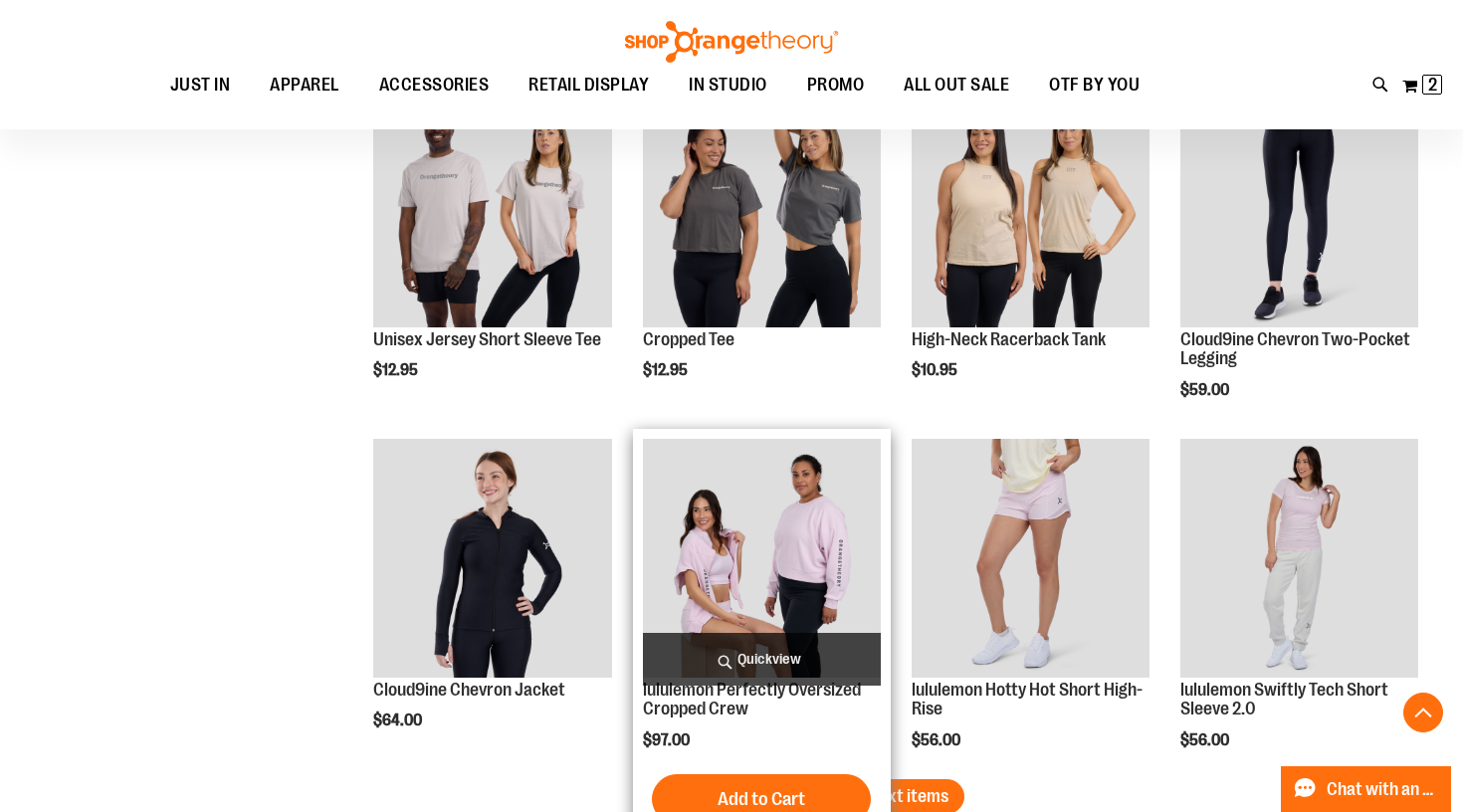 scroll, scrollTop: 4993, scrollLeft: 0, axis: vertical 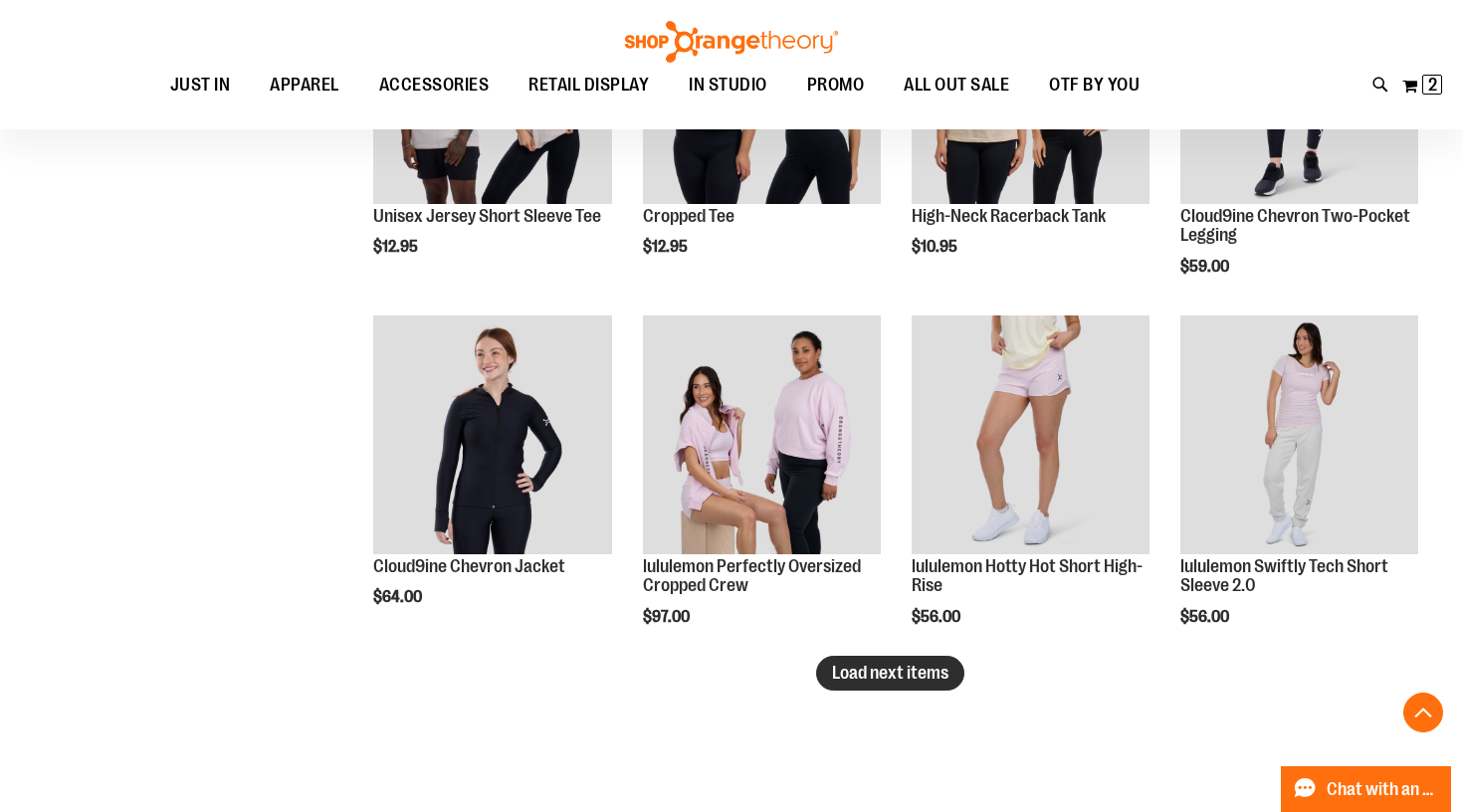 click on "Load next items" at bounding box center [890, 673] 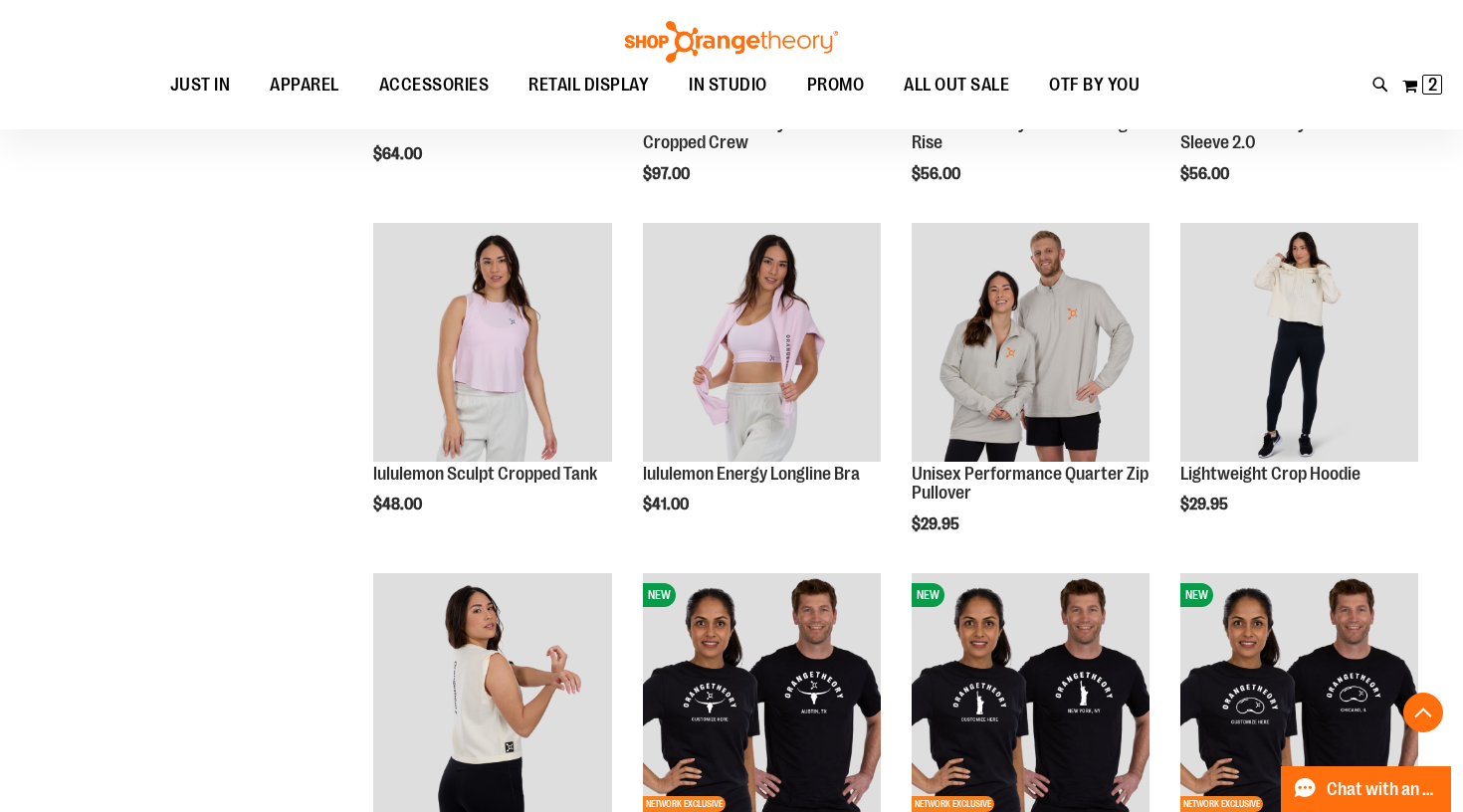 scroll, scrollTop: 6077, scrollLeft: 0, axis: vertical 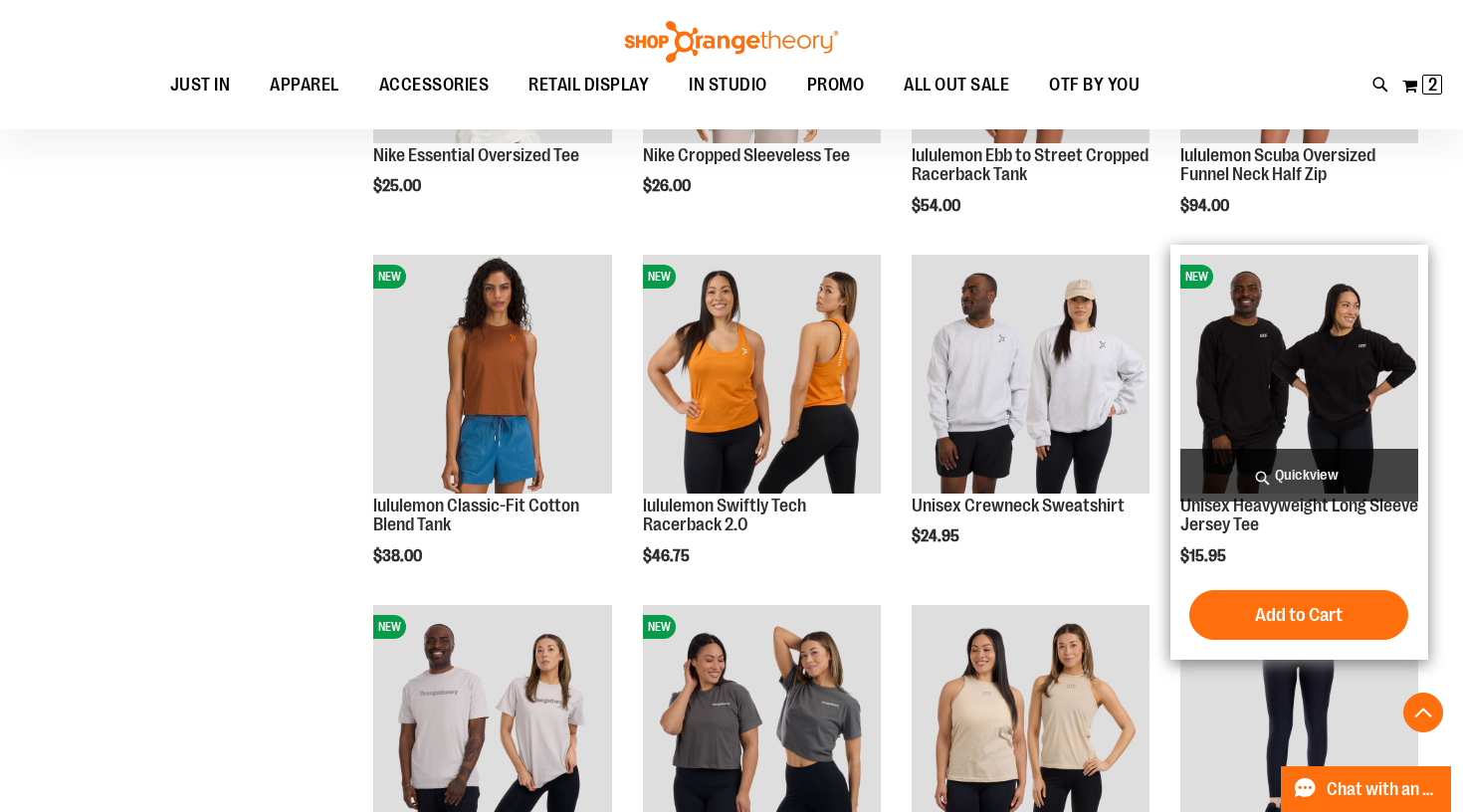 click on "Quickview" at bounding box center [1299, 475] 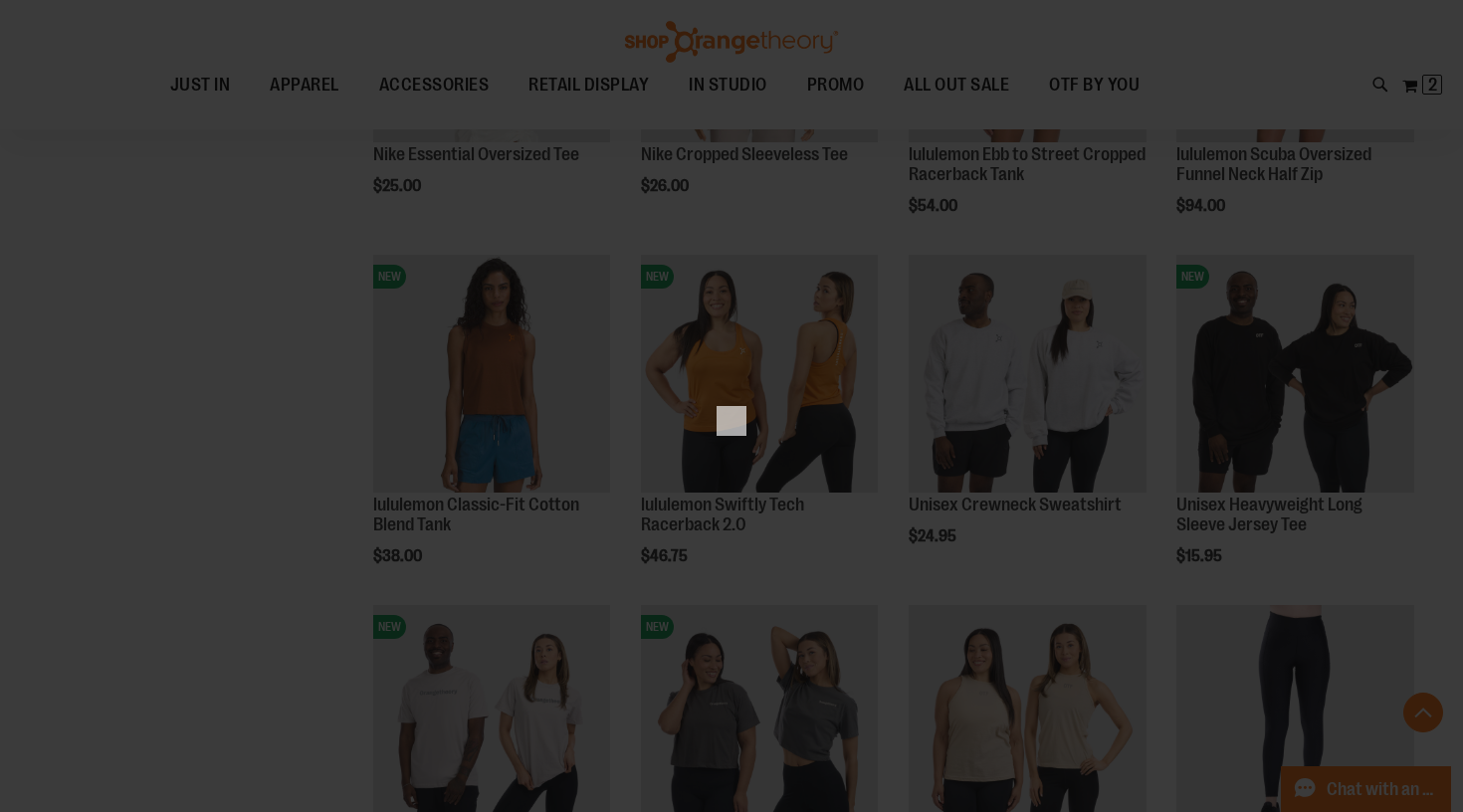 scroll, scrollTop: 0, scrollLeft: 0, axis: both 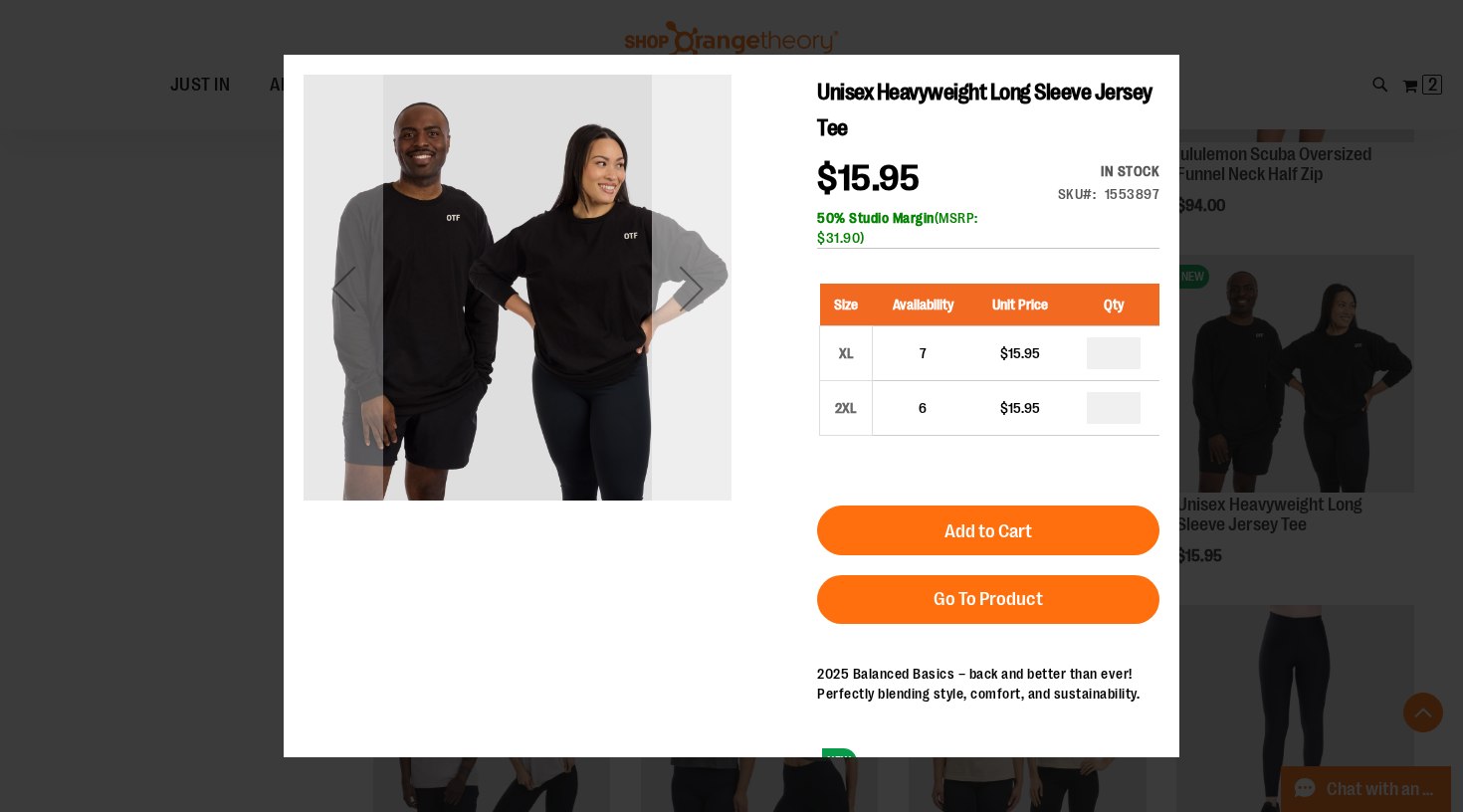 click at bounding box center [692, 289] 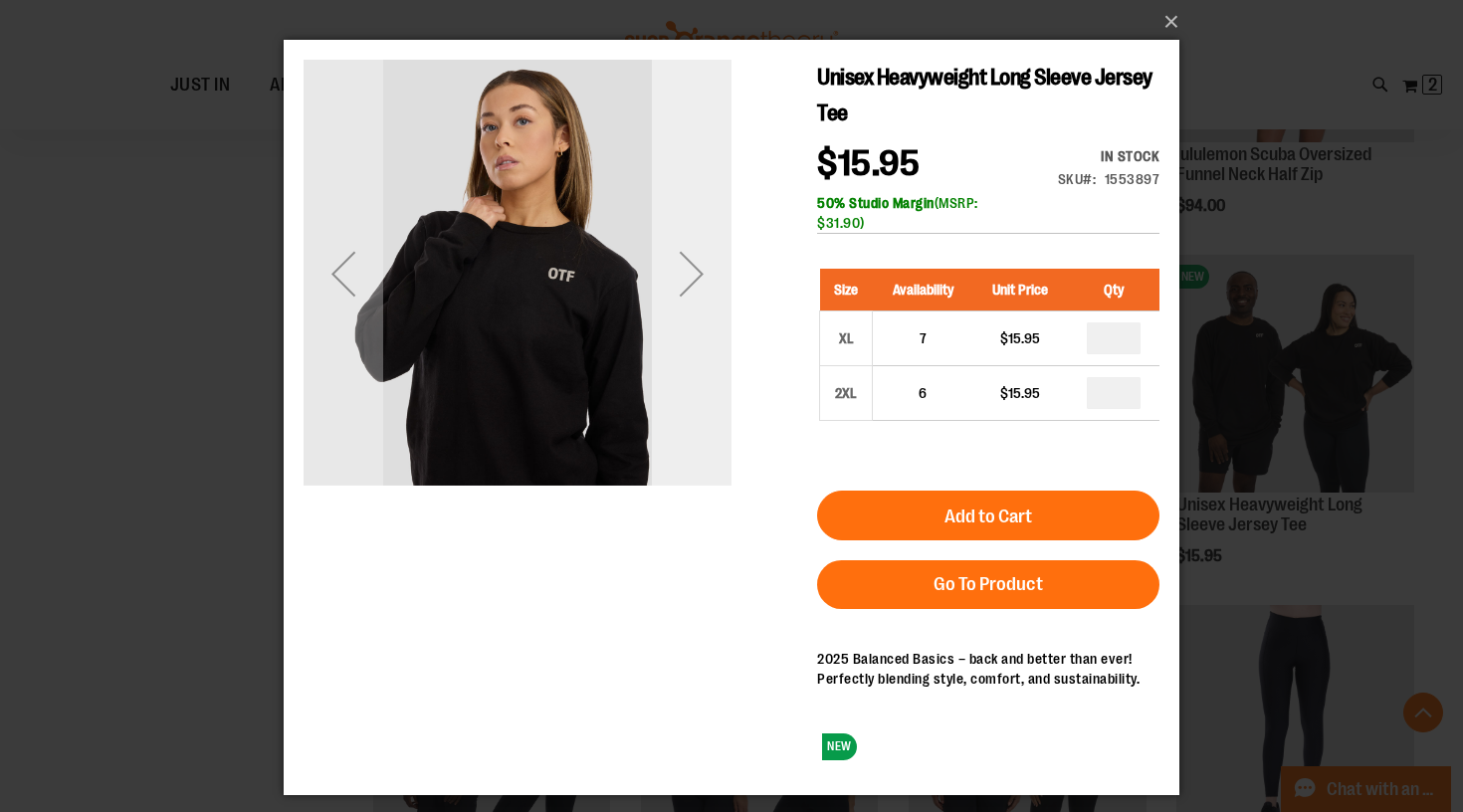 click at bounding box center [692, 274] 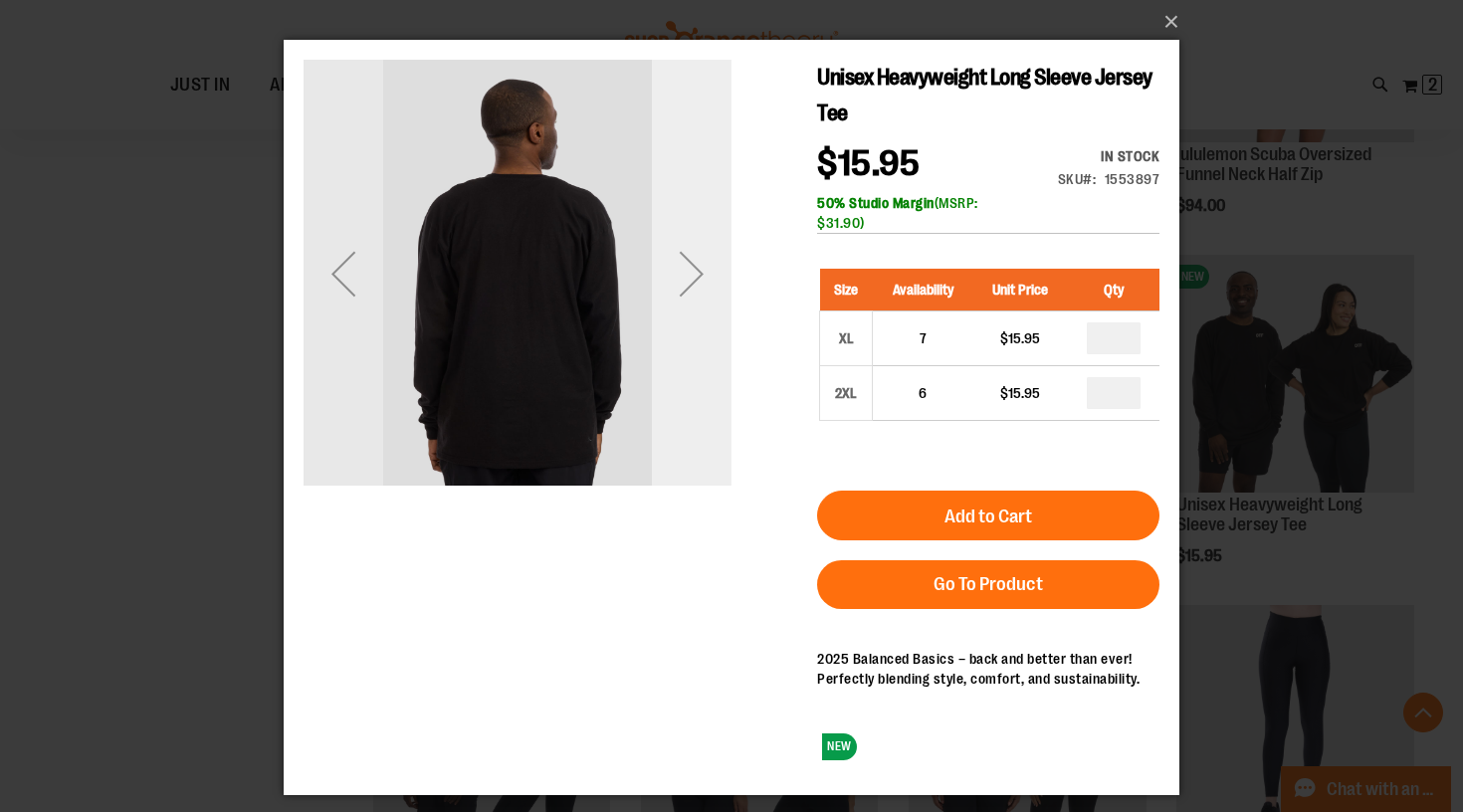 click at bounding box center (692, 274) 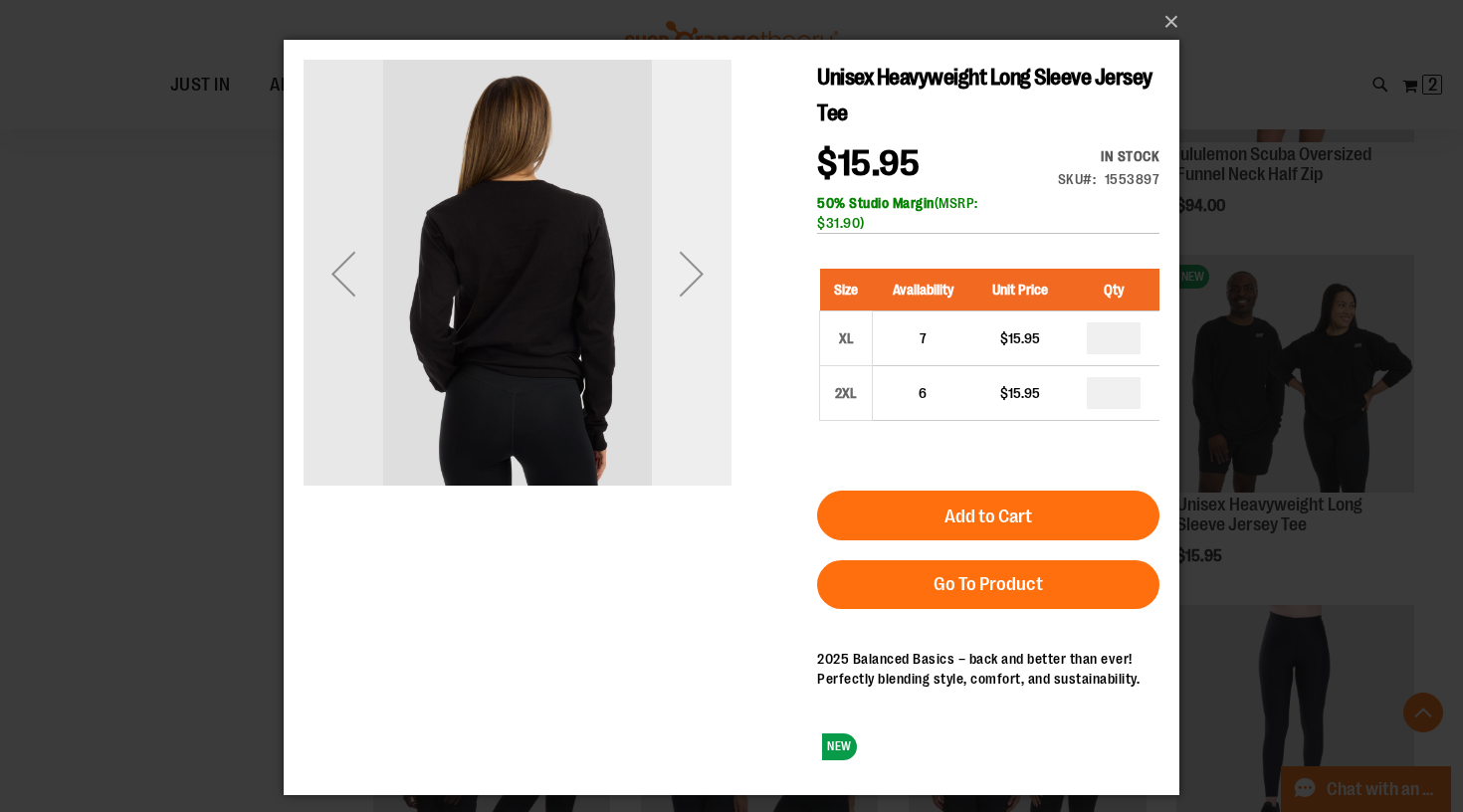 click at bounding box center (692, 274) 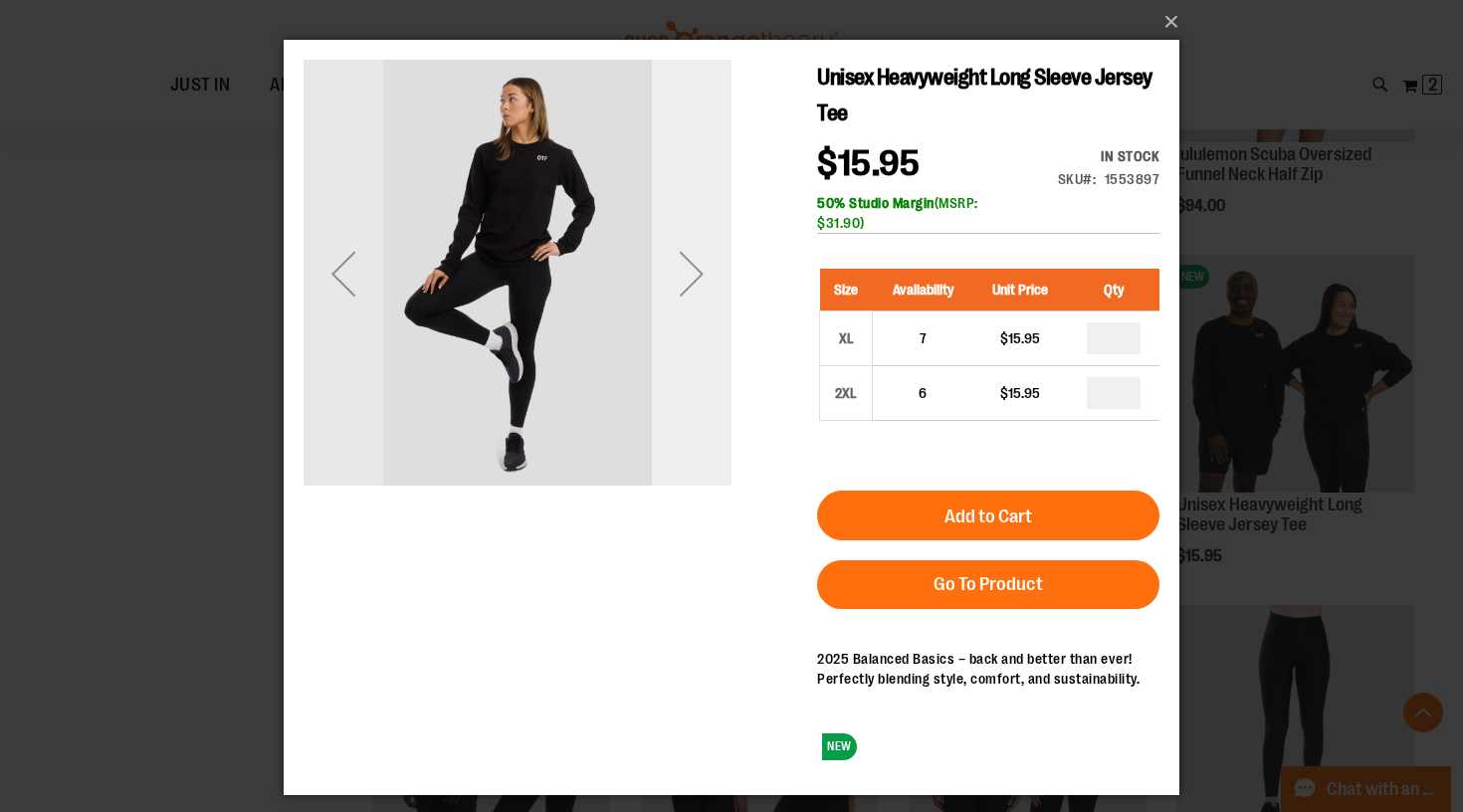 click at bounding box center (692, 274) 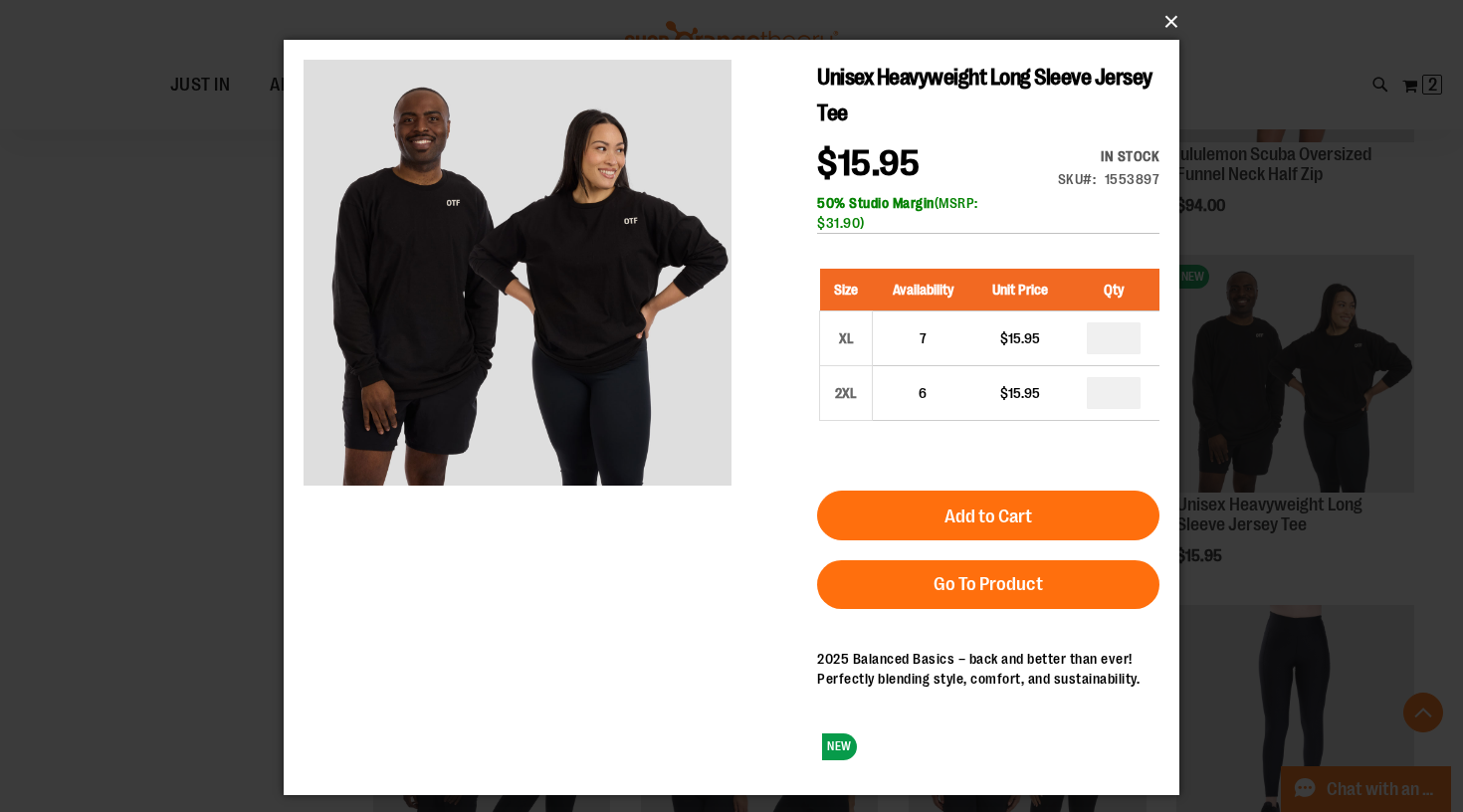 click on "×" at bounding box center [737, 22] 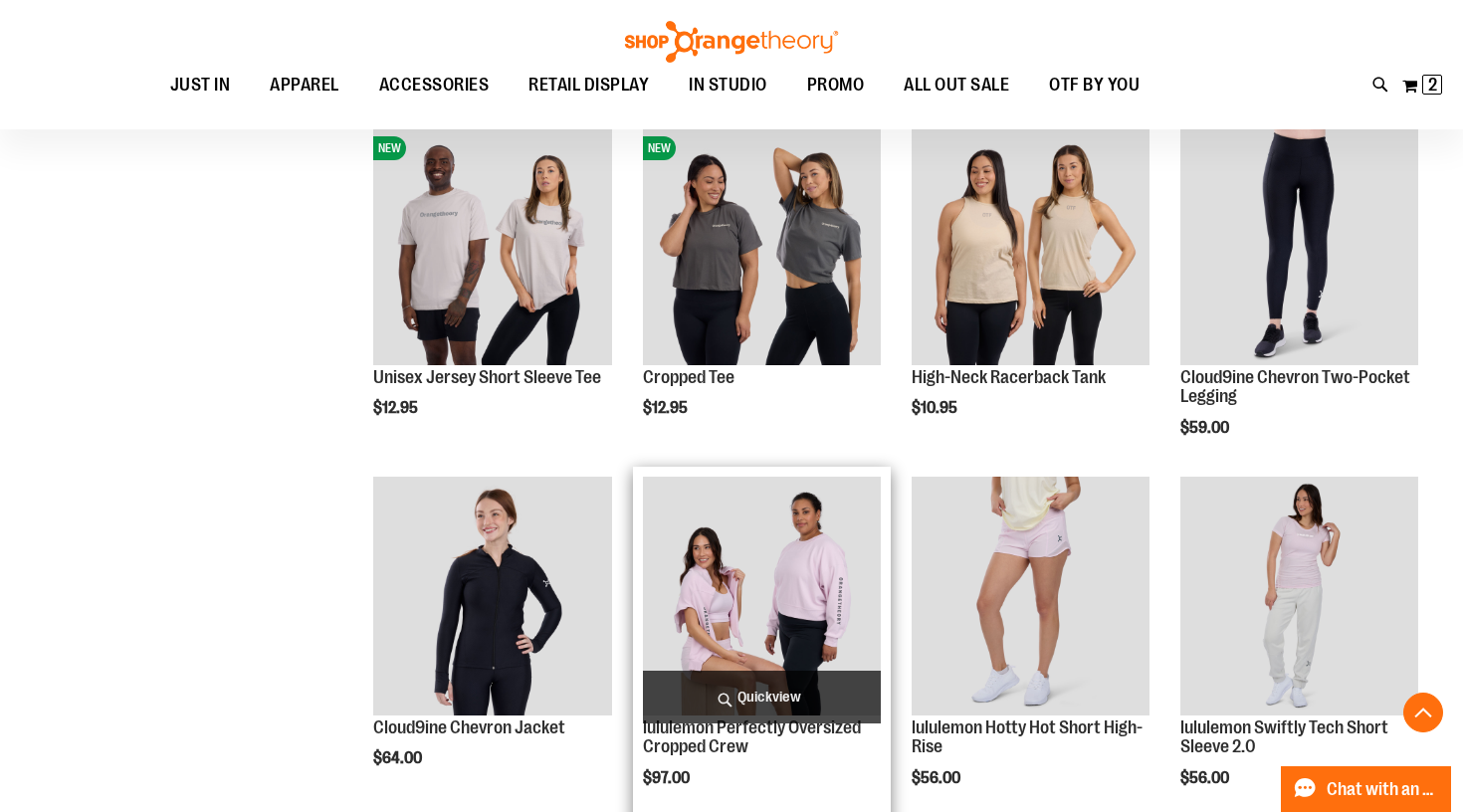 scroll, scrollTop: 4834, scrollLeft: 0, axis: vertical 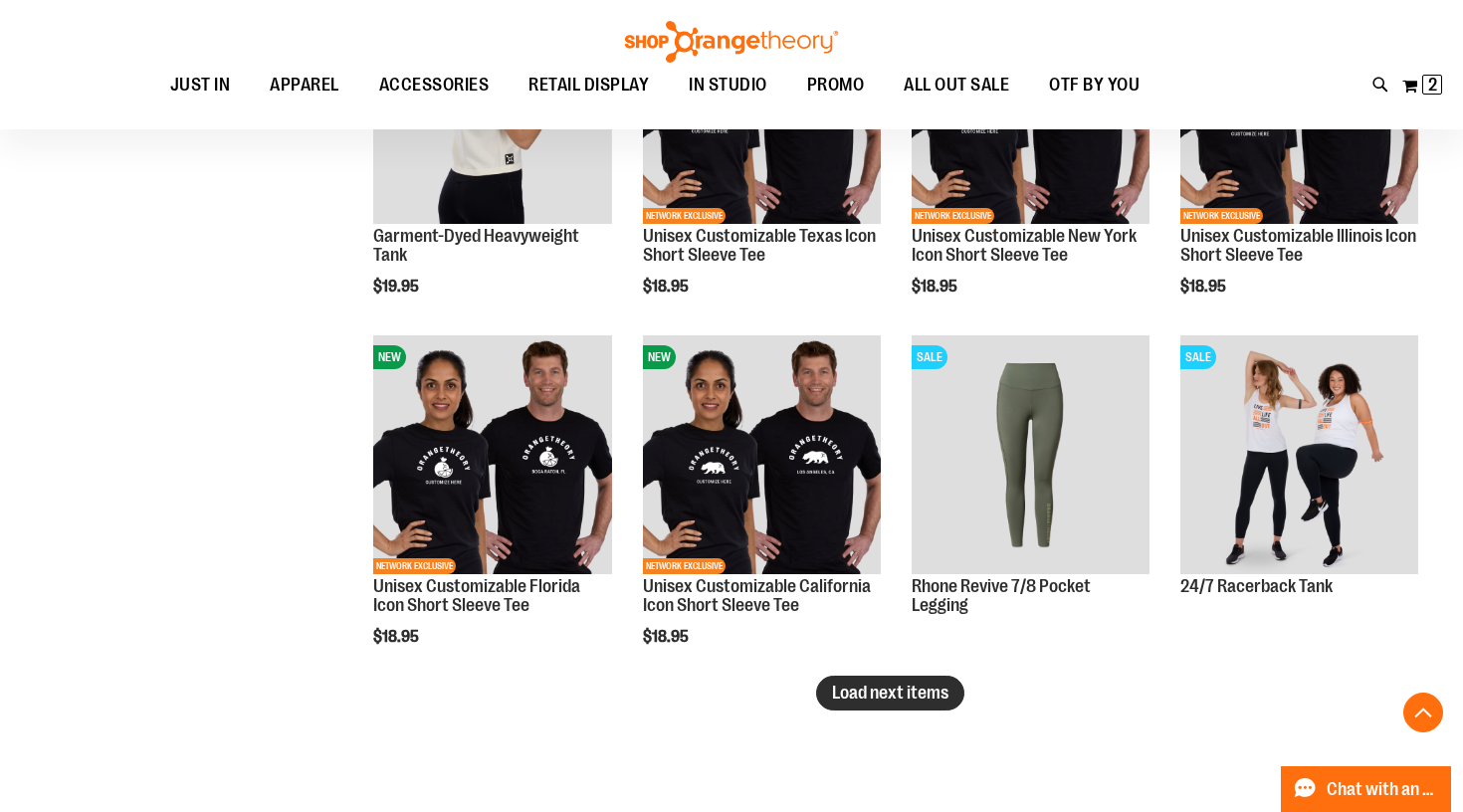 click on "Load next items" at bounding box center [890, 693] 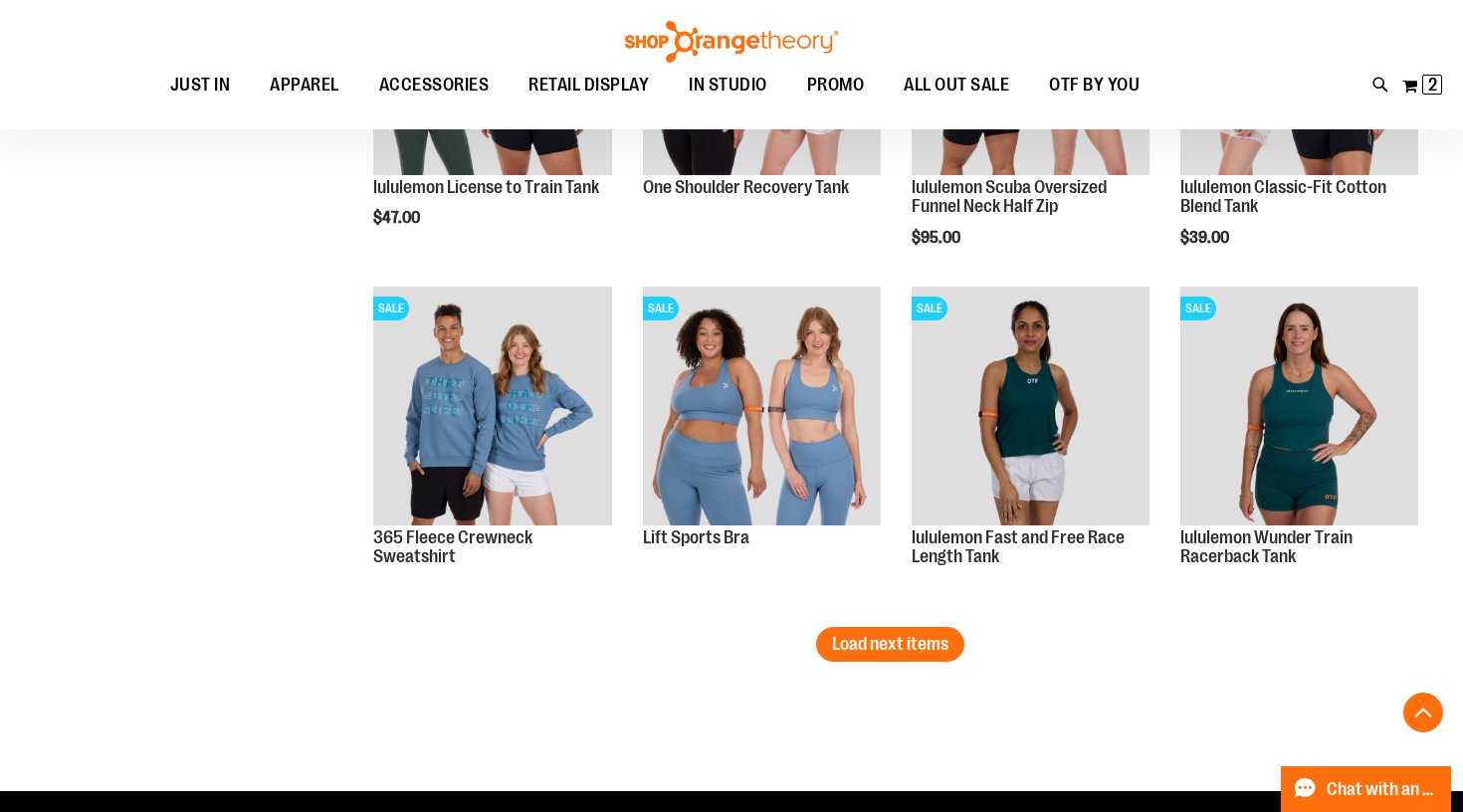 scroll, scrollTop: 7175, scrollLeft: 0, axis: vertical 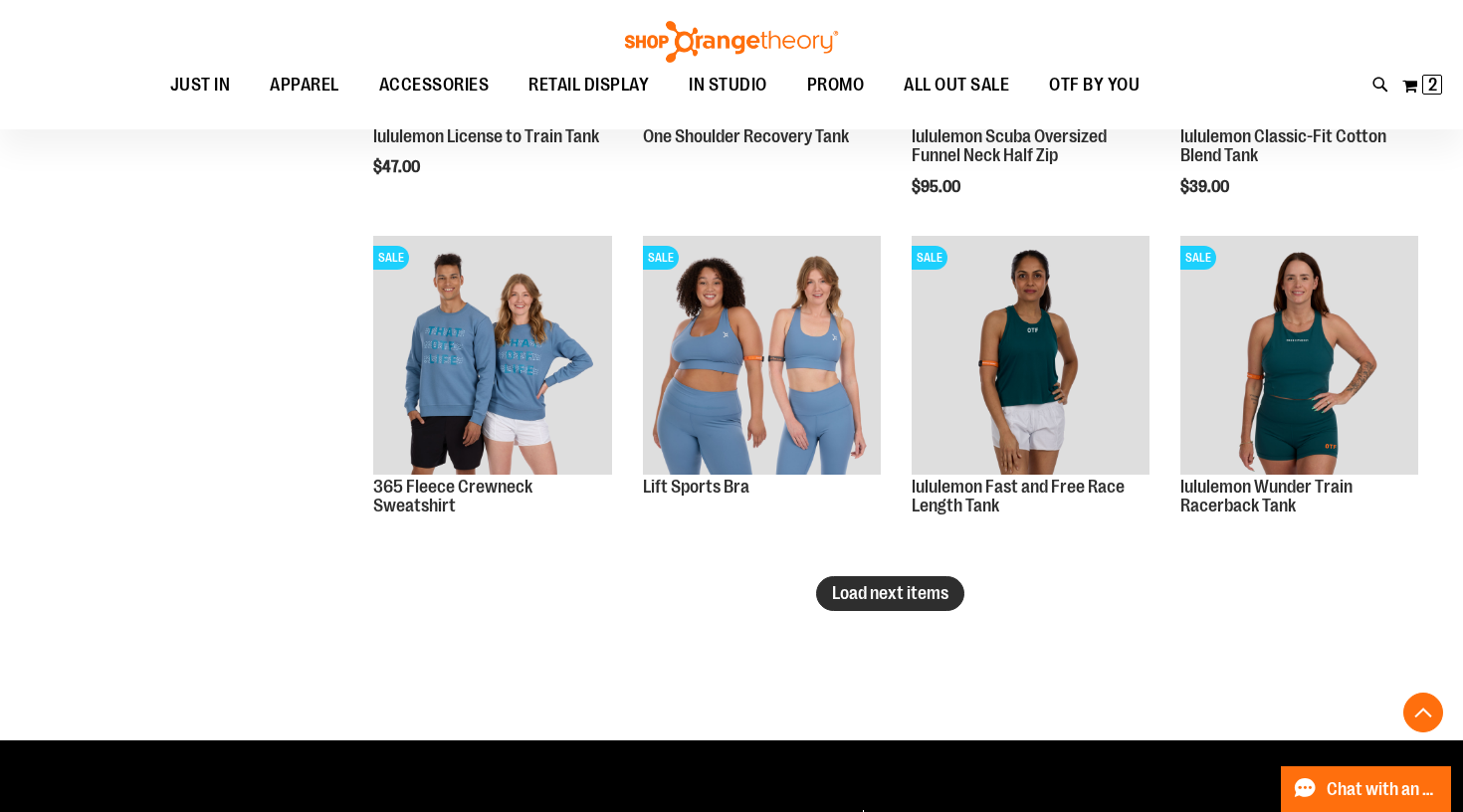 click on "Load next items" at bounding box center (890, 593) 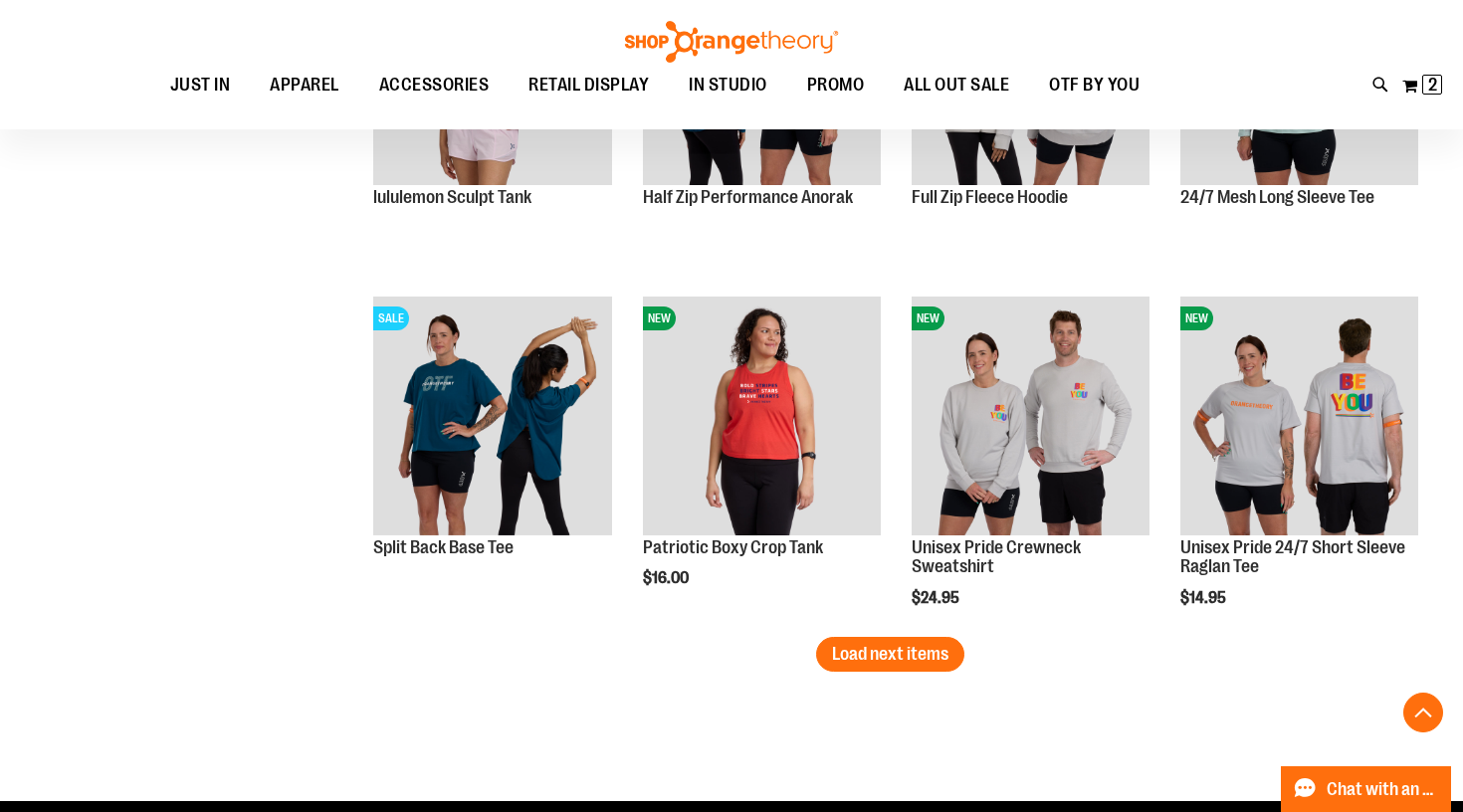 scroll, scrollTop: 8169, scrollLeft: 0, axis: vertical 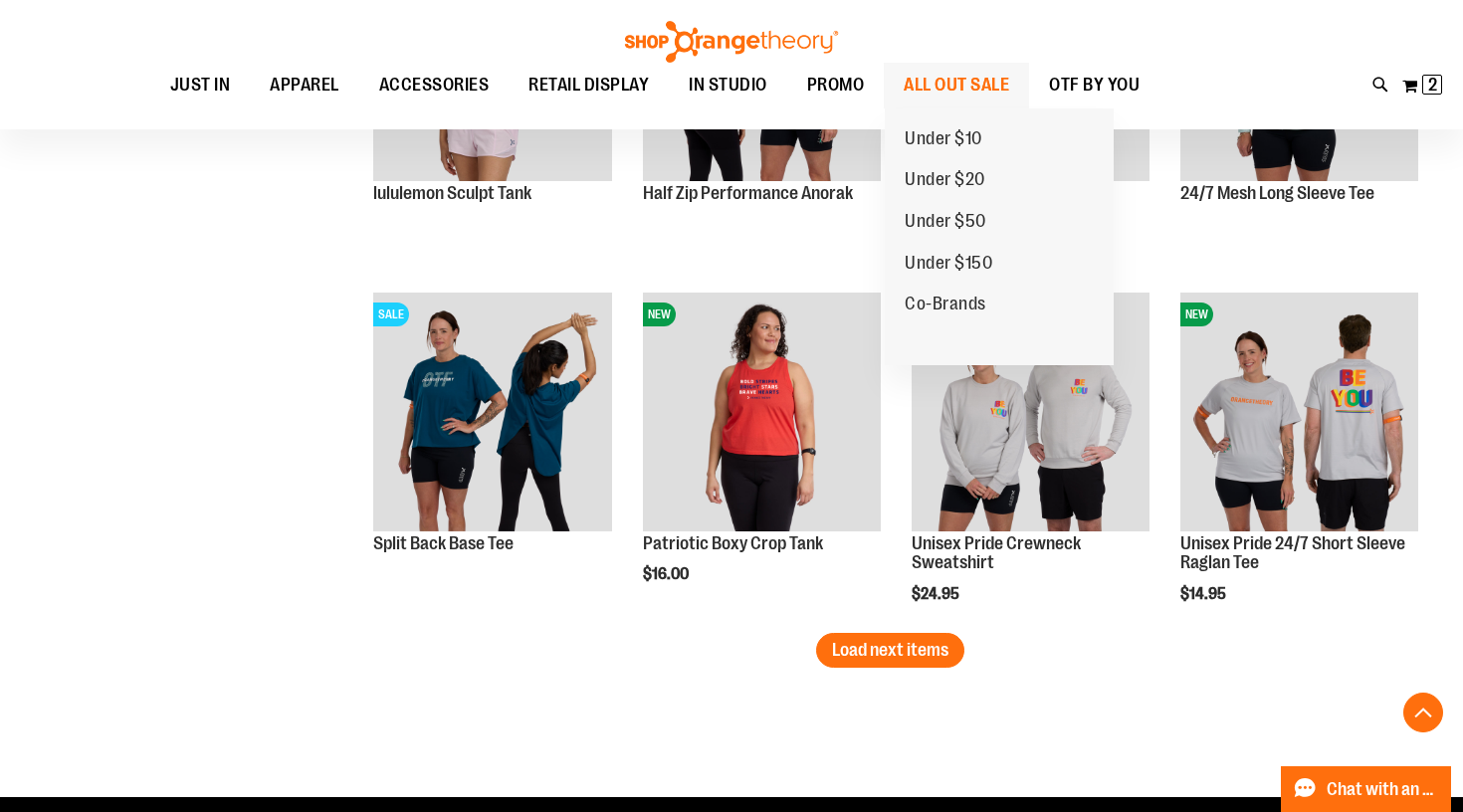 click on "ALL OUT SALE" at bounding box center (956, 85) 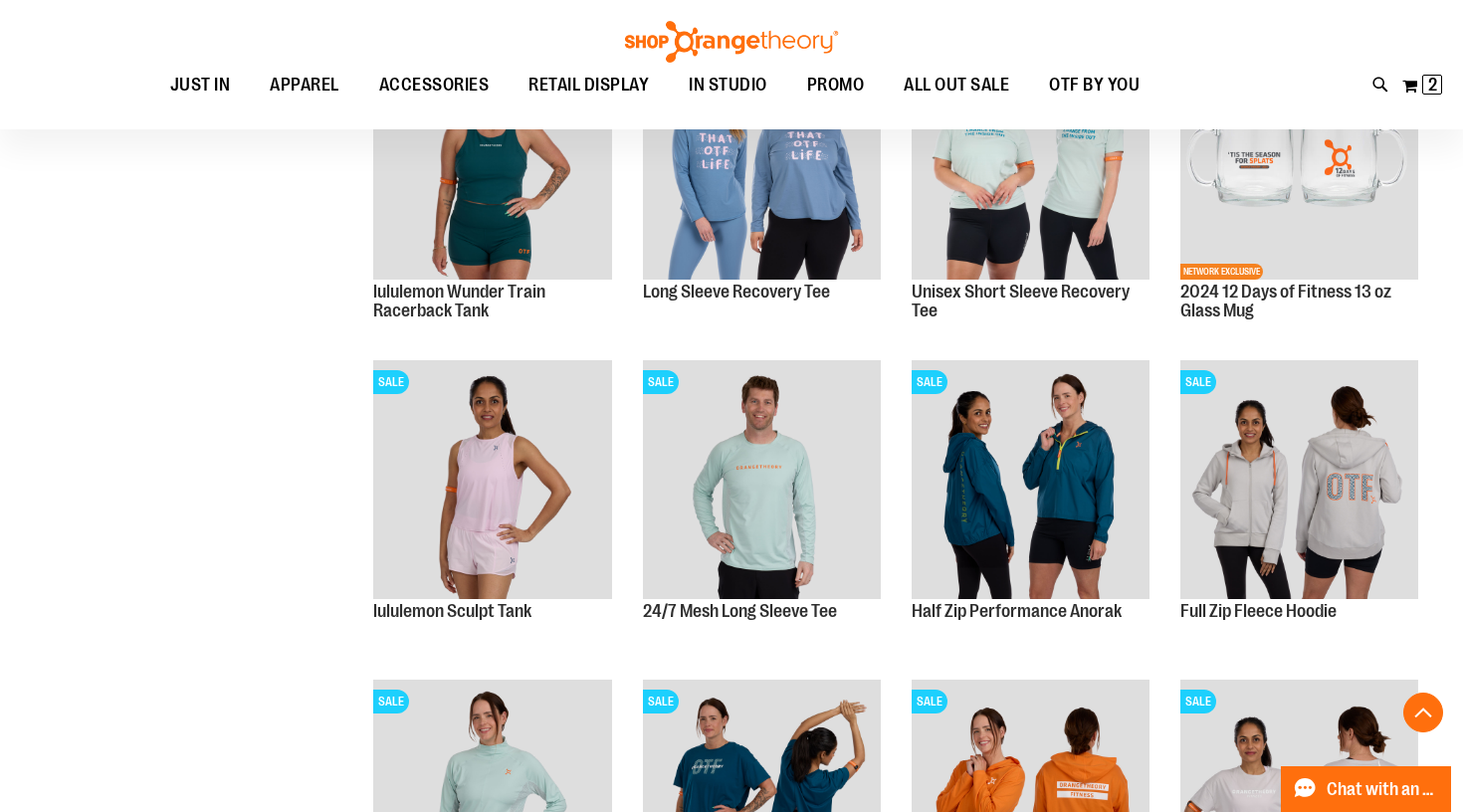 scroll, scrollTop: 1328, scrollLeft: 1, axis: both 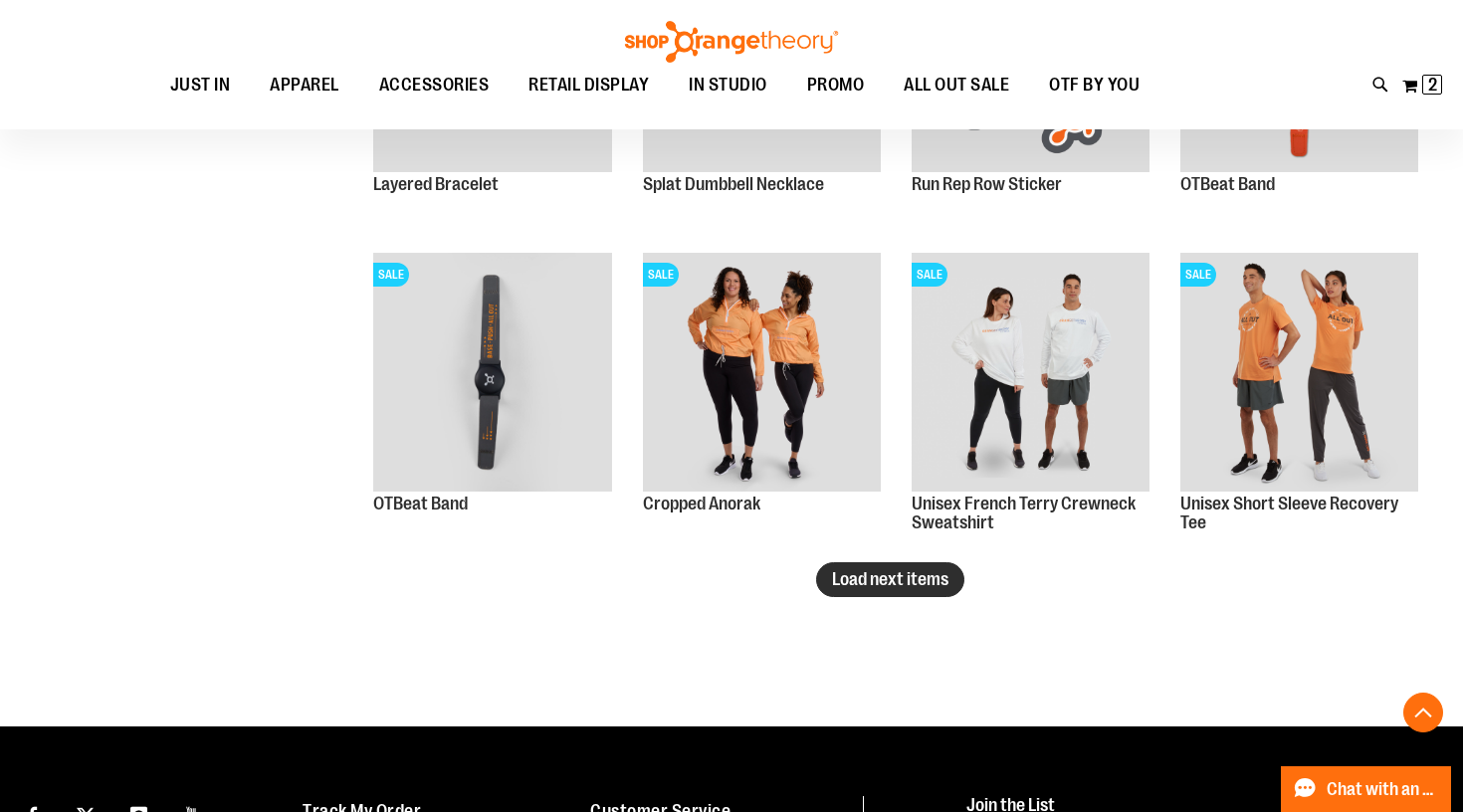 click on "Load next items" at bounding box center [890, 579] 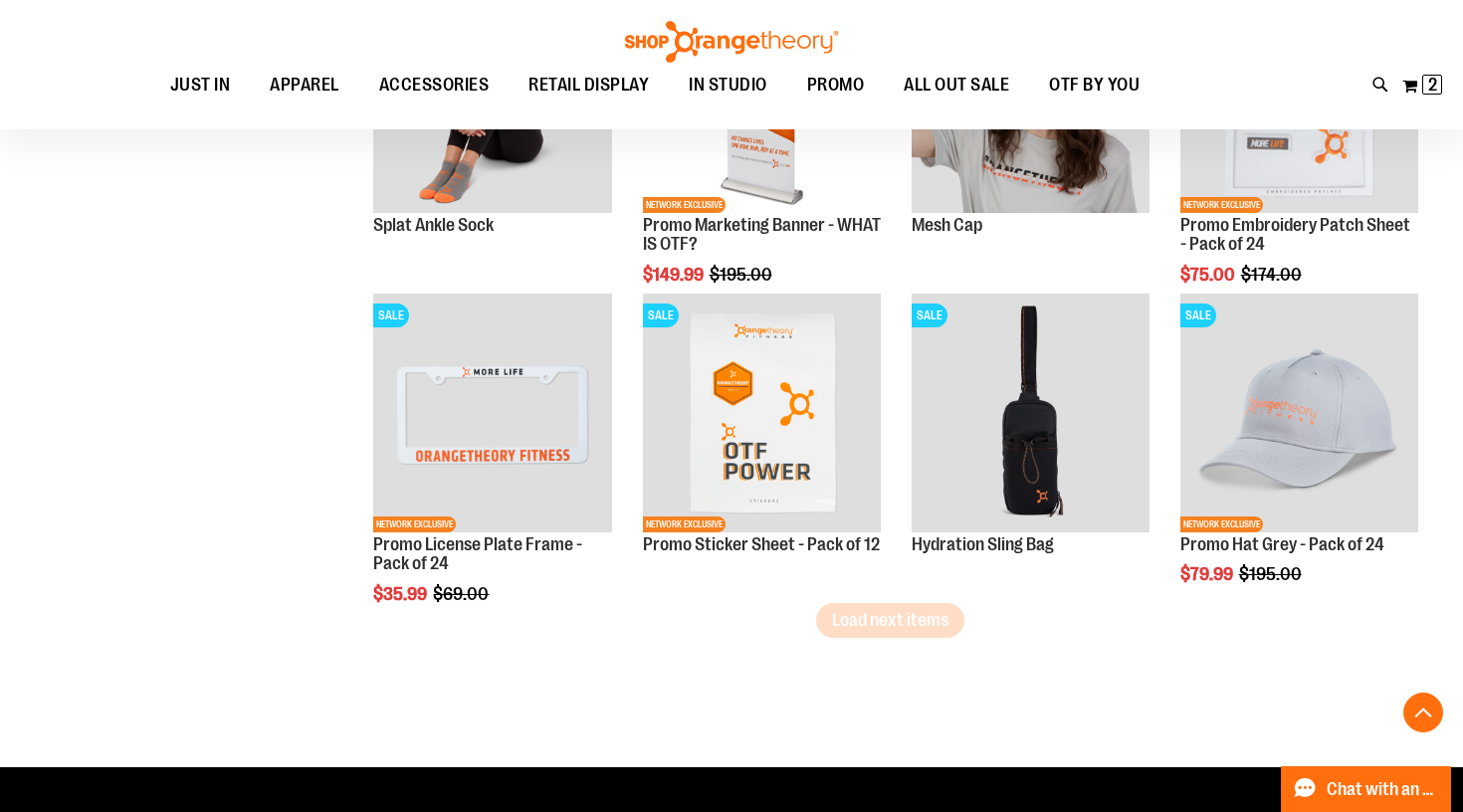 scroll, scrollTop: 3697, scrollLeft: 0, axis: vertical 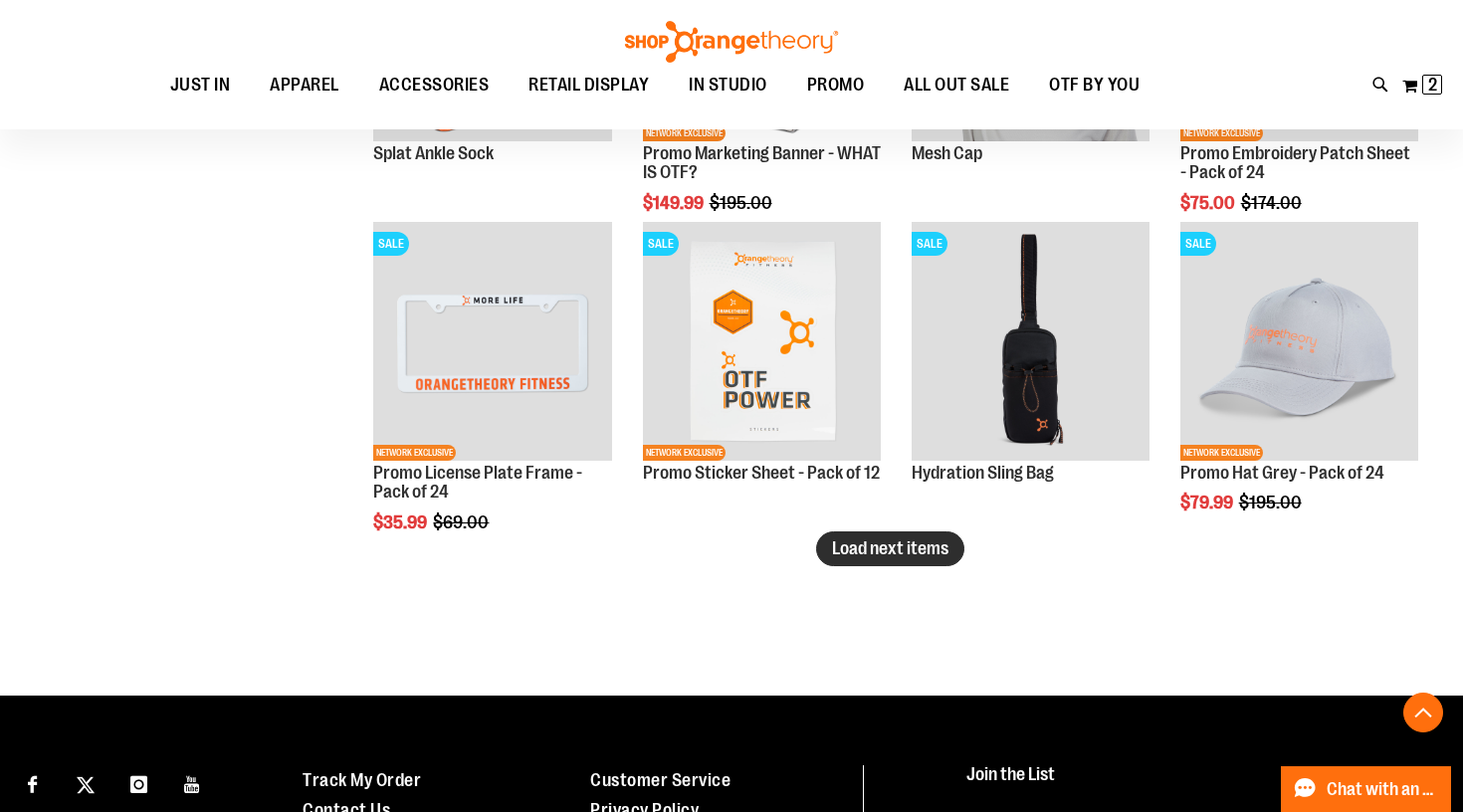 click on "Load next items" at bounding box center (890, 548) 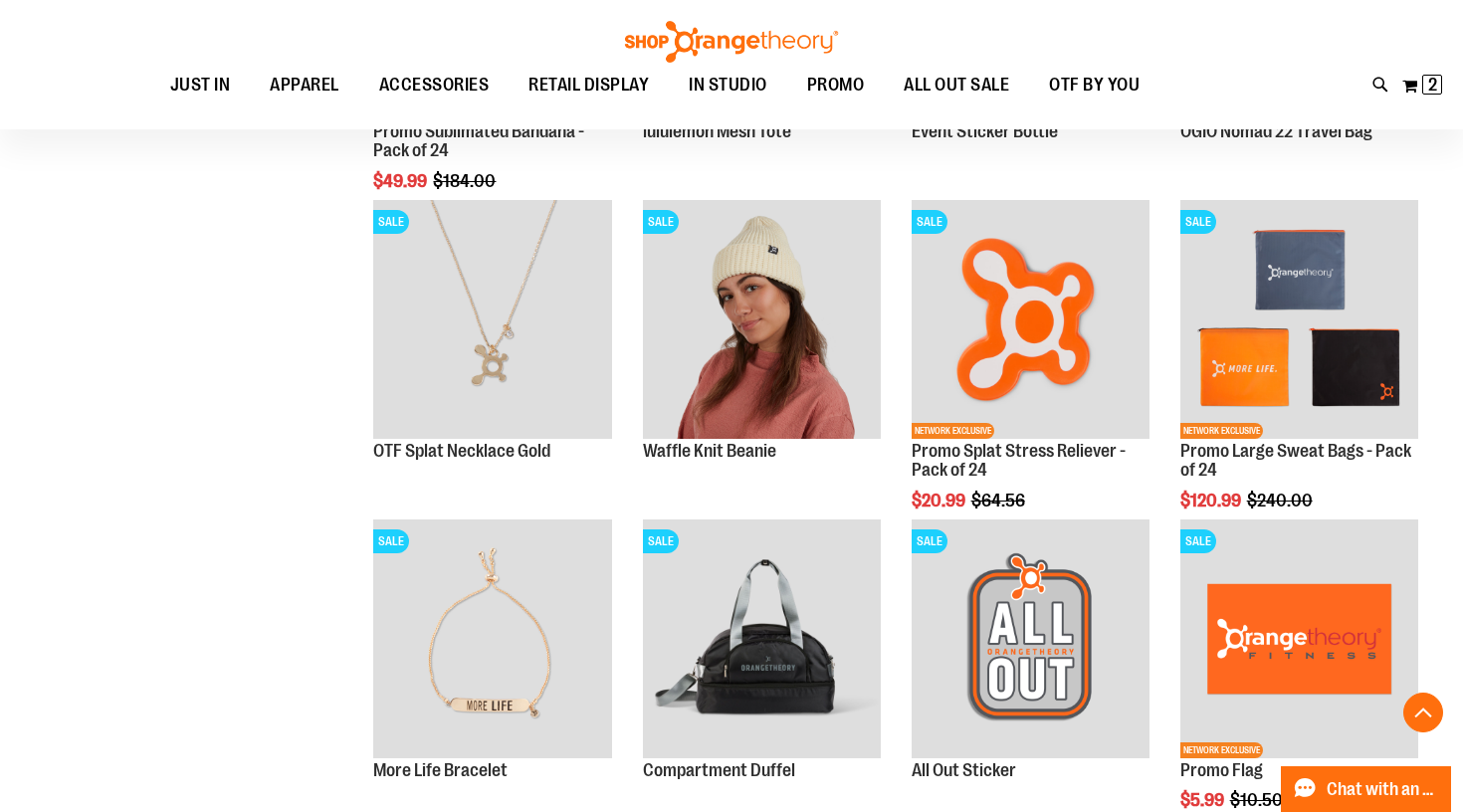 scroll, scrollTop: 4466, scrollLeft: 0, axis: vertical 